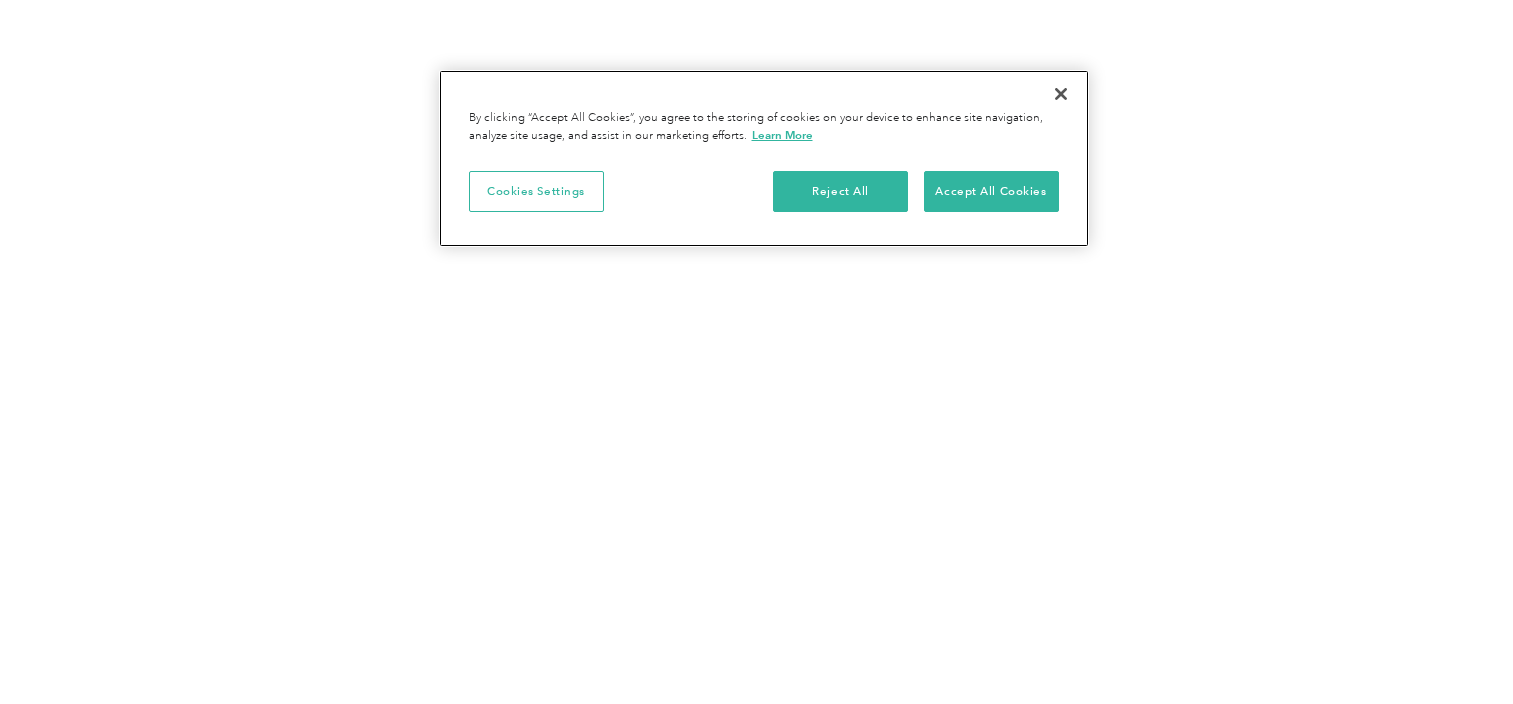 scroll, scrollTop: 0, scrollLeft: 0, axis: both 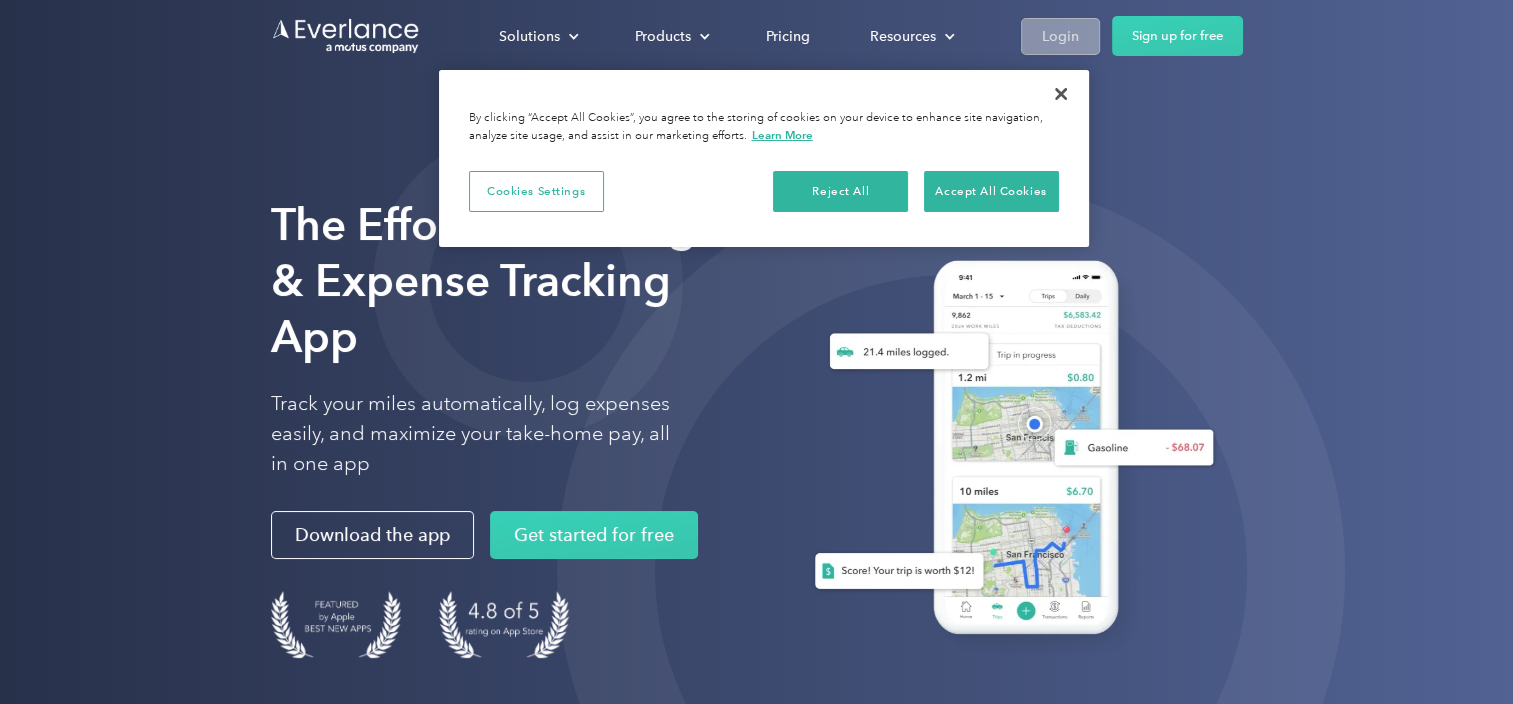 click on "Login" at bounding box center (1060, 36) 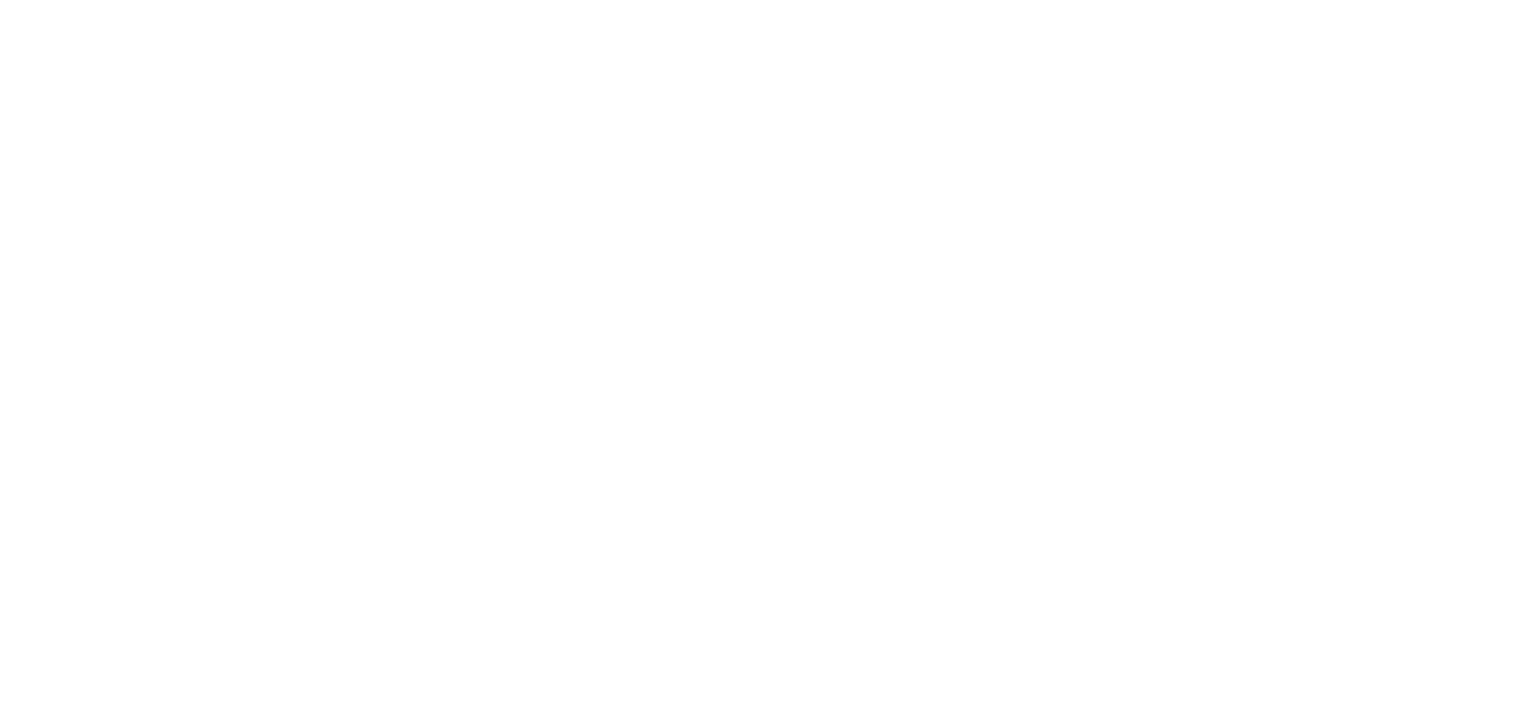 scroll, scrollTop: 0, scrollLeft: 0, axis: both 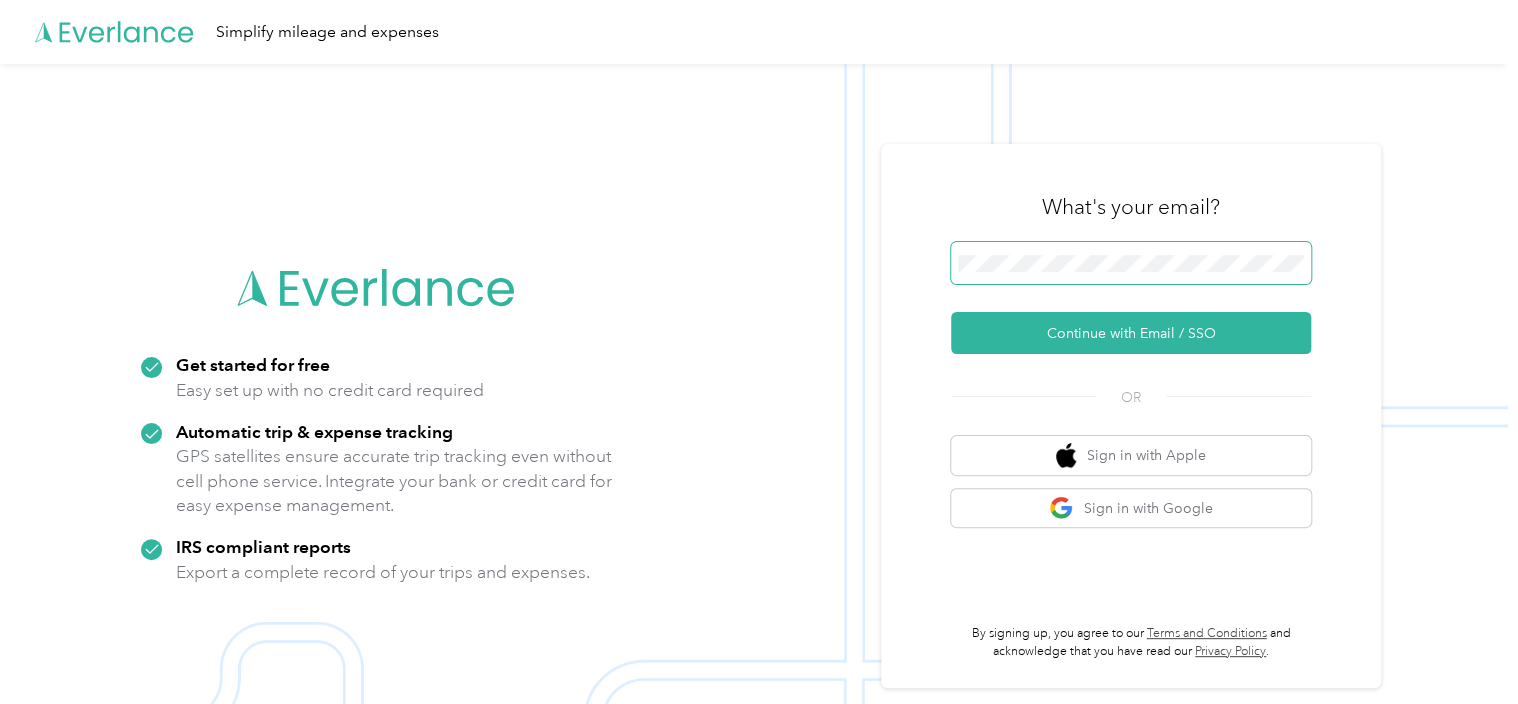click at bounding box center [1131, 263] 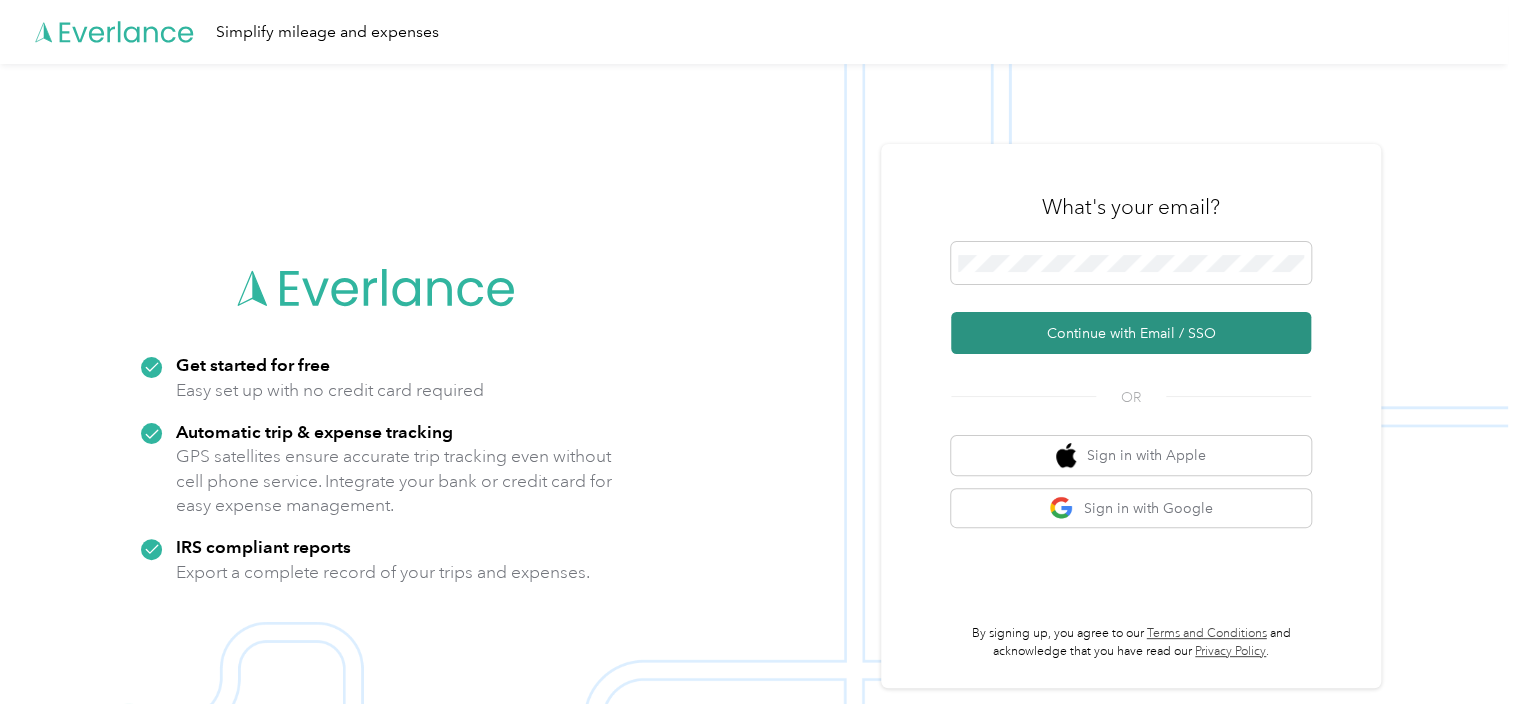 click on "Continue with Email / SSO" at bounding box center [1131, 333] 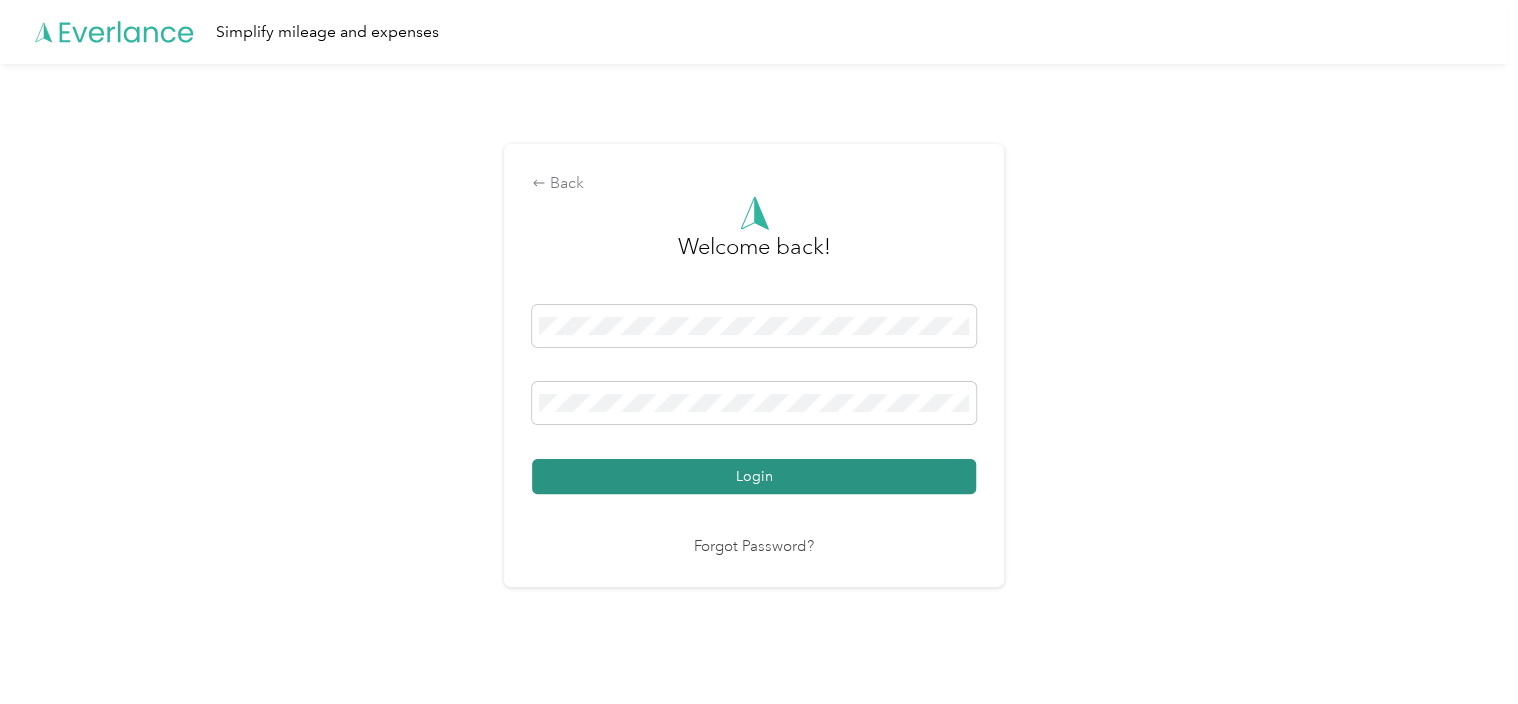 click on "Login" at bounding box center (754, 476) 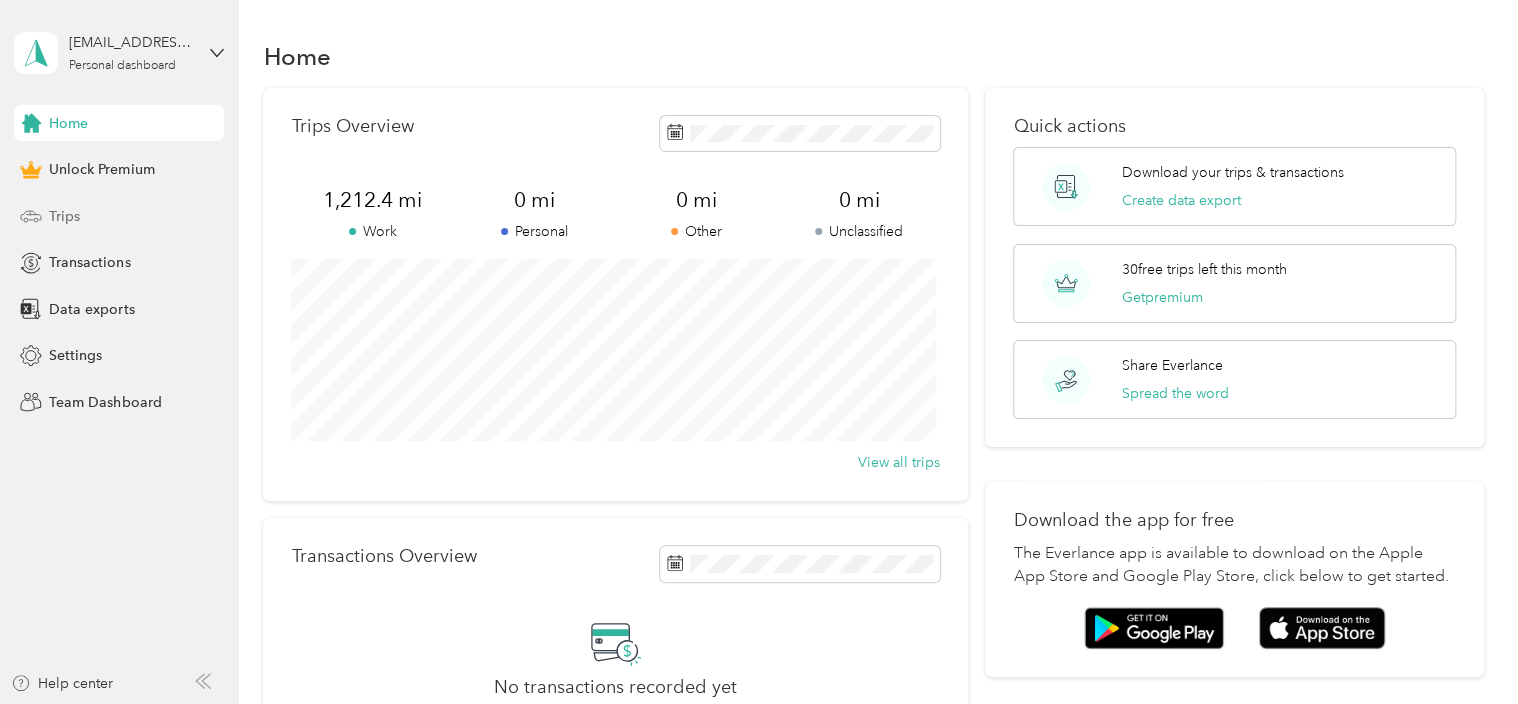 click on "Trips" at bounding box center [119, 216] 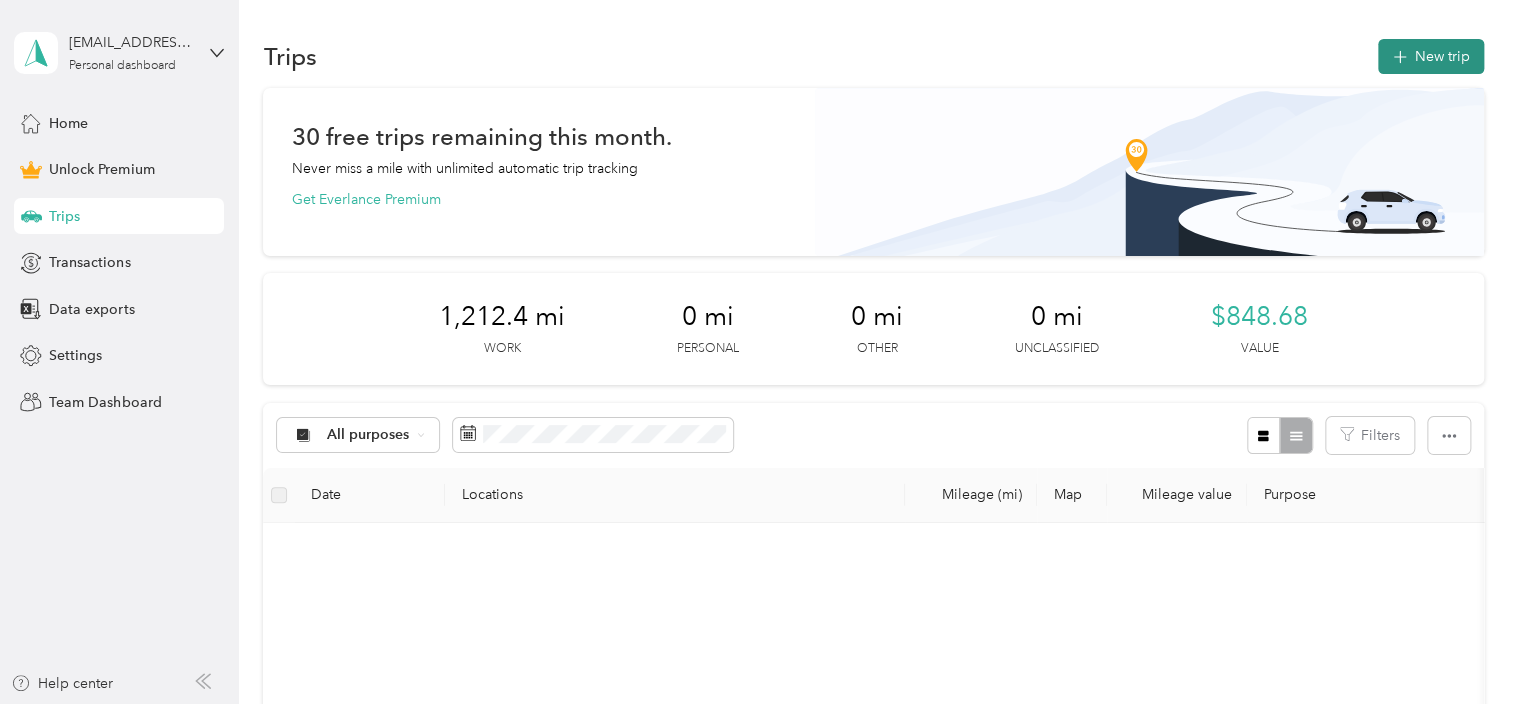 click on "New trip" at bounding box center (1431, 56) 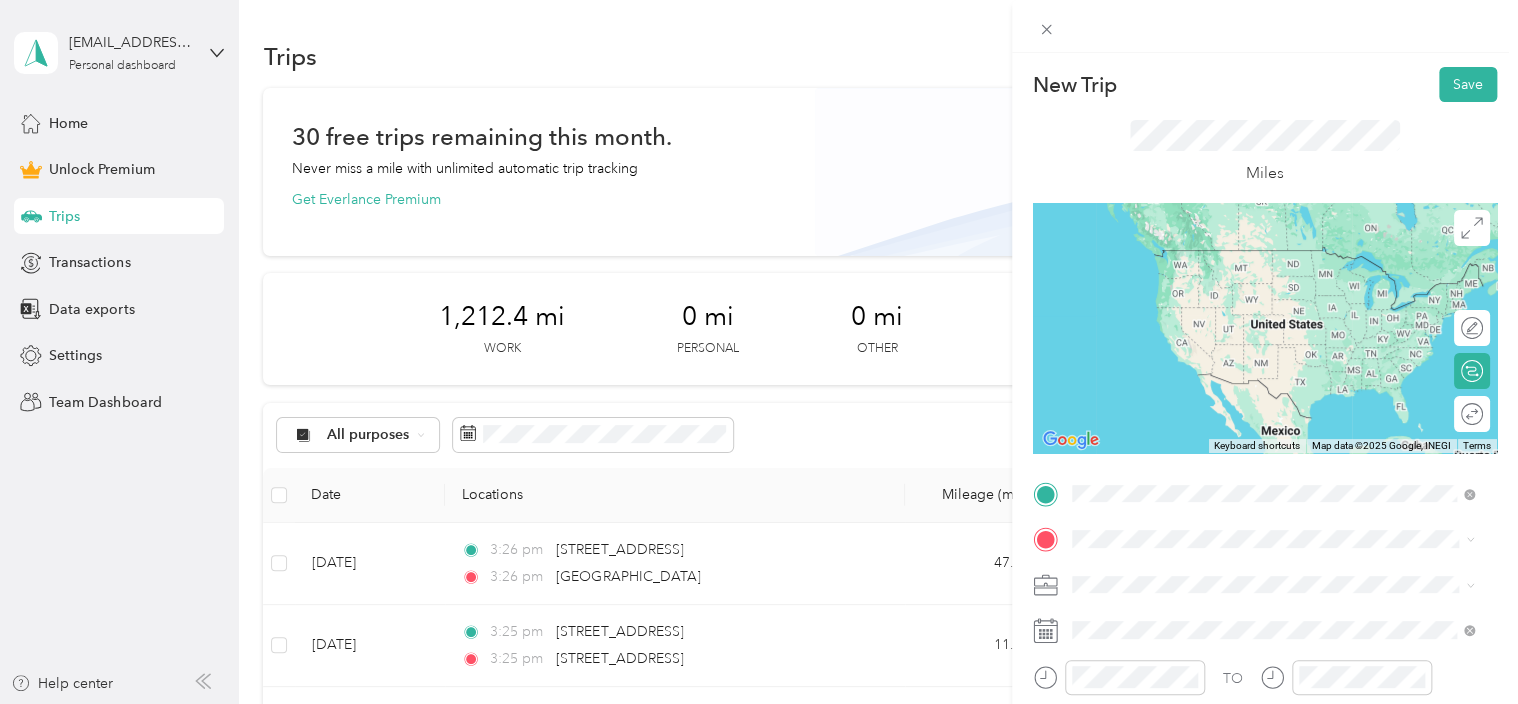 click on "[STREET_ADDRESS][PERSON_NAME][US_STATE]" at bounding box center (1273, 251) 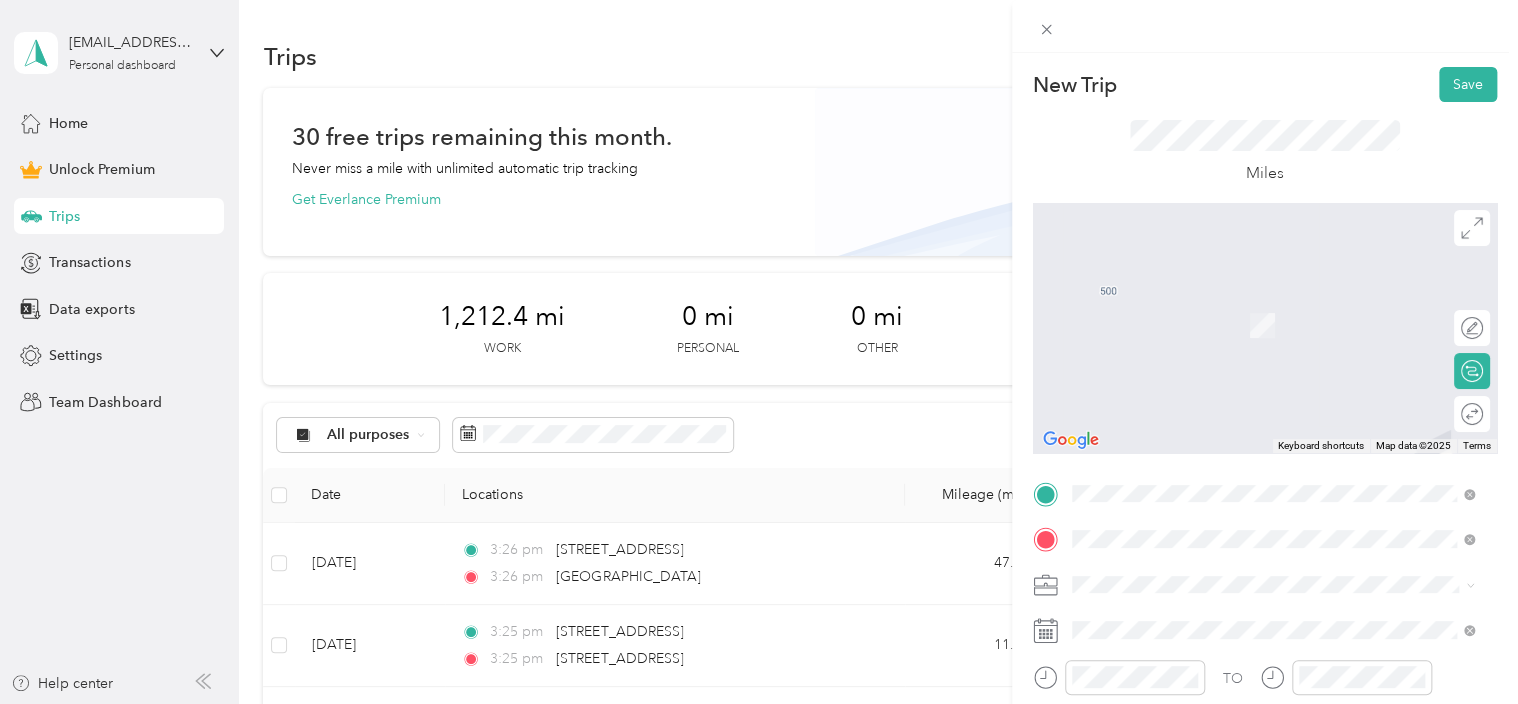click on "New Trip Save This trip cannot be edited because it is either under review, approved, or paid. Contact your Team Manager to edit it. Miles To navigate the map with touch gestures double-tap and hold your finger on the map, then drag the map. ← Move left → Move right ↑ Move up ↓ Move down + Zoom in - Zoom out Home Jump left by 75% End Jump right by 75% Page Up Jump up by 75% Page Down Jump down by 75% Keyboard shortcuts Map Data Map data ©2025 Map data ©2025 2 m  Click to toggle between metric and imperial units Terms Report a map error Edit route Calculate route Round trip TO Add photo" at bounding box center [1265, 491] 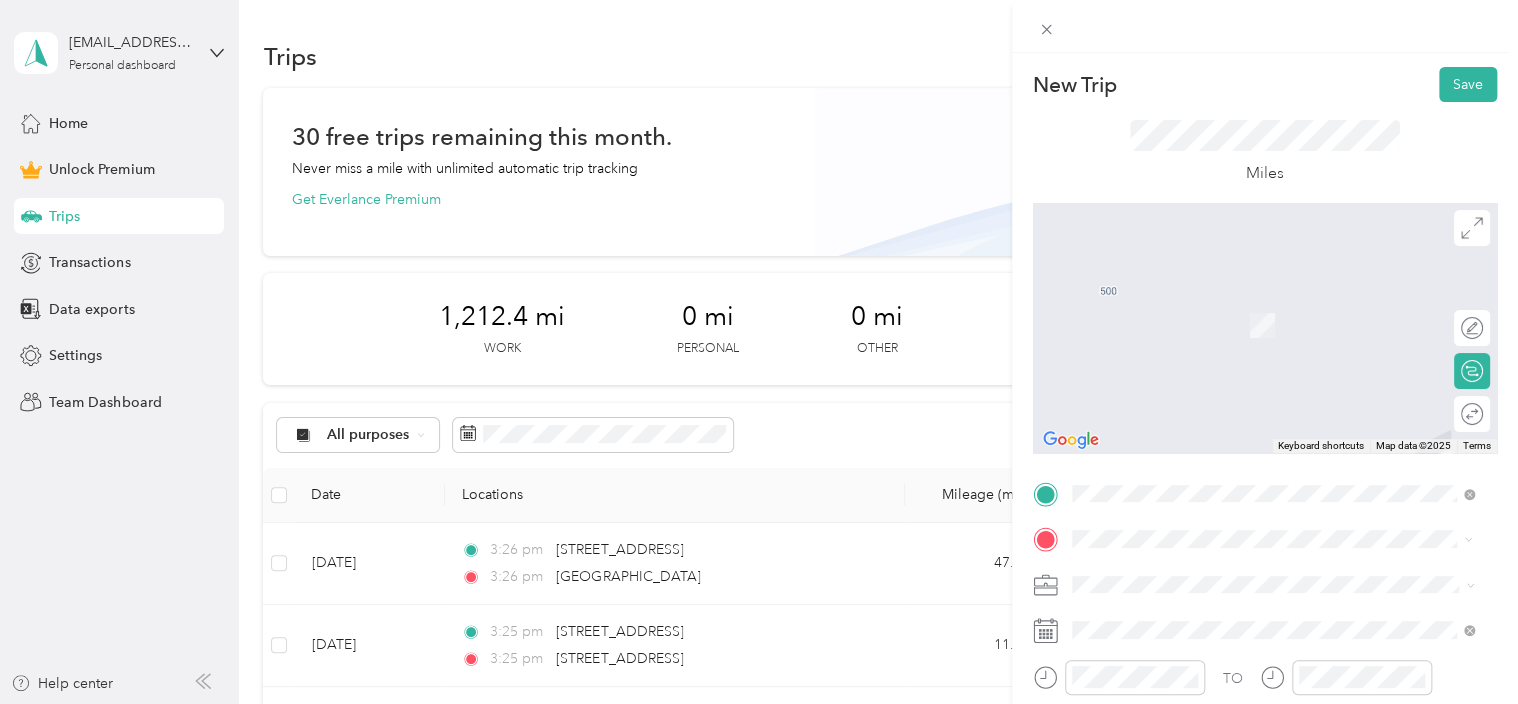 click on "[STREET_ADDRESS][US_STATE]" at bounding box center [1209, 296] 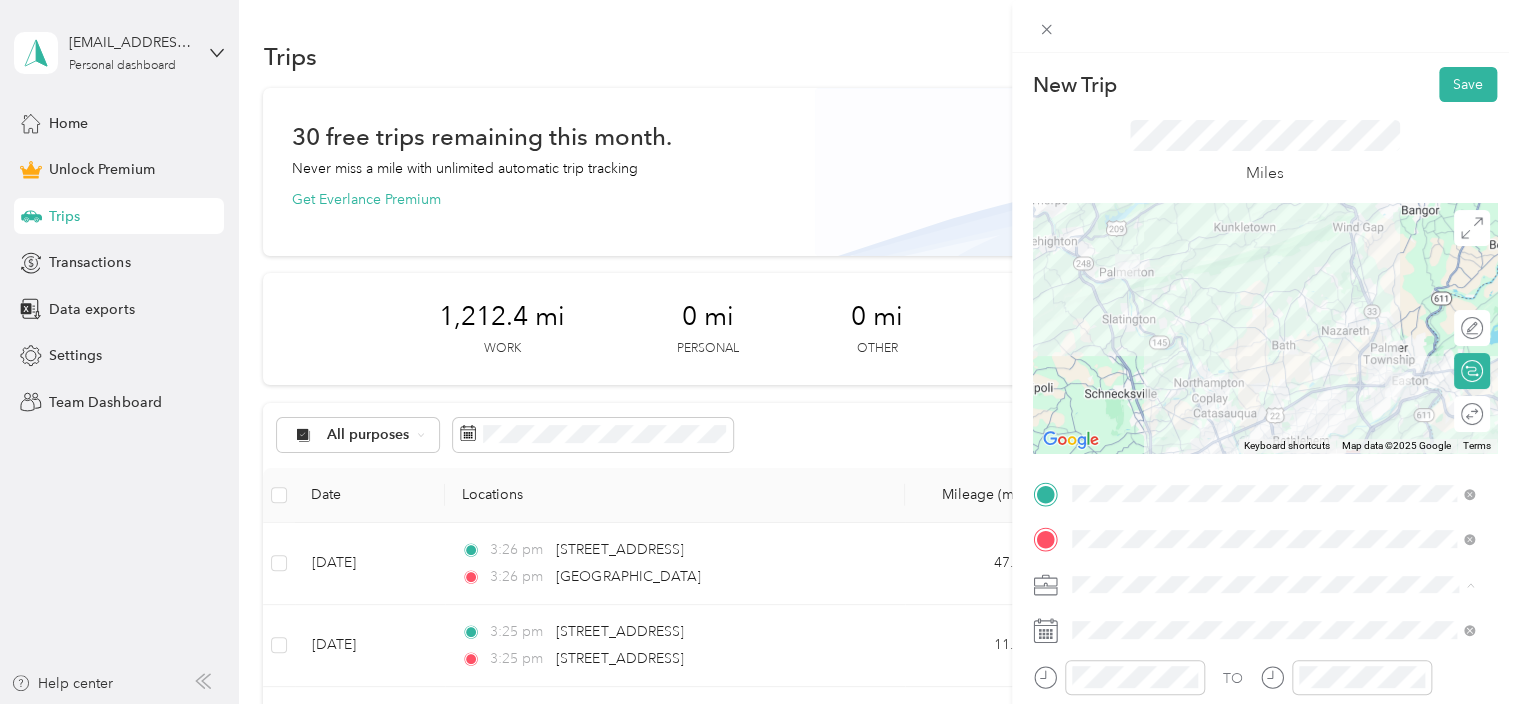 click on "Work" at bounding box center [1273, 339] 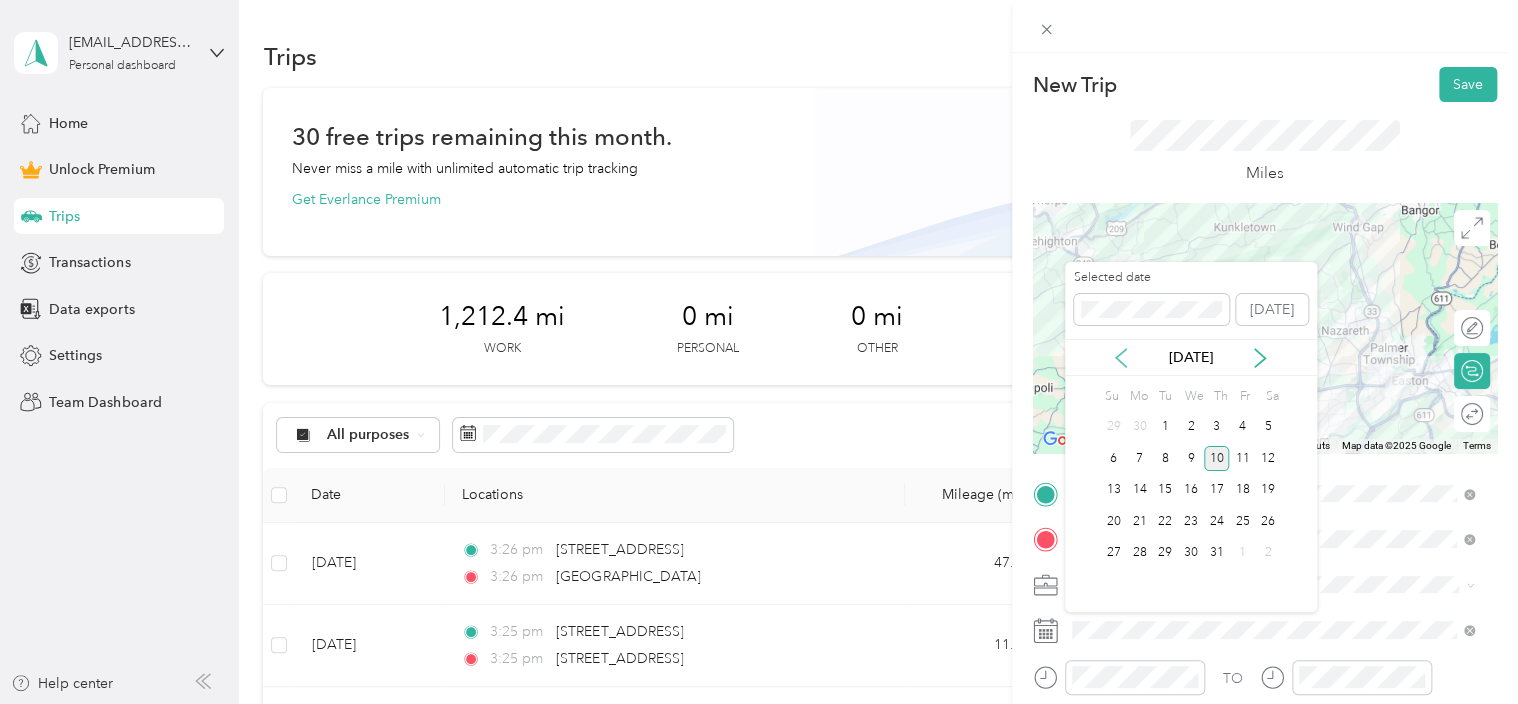 click 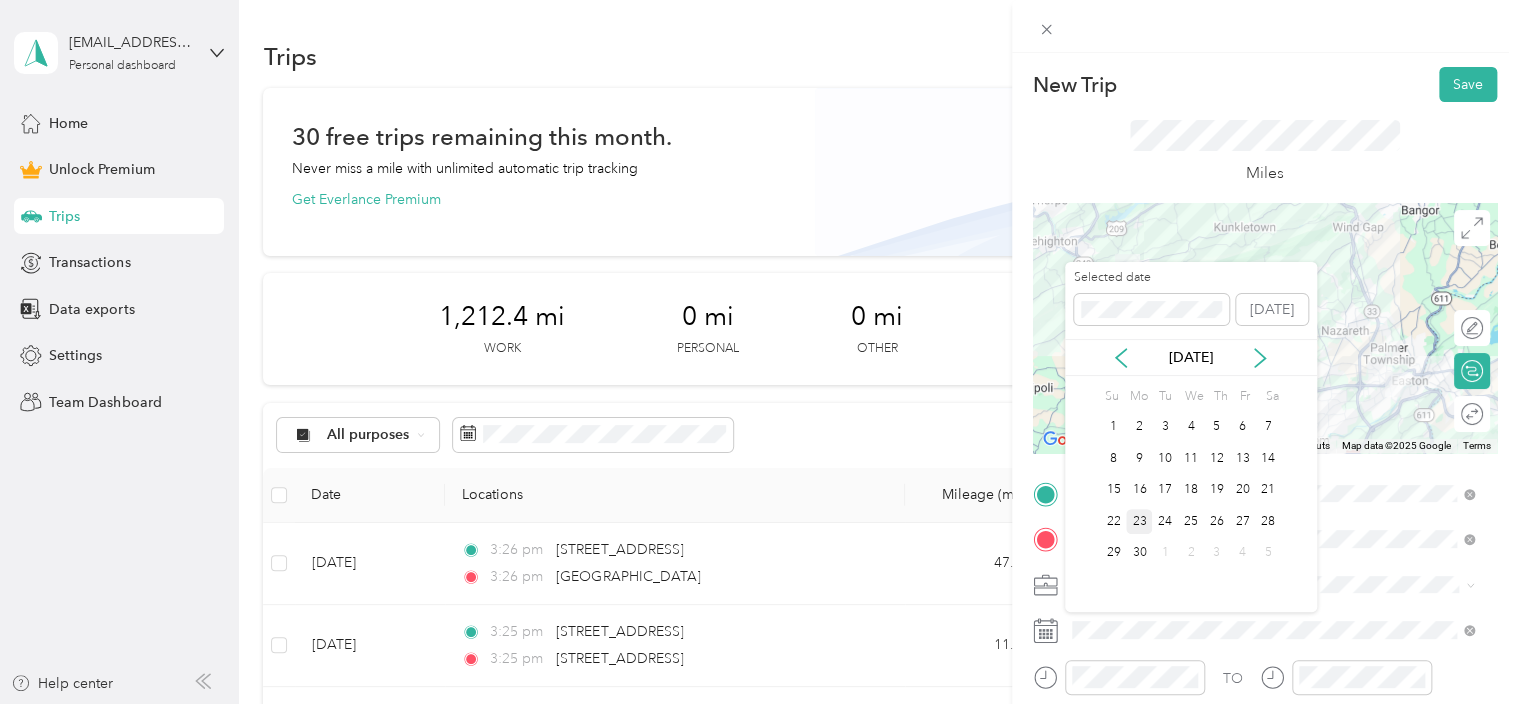 click on "23" at bounding box center (1139, 521) 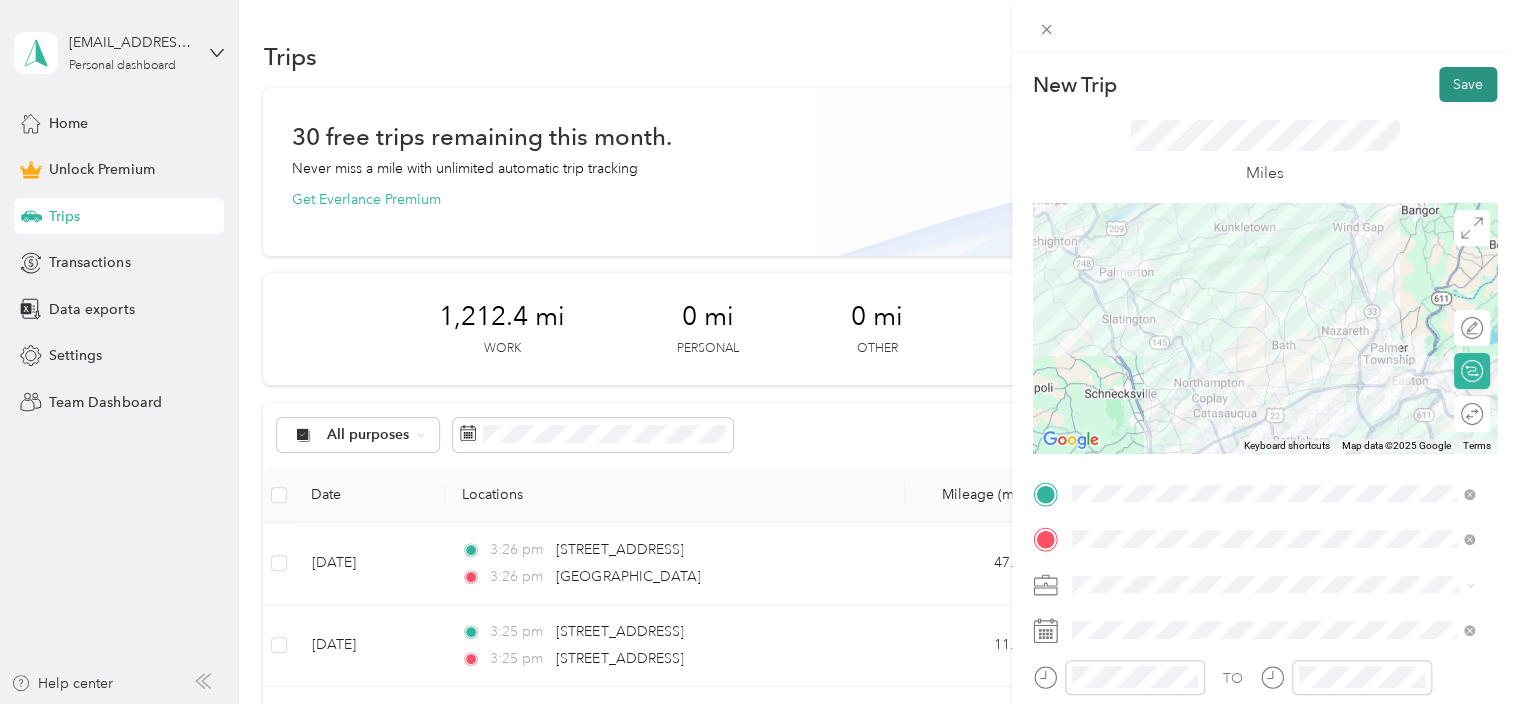 click on "Save" at bounding box center [1468, 84] 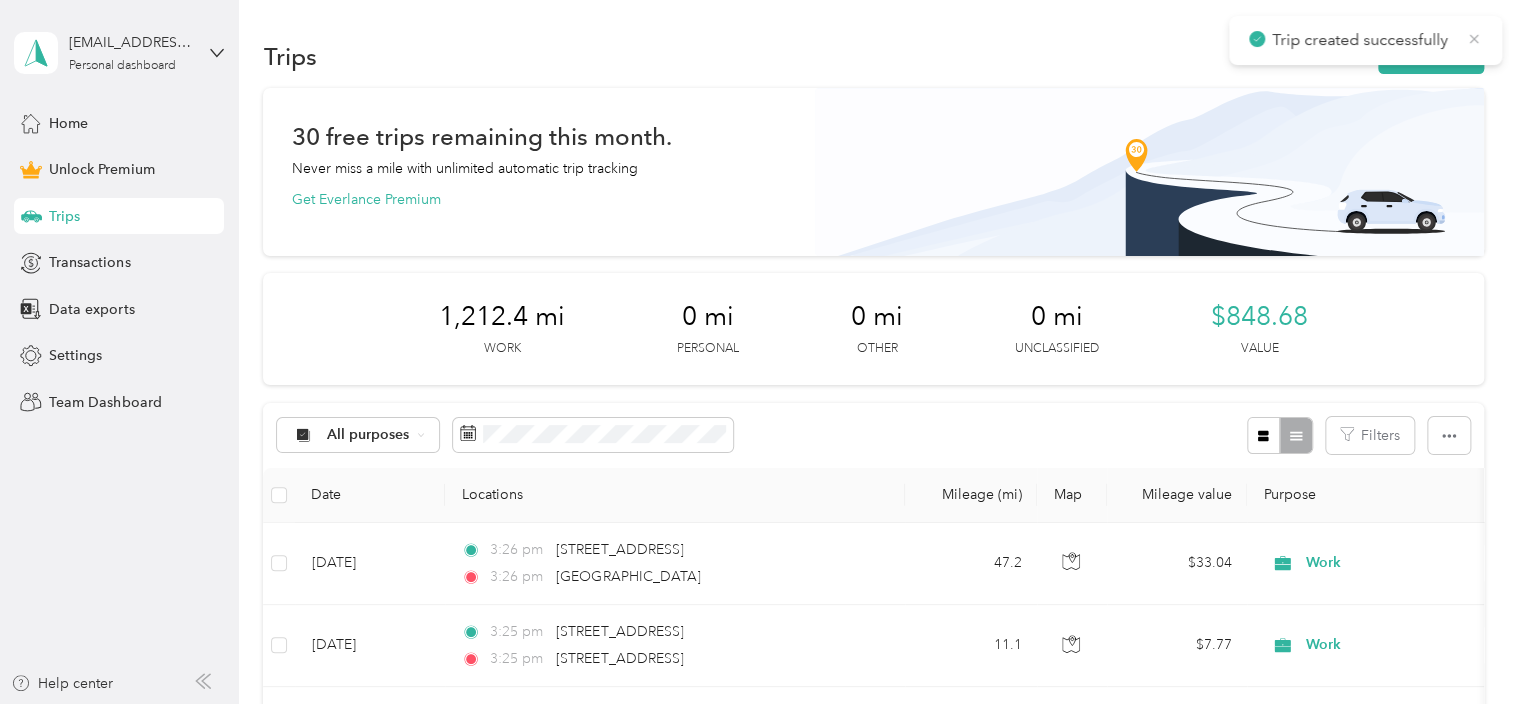click 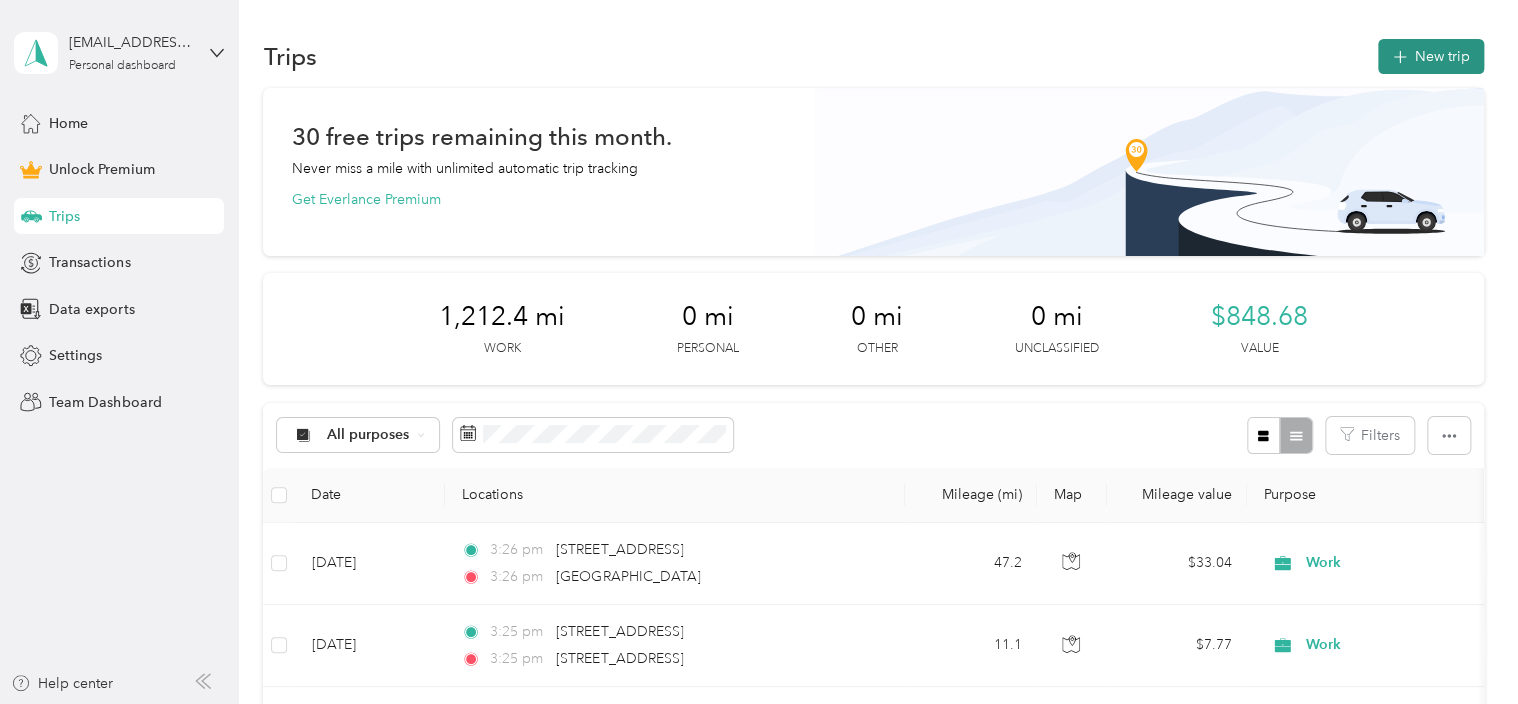 click on "New trip" at bounding box center [1431, 56] 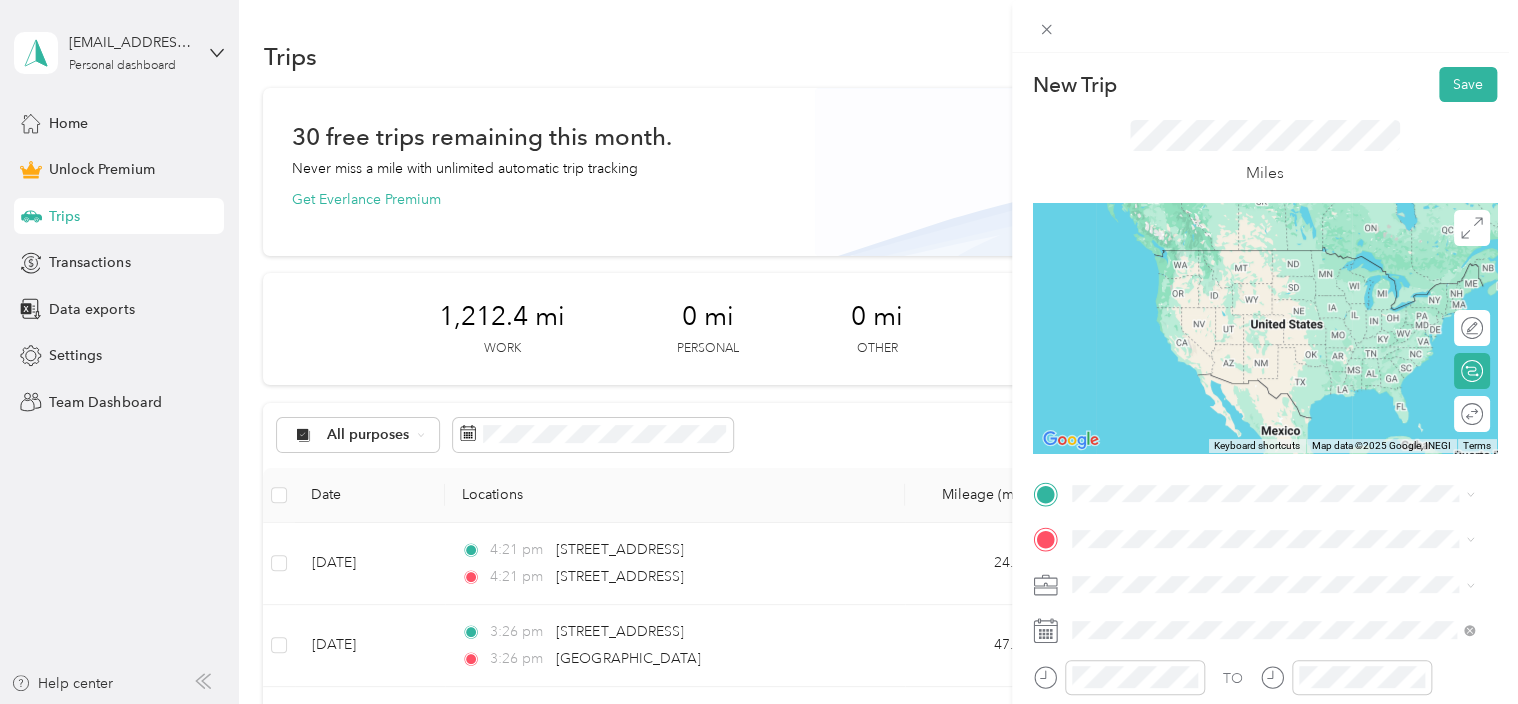 click on "[STREET_ADDRESS][US_STATE]" at bounding box center [1209, 245] 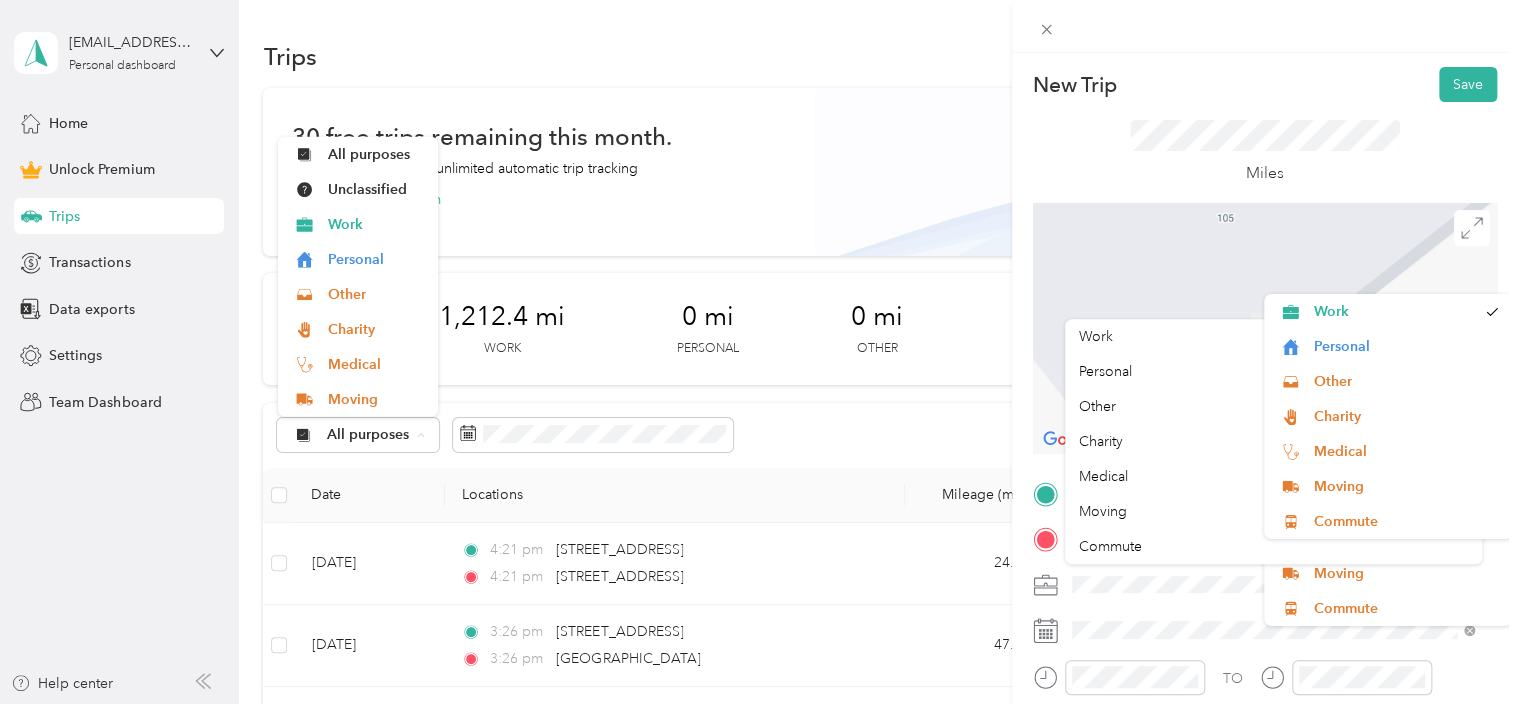 scroll, scrollTop: 35, scrollLeft: 0, axis: vertical 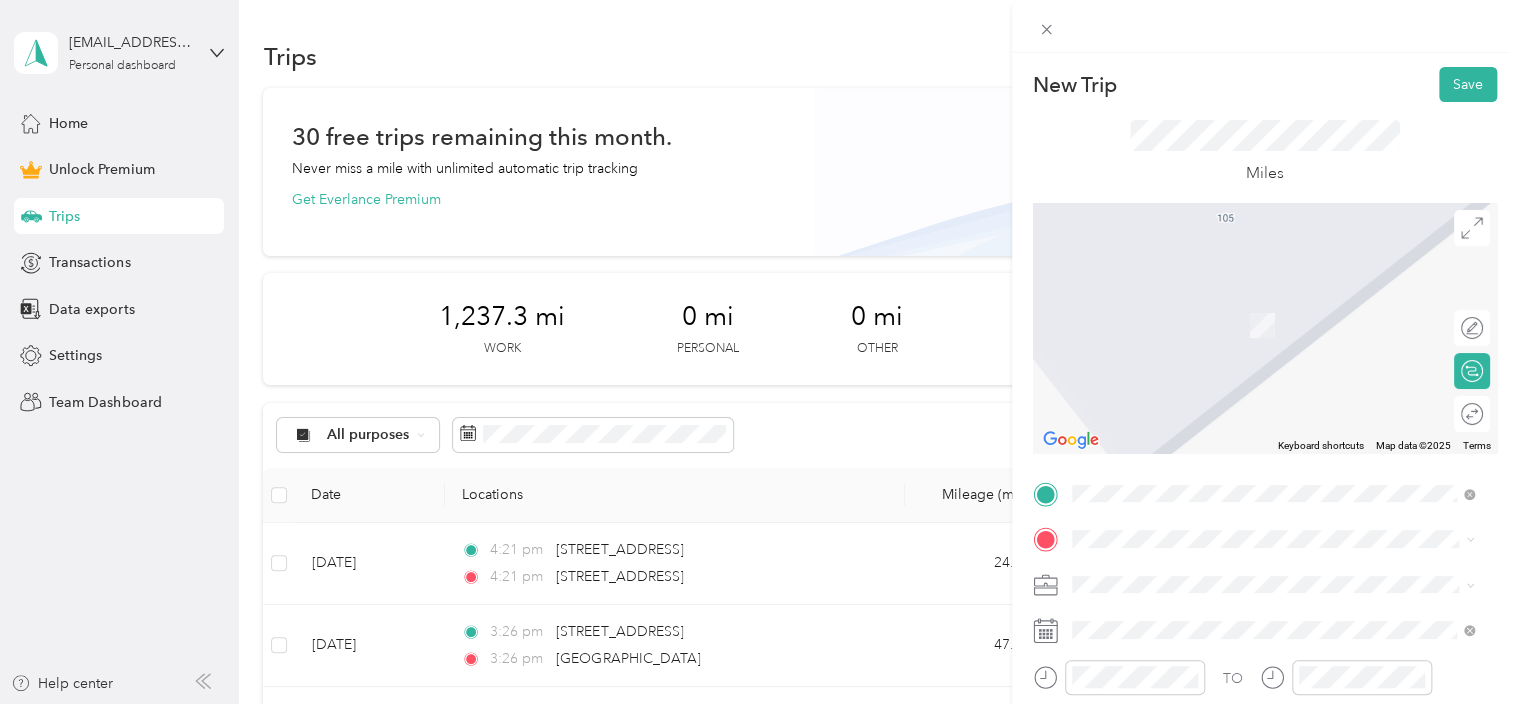 click on "Work" at bounding box center (1273, 337) 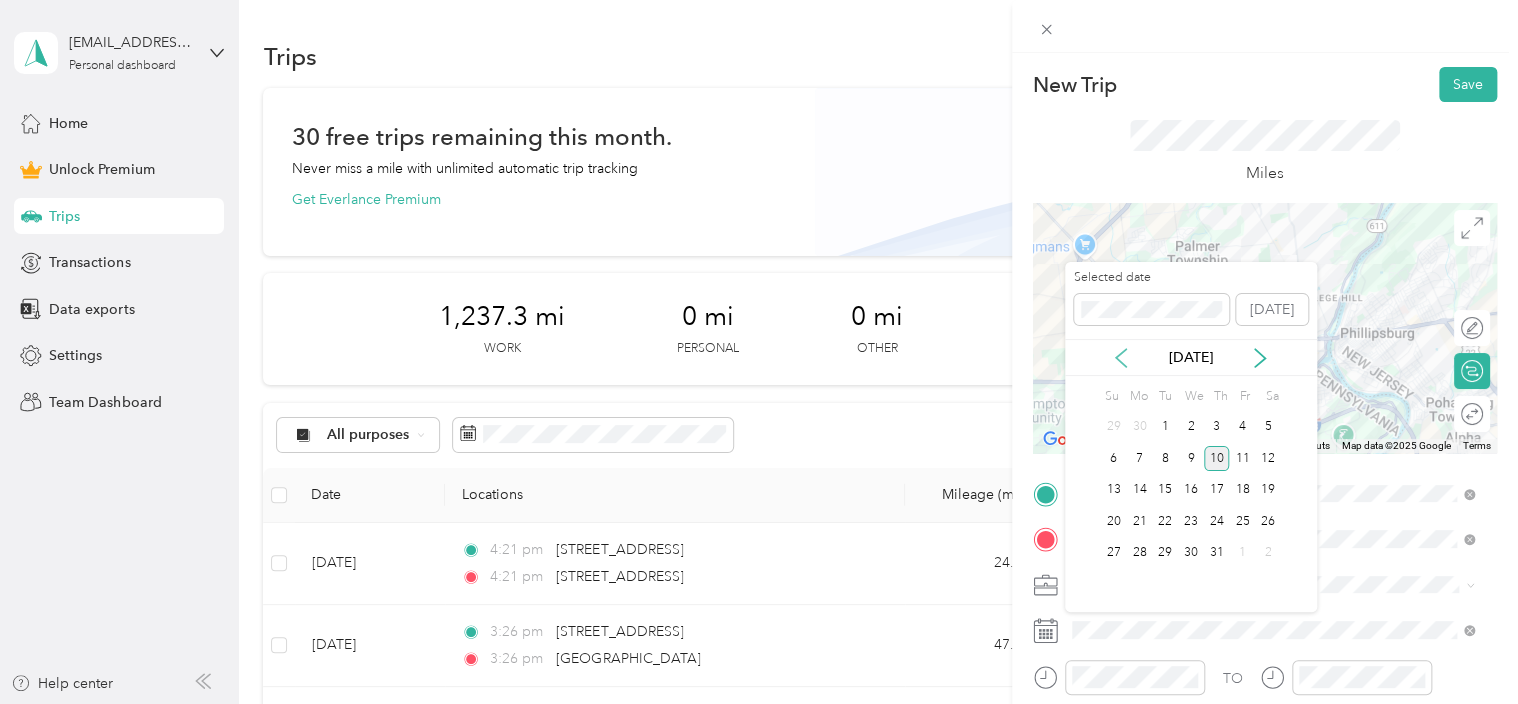 click 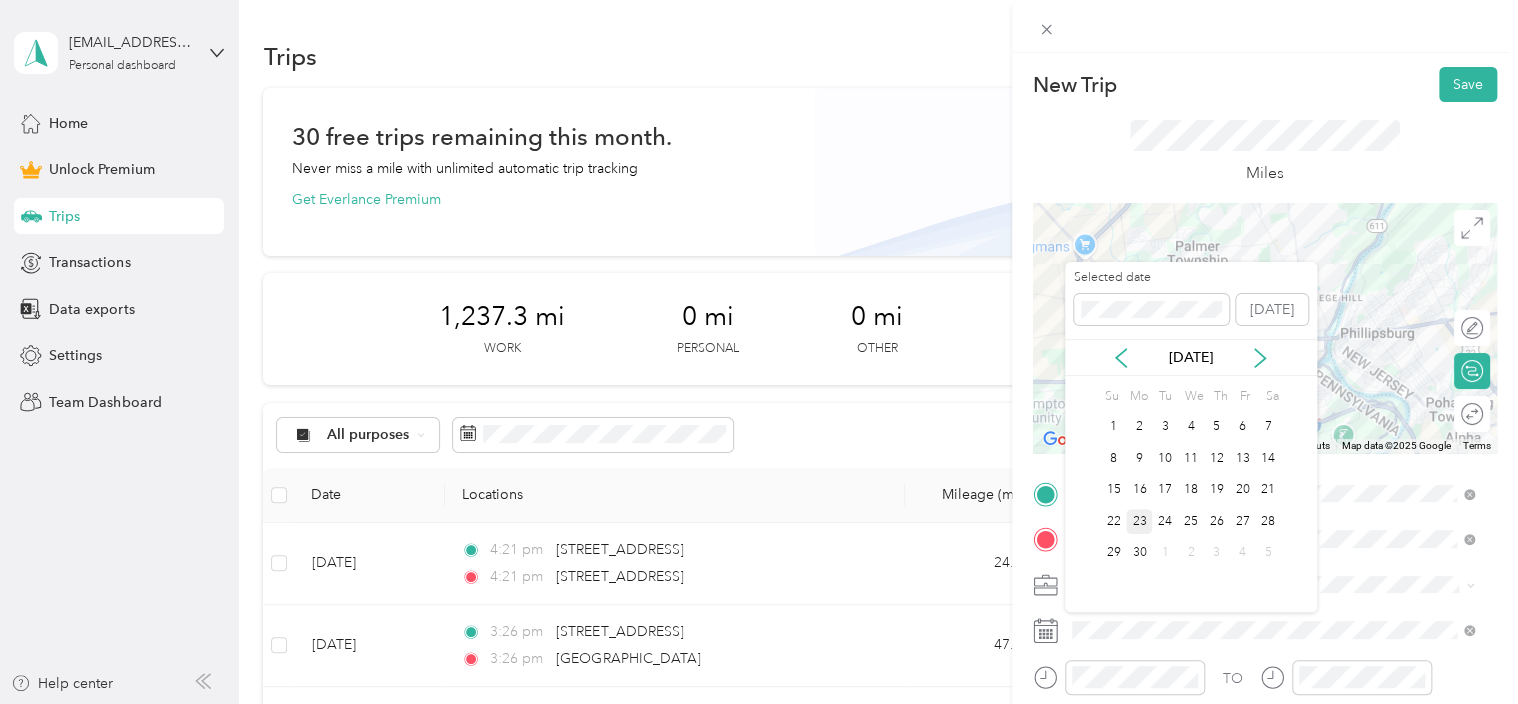click on "23" at bounding box center (1139, 521) 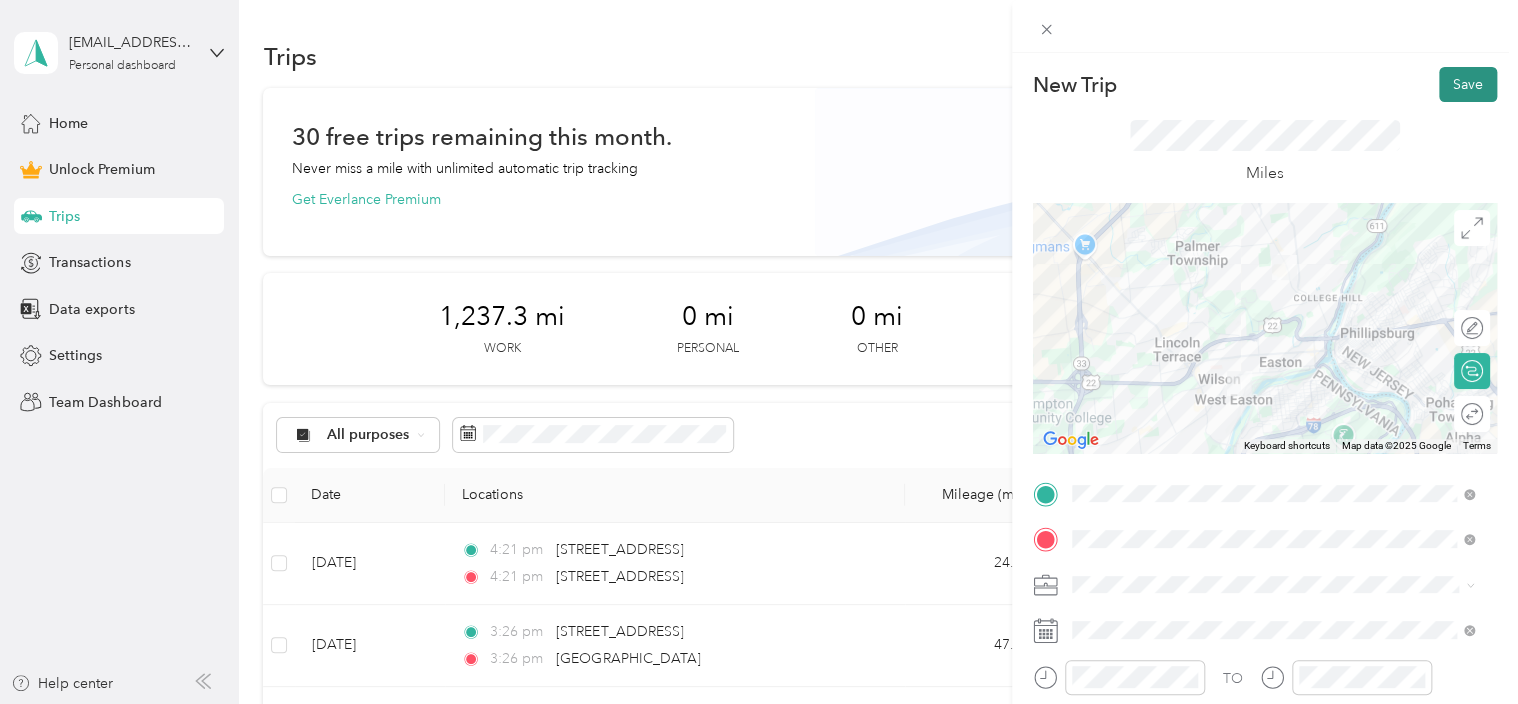 click on "Save" at bounding box center (1468, 84) 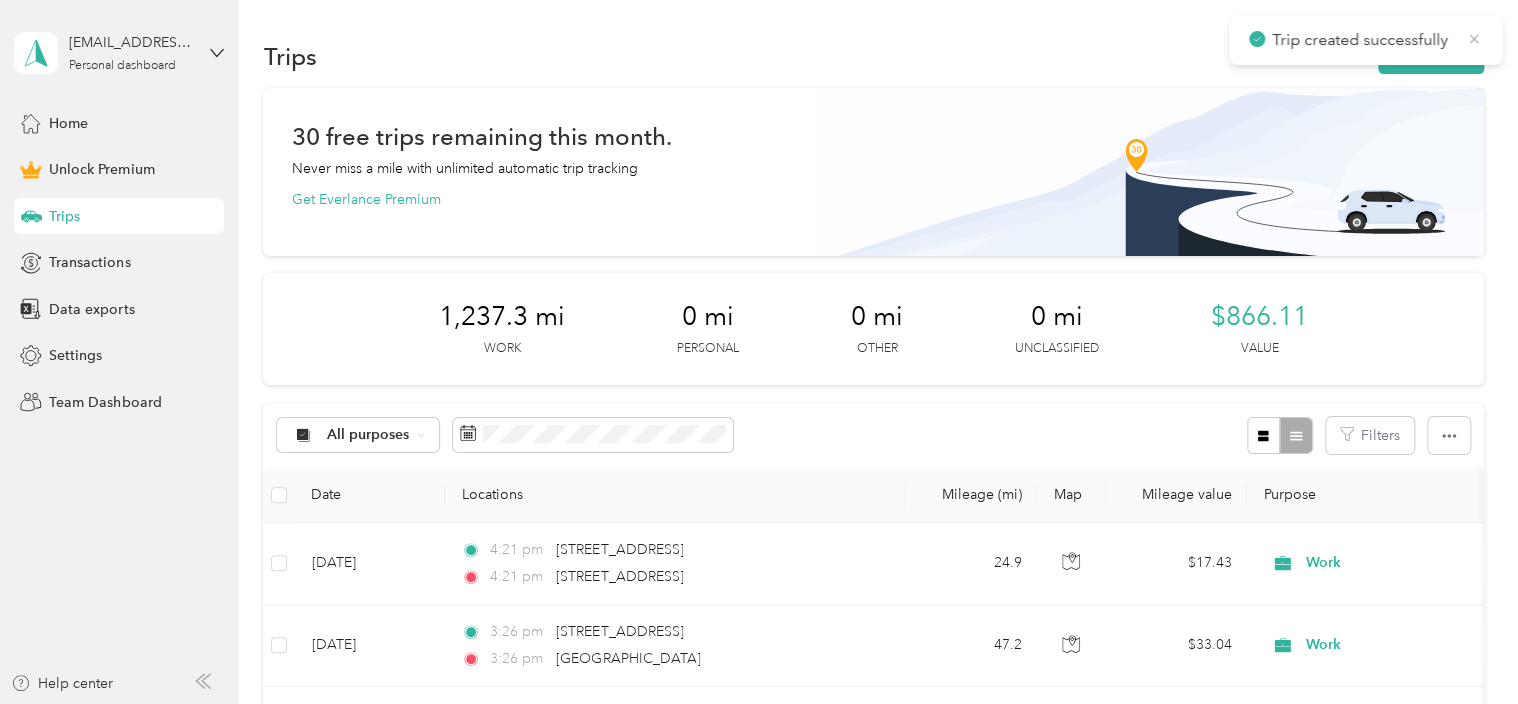 click 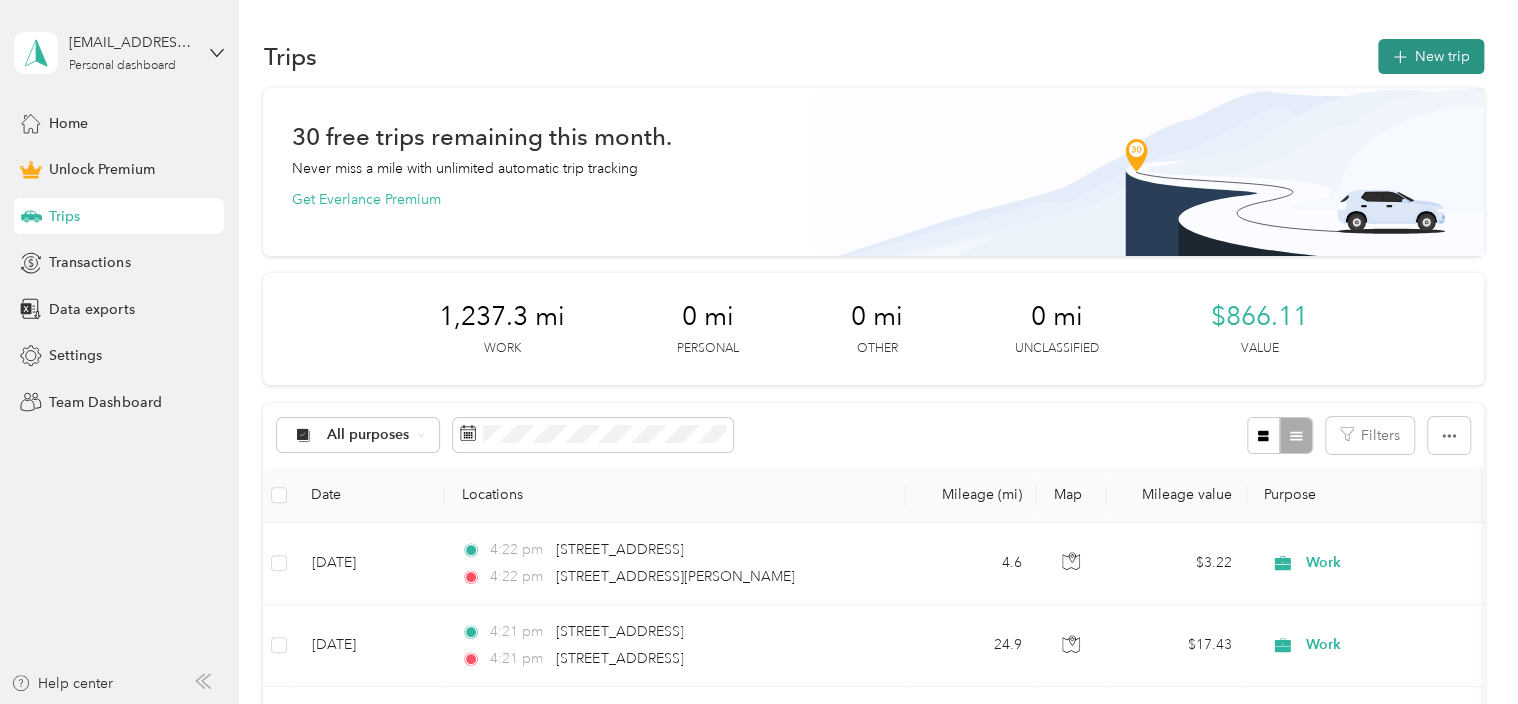 click on "New trip" at bounding box center (1431, 56) 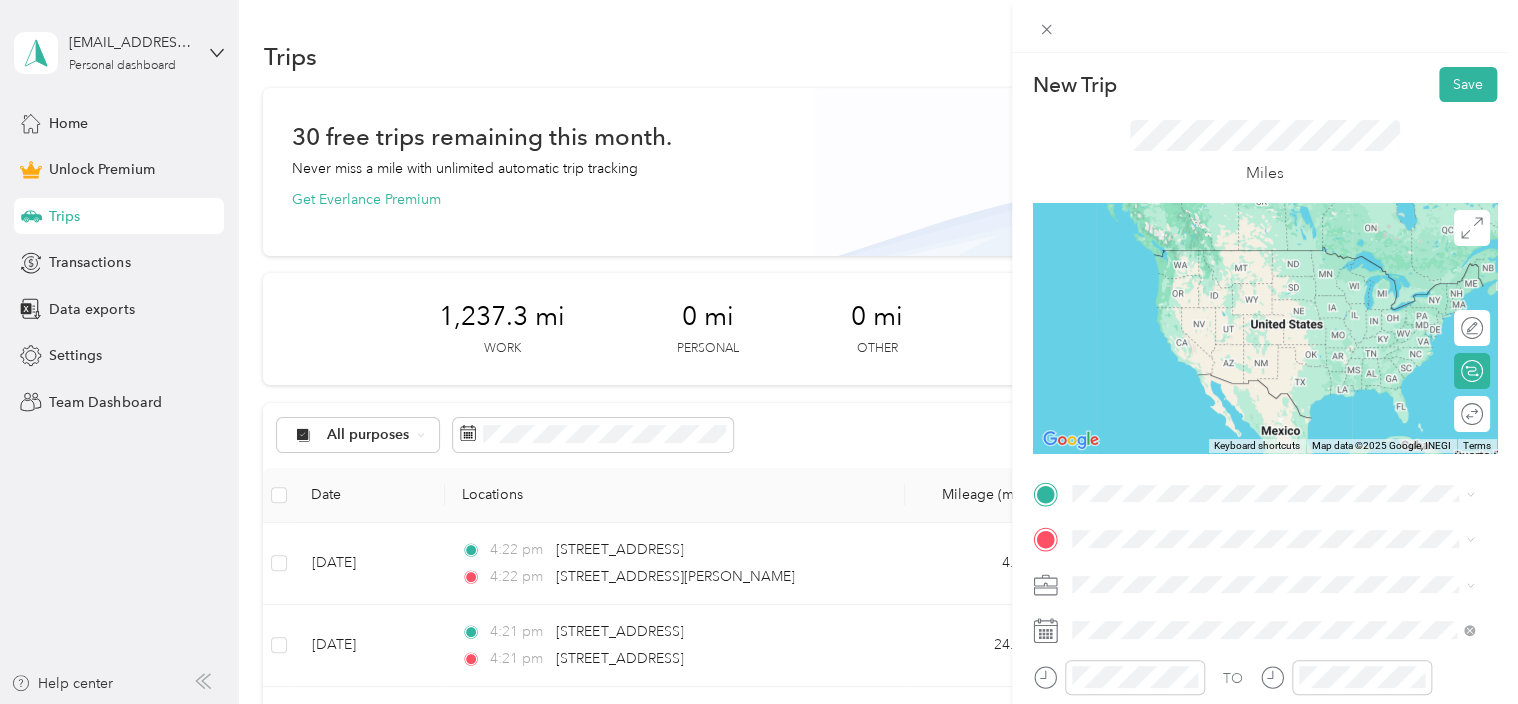 click on "[STREET_ADDRESS][PERSON_NAME][US_STATE]" at bounding box center (1264, 248) 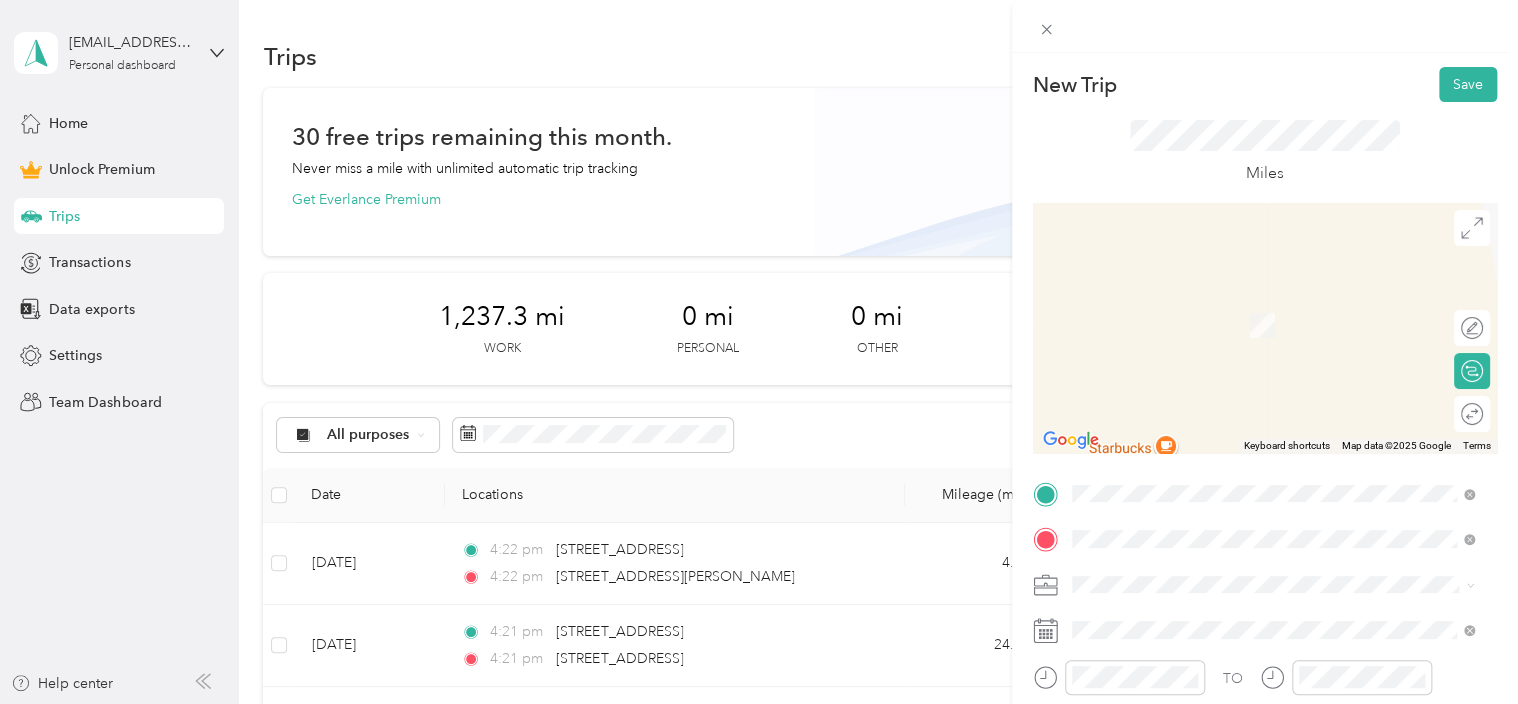 click on "[STREET_ADDRESS][US_STATE]" at bounding box center [1209, 296] 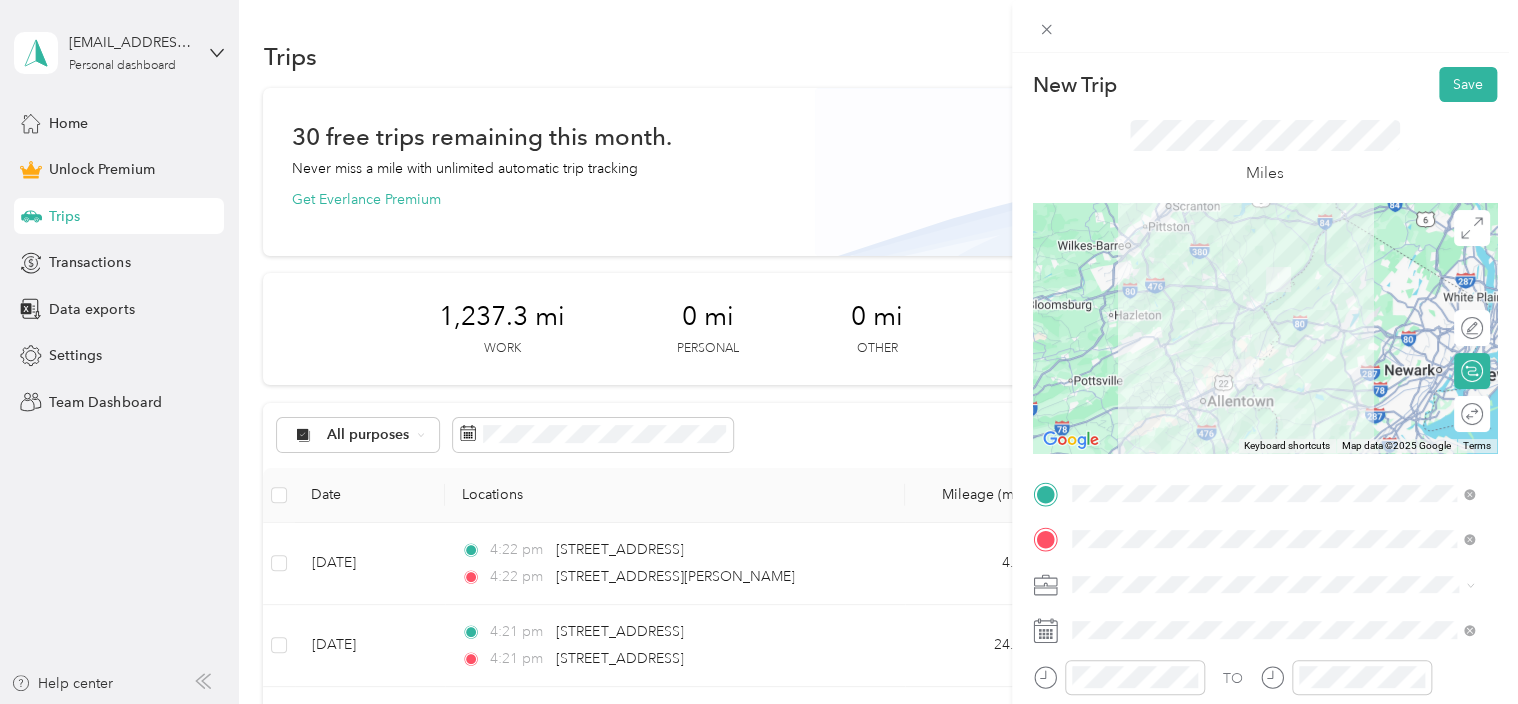 click on "Work" at bounding box center (1273, 338) 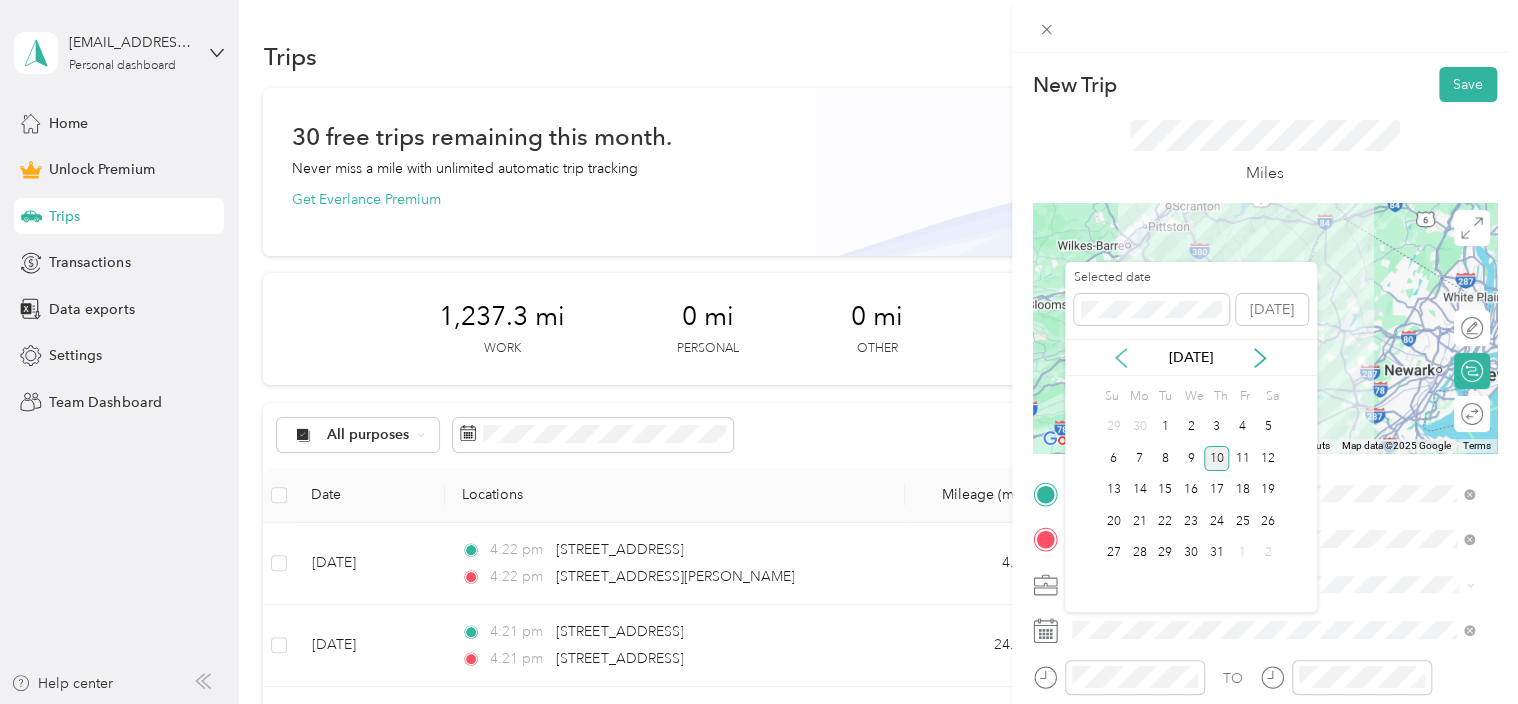 click 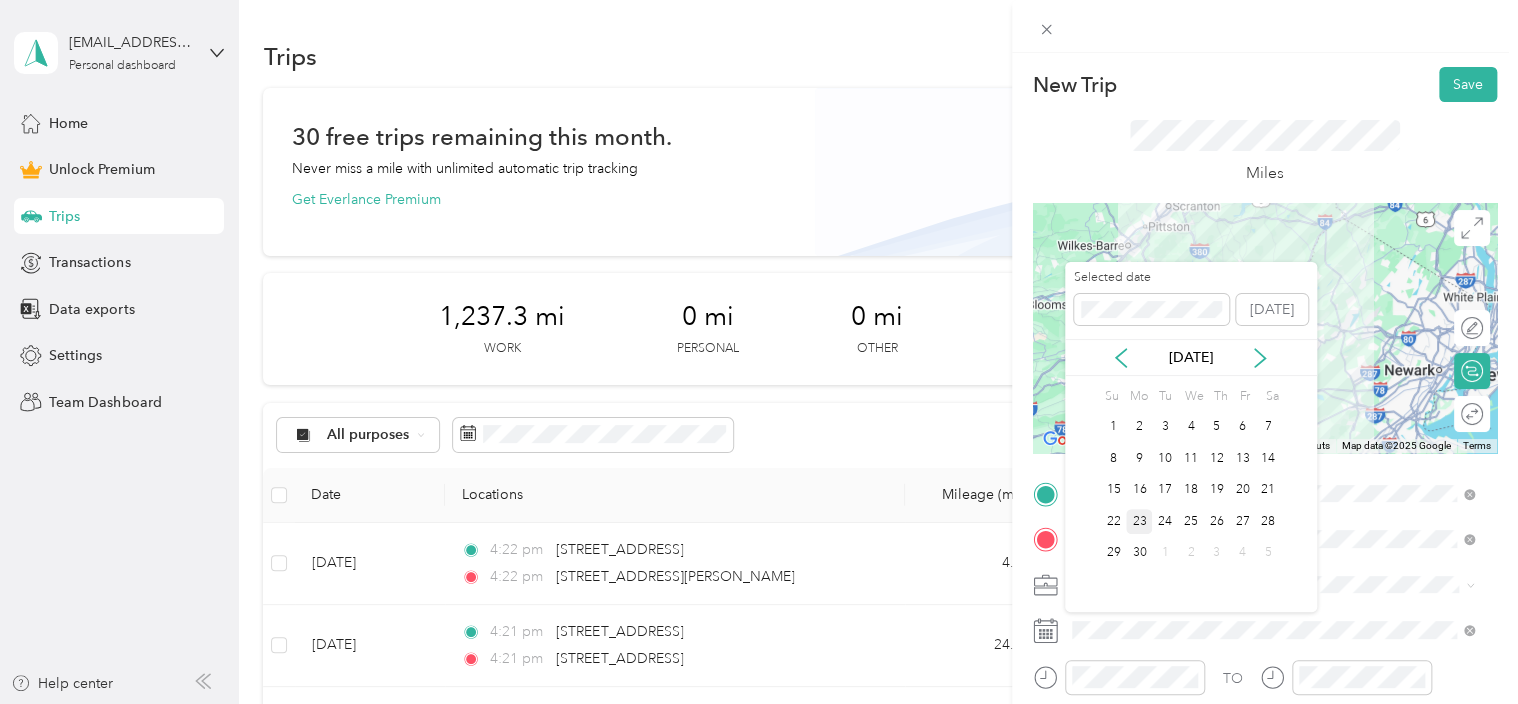 click on "23" at bounding box center (1139, 521) 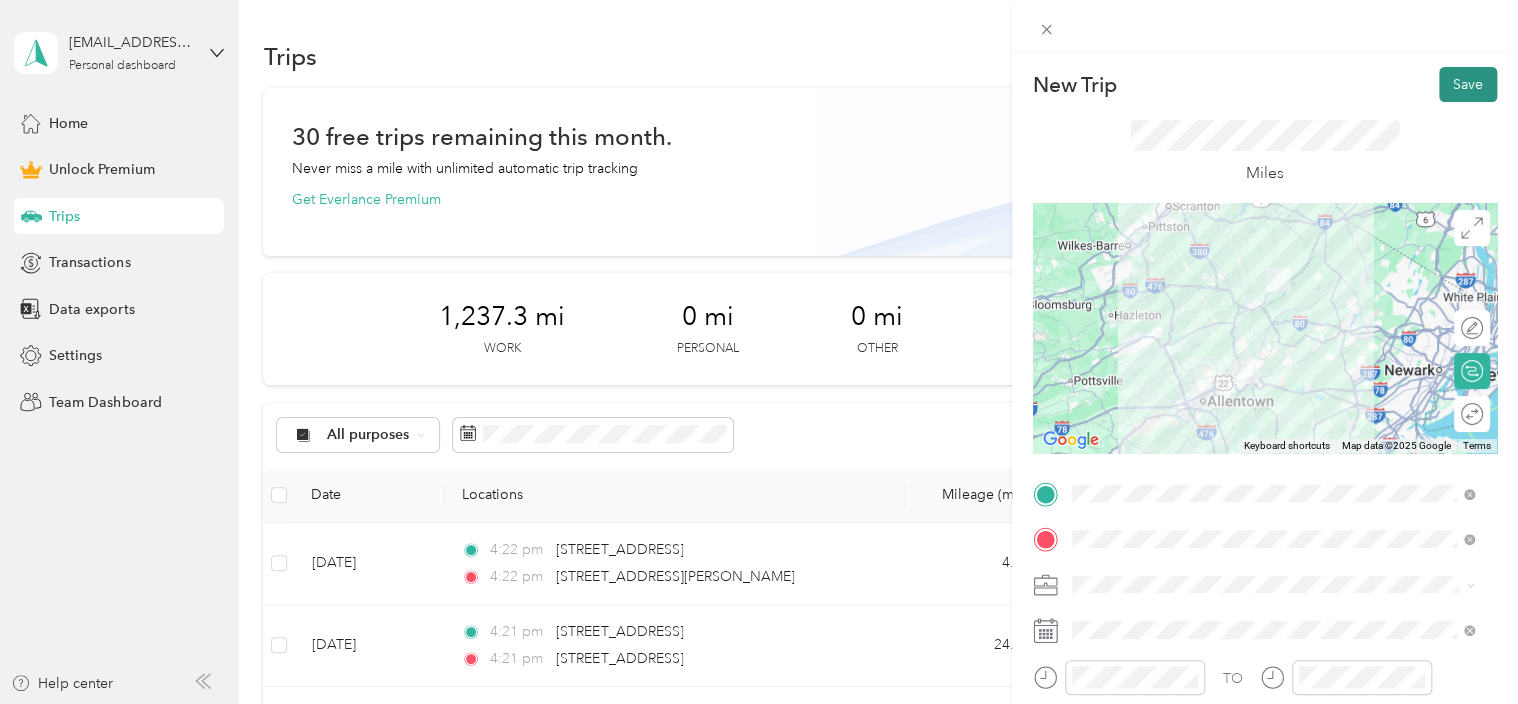 click on "Save" at bounding box center (1468, 84) 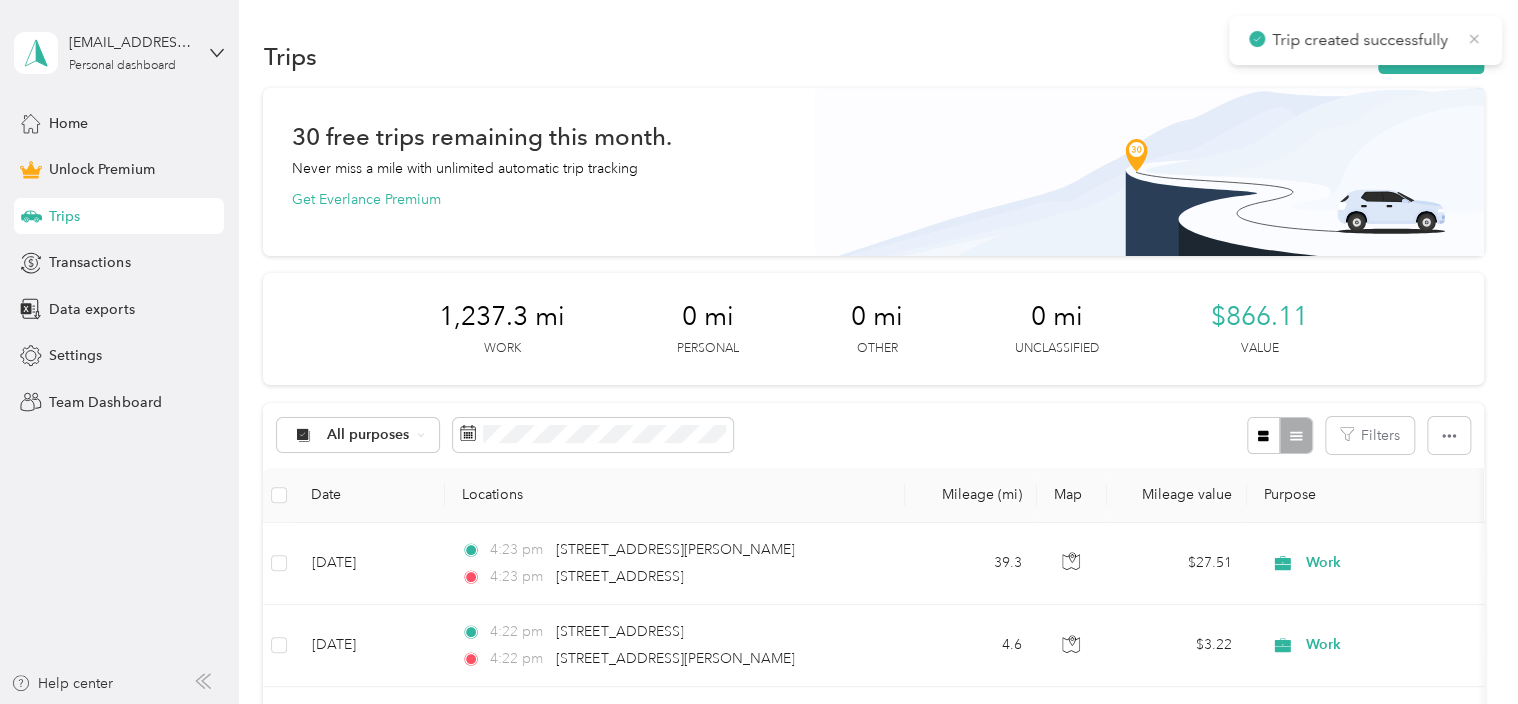 click 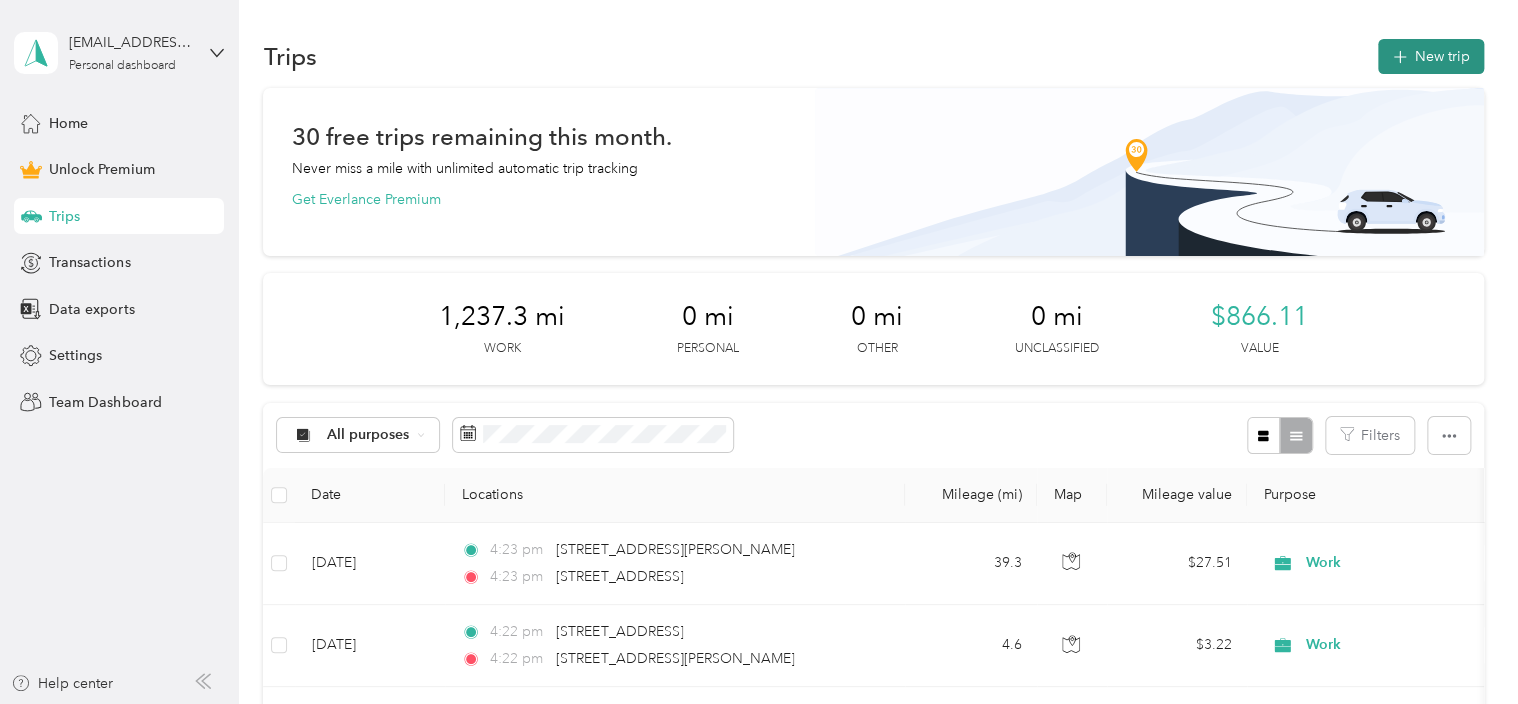 click on "New trip" at bounding box center (1431, 56) 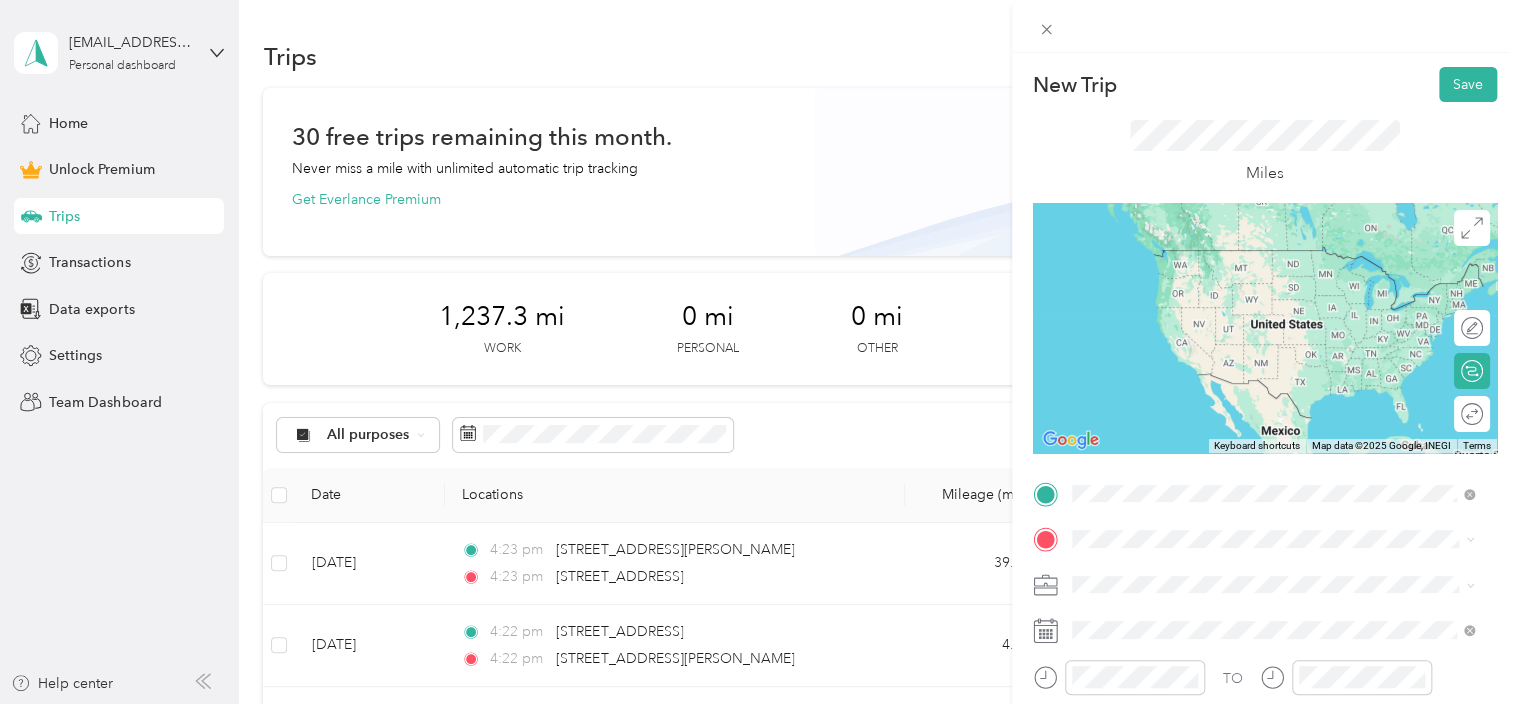 click on "[STREET_ADDRESS][US_STATE]" at bounding box center [1209, 250] 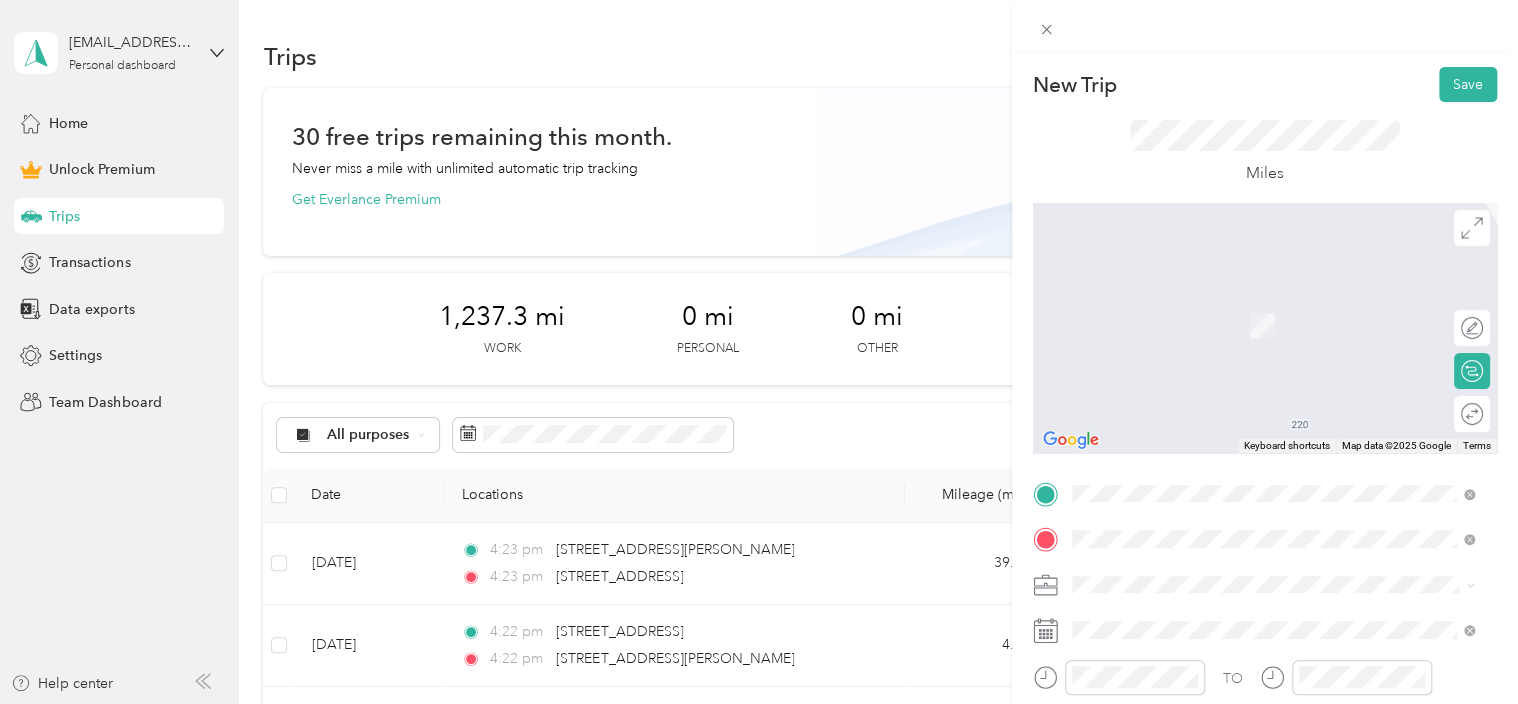 click on "[STREET_ADDRESS][PERSON_NAME][US_STATE]" at bounding box center [1264, 296] 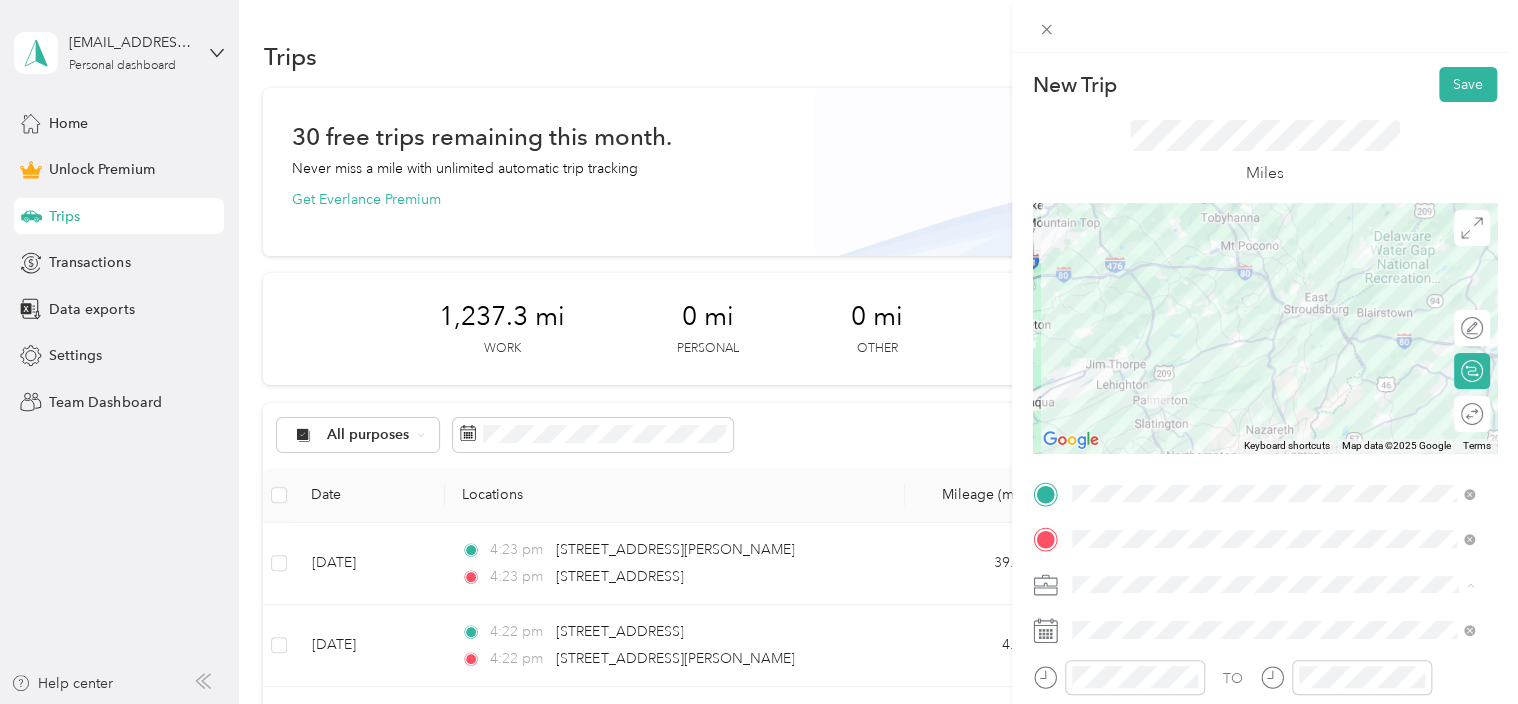 click on "Work" at bounding box center (1273, 339) 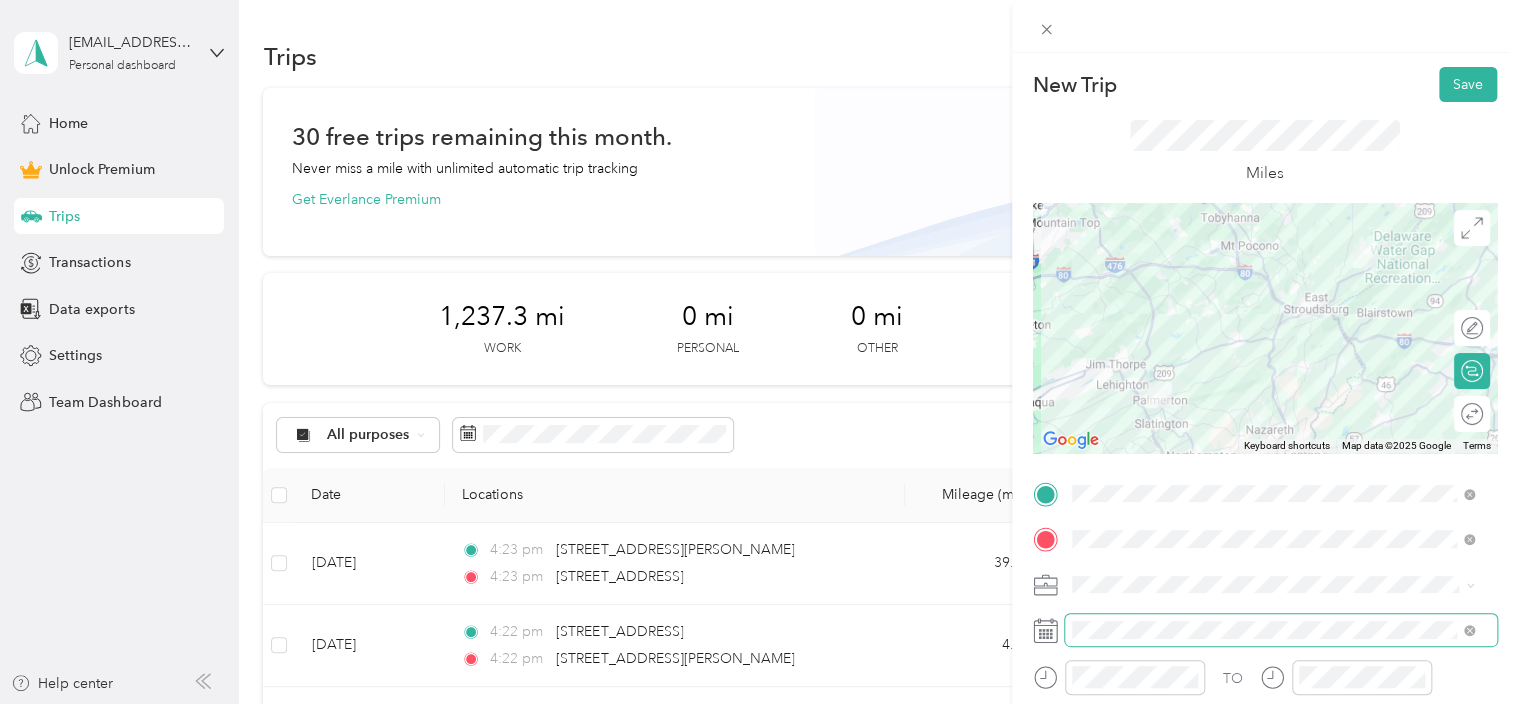 click at bounding box center [1281, 630] 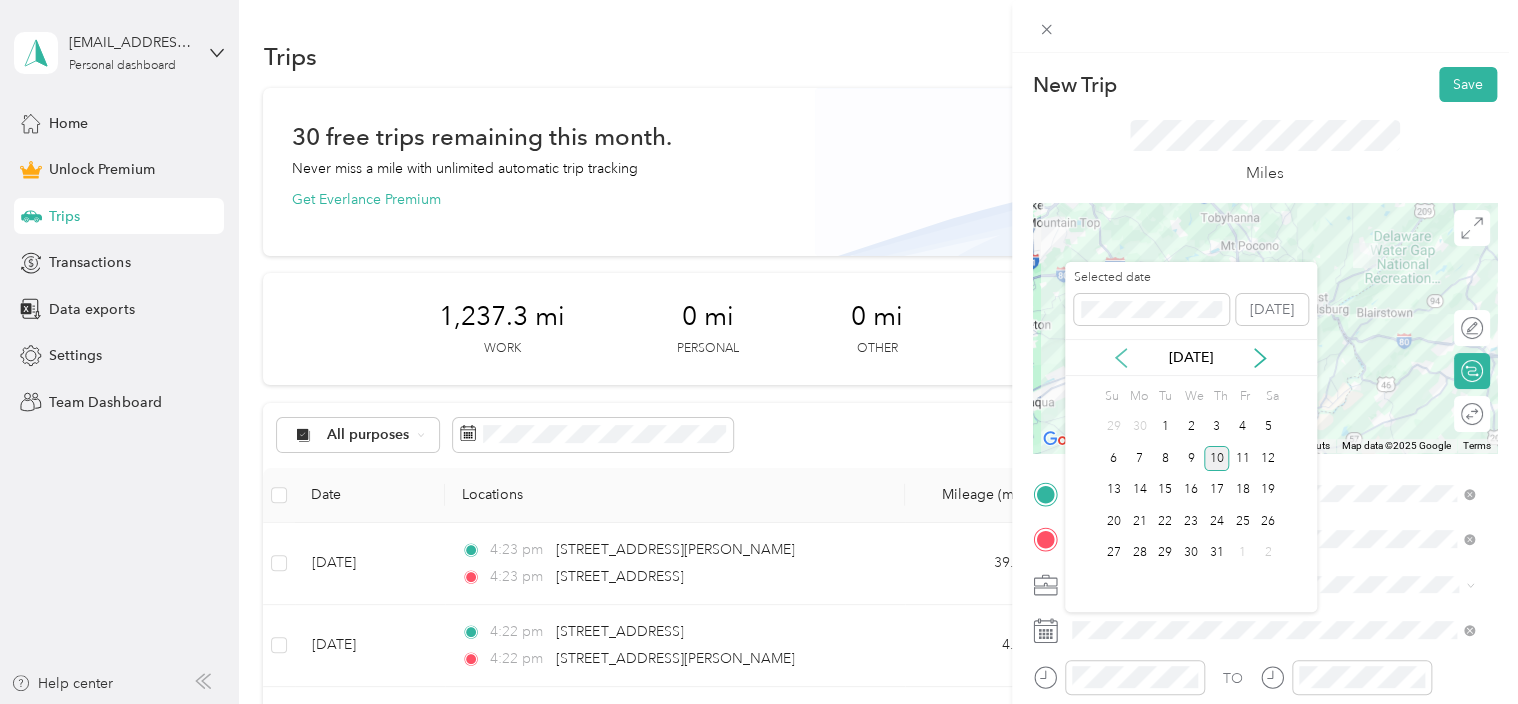 click 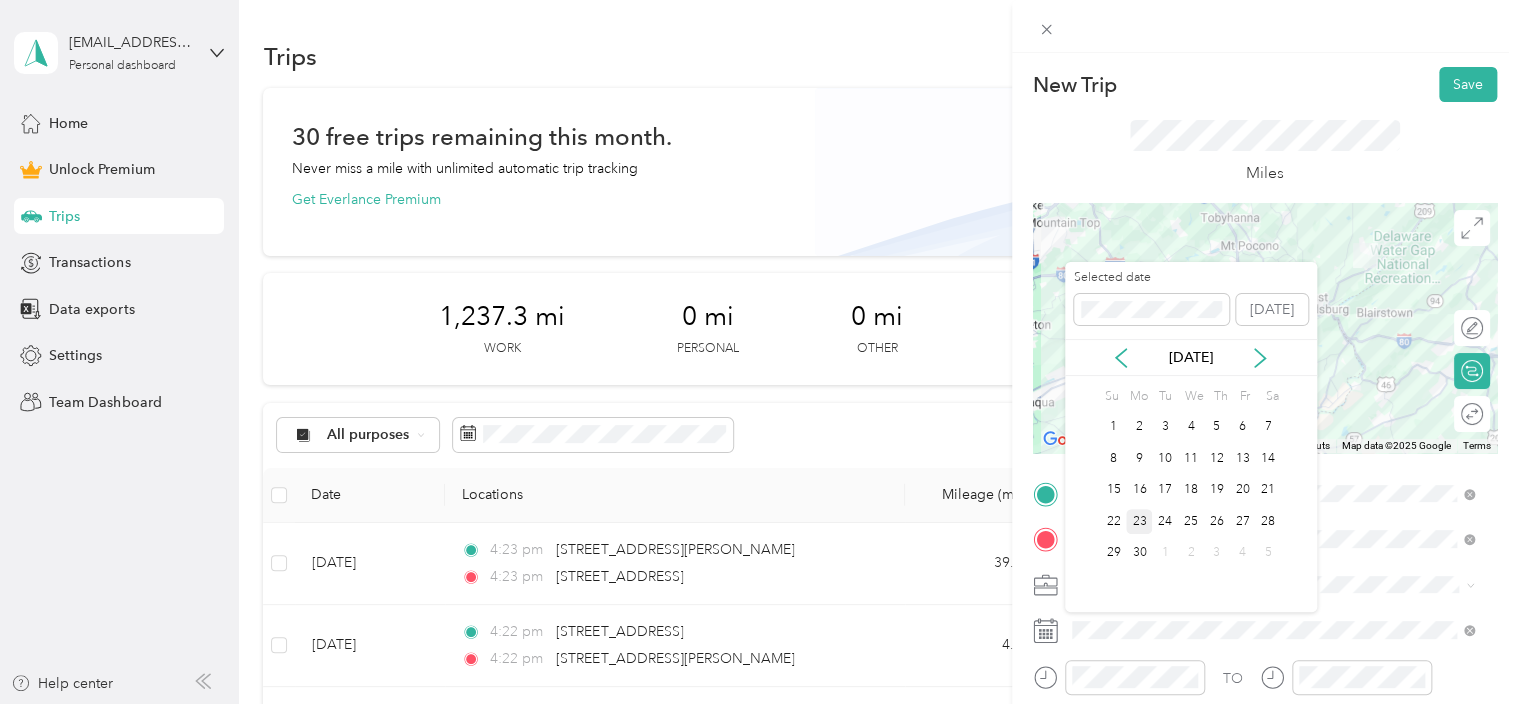click on "23" at bounding box center [1139, 521] 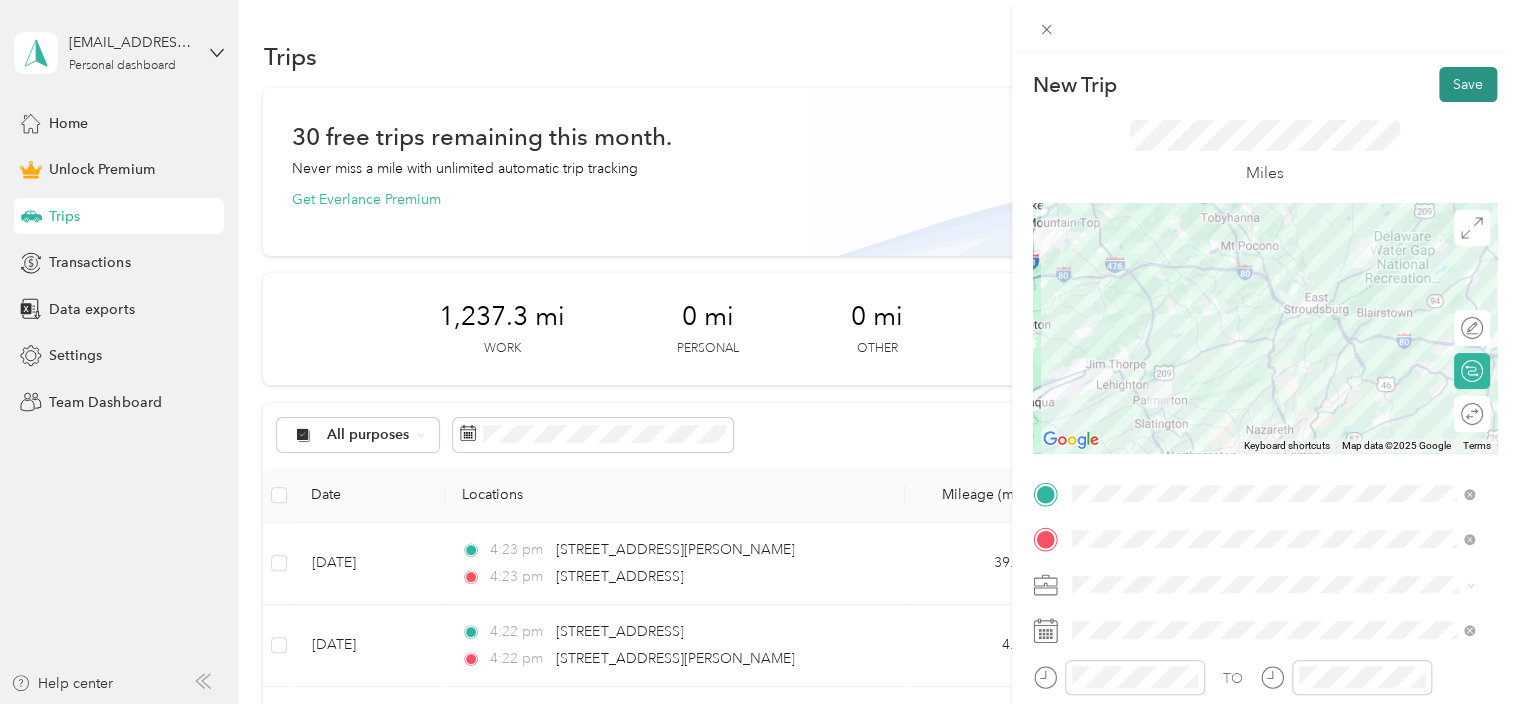 click on "Save" at bounding box center (1468, 84) 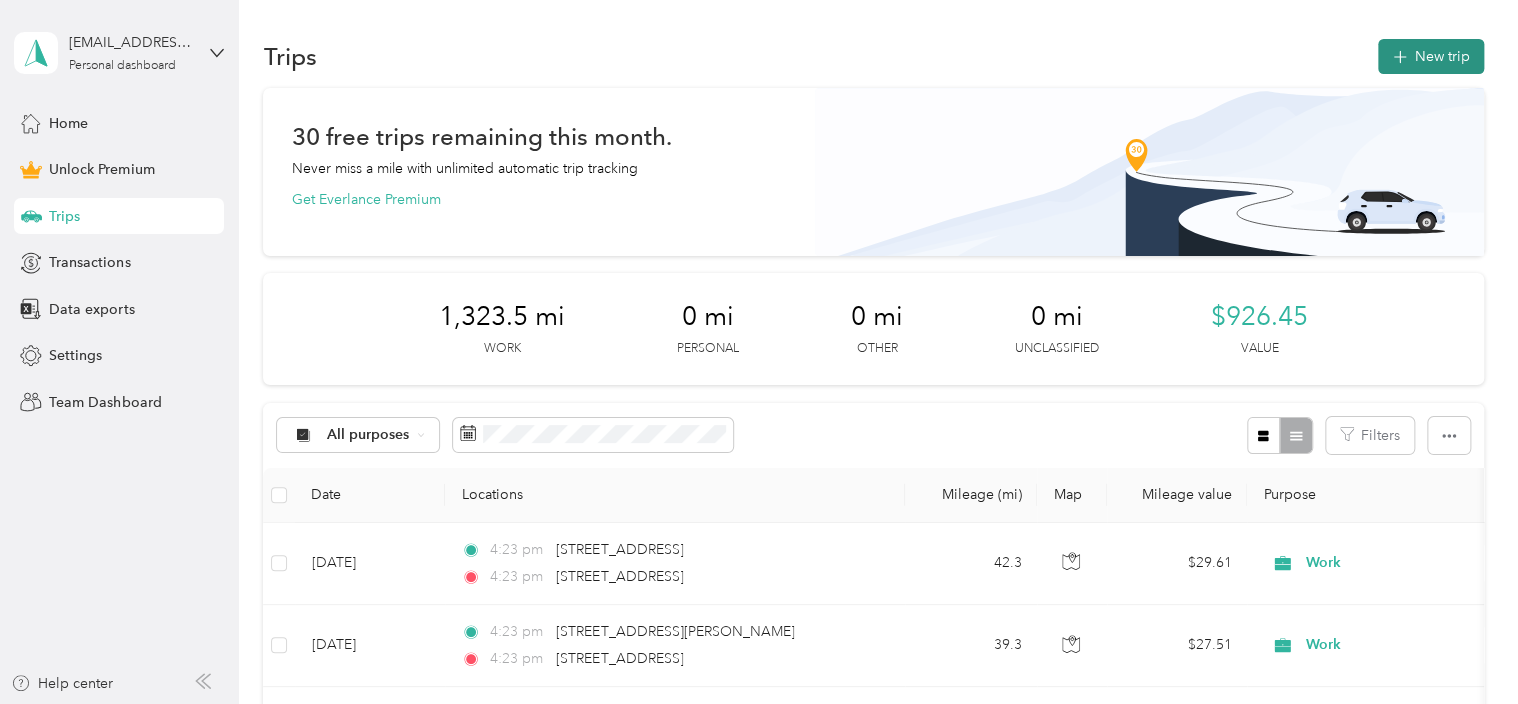 click on "New trip" at bounding box center (1431, 56) 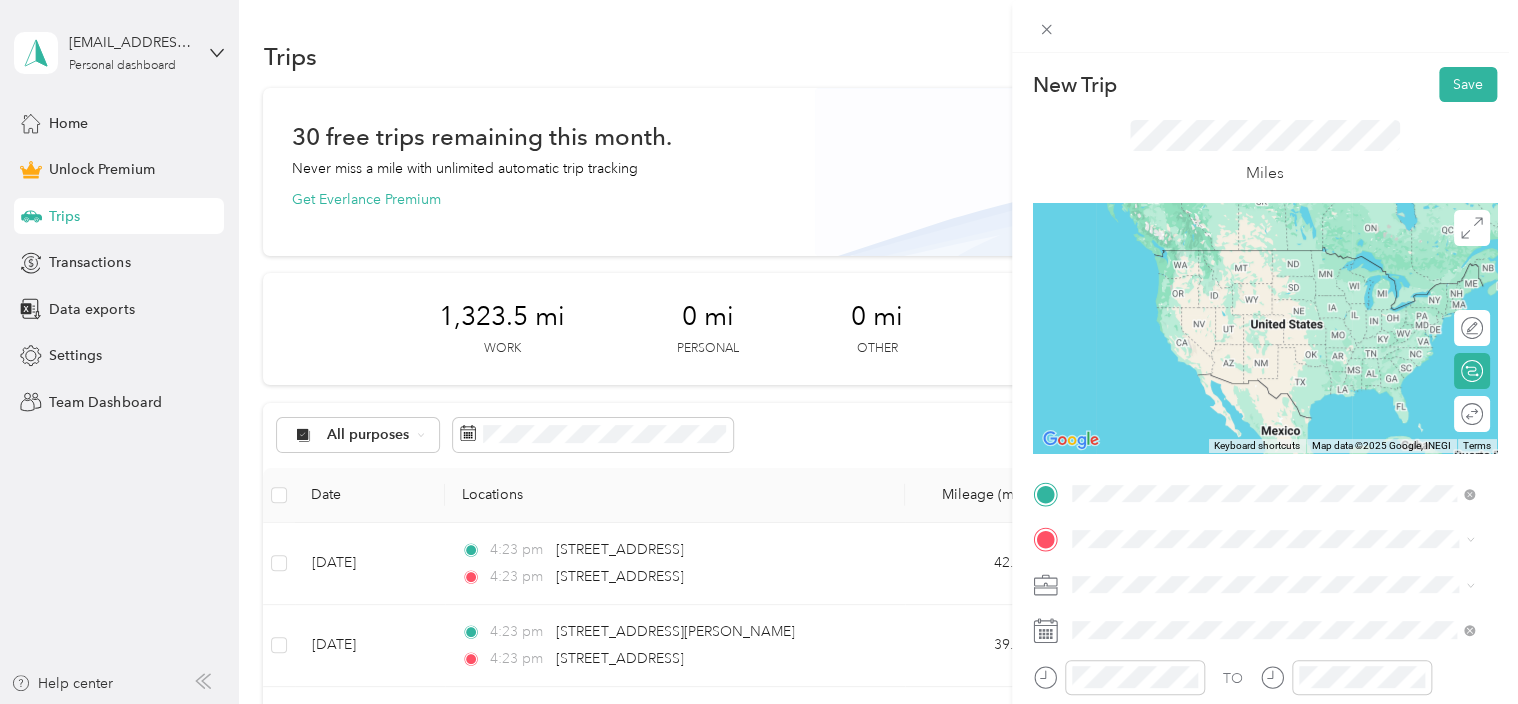 click on "[STREET_ADDRESS][PERSON_NAME][US_STATE]" at bounding box center [1264, 250] 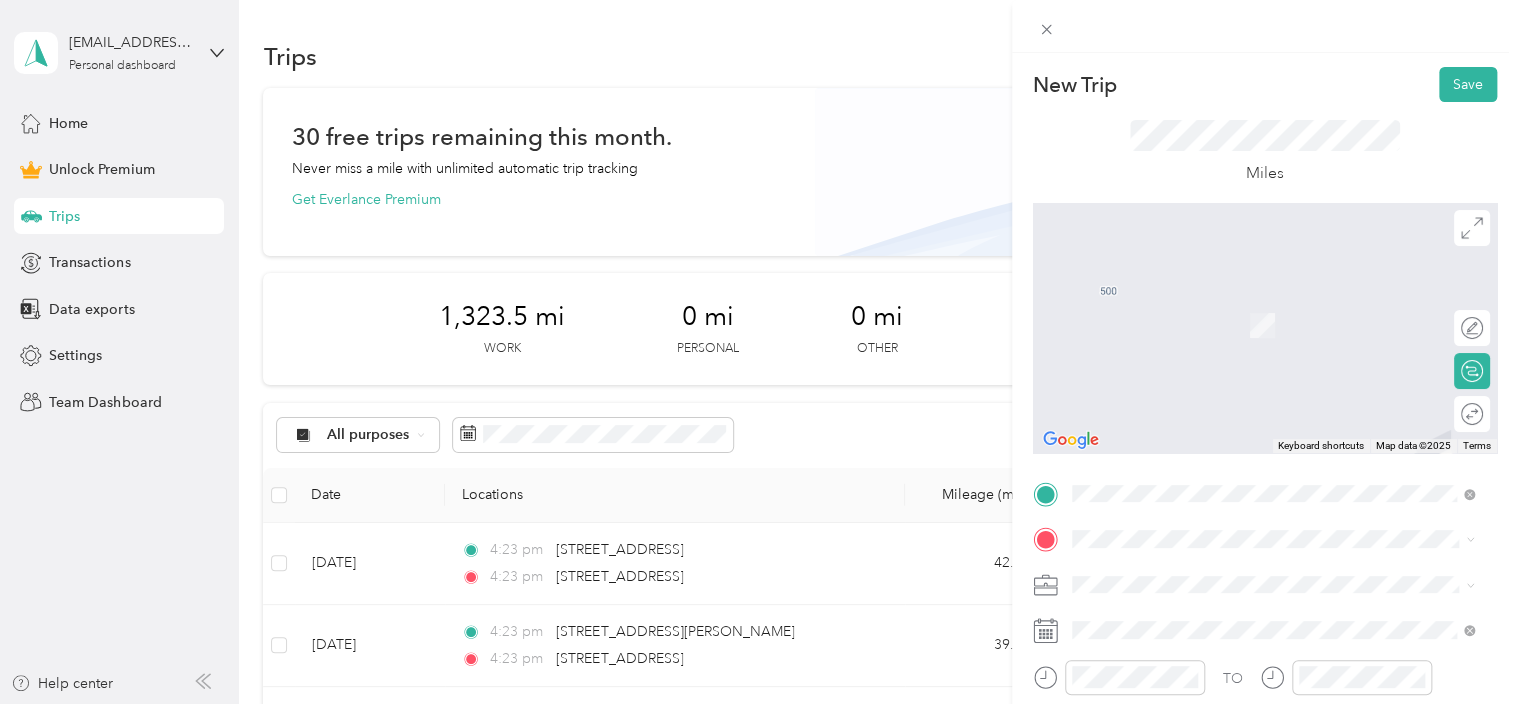 click on "Work" at bounding box center (1273, 337) 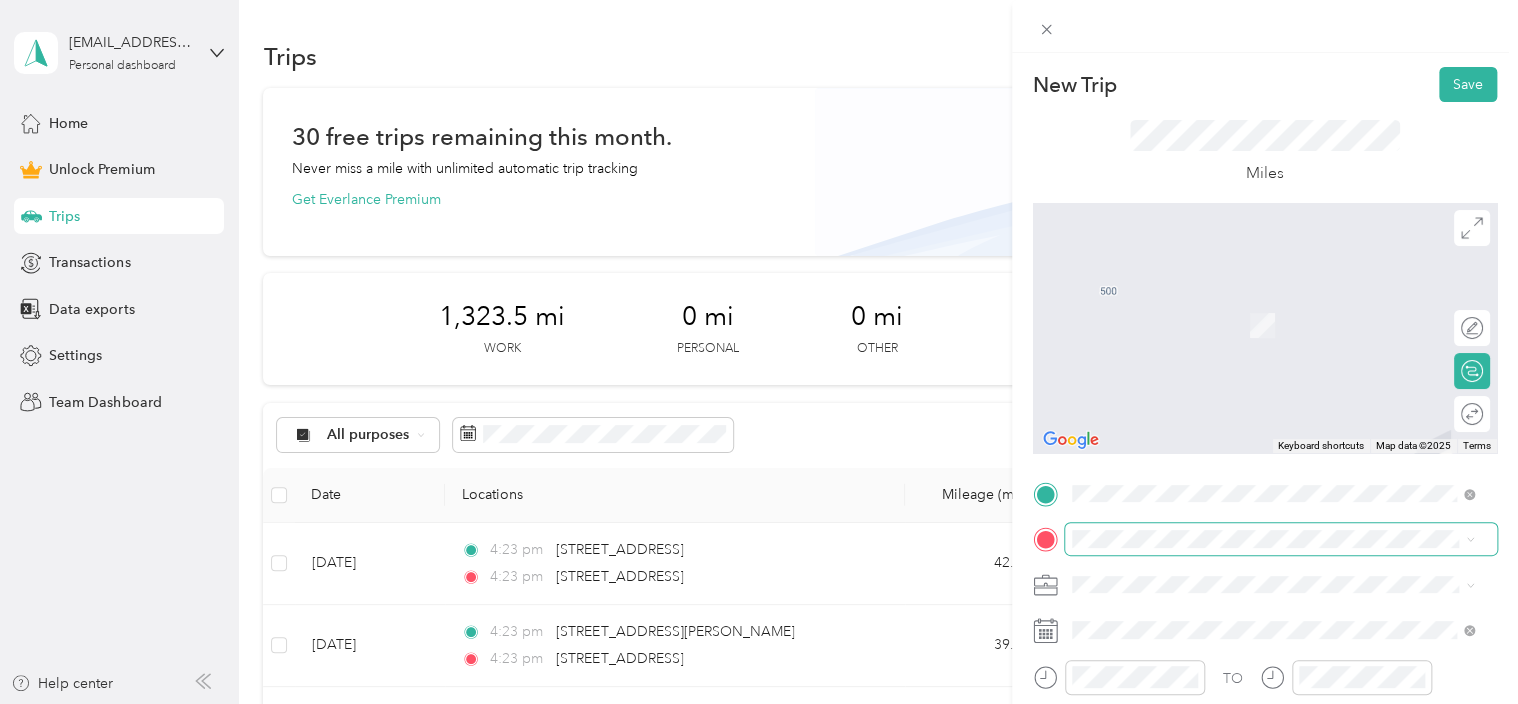 click at bounding box center (1281, 539) 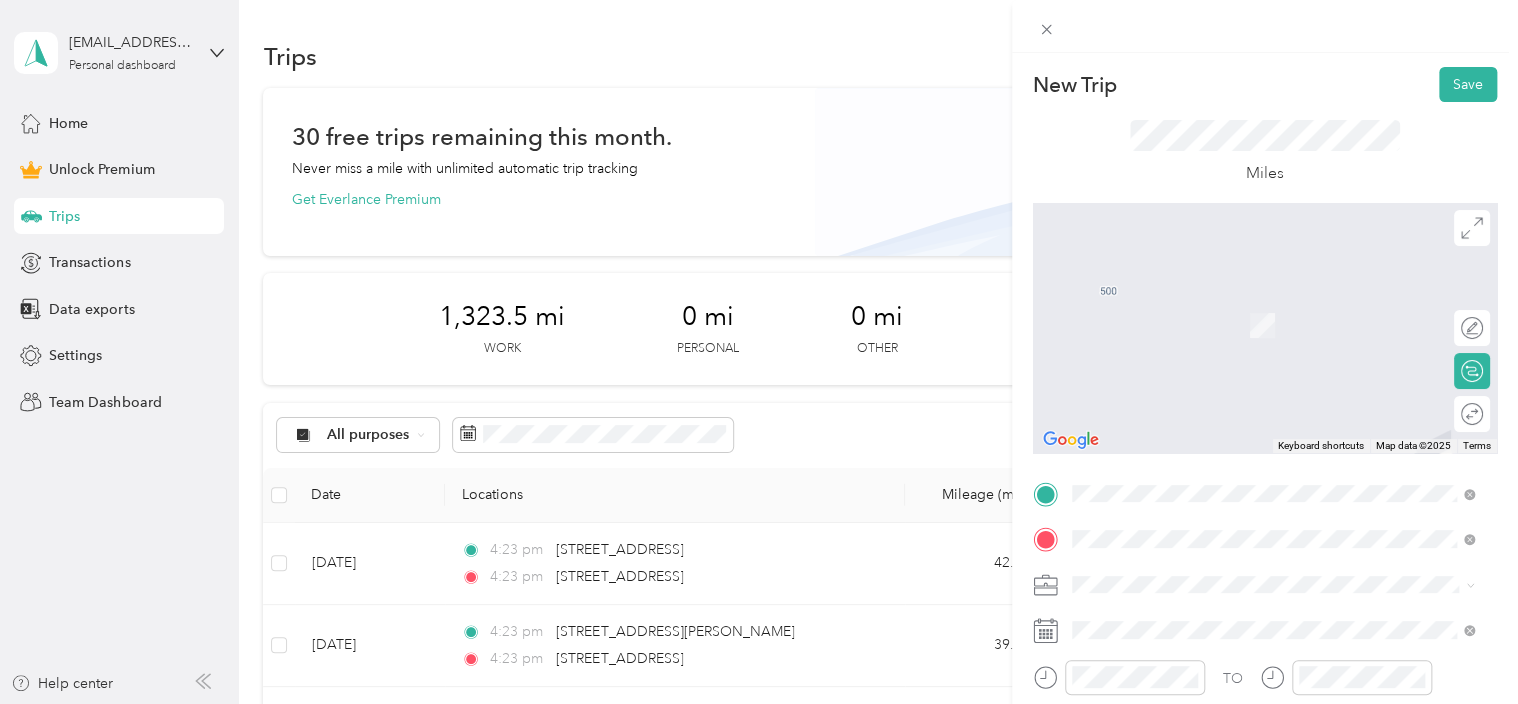 click on "[STREET_ADDRESS][PERSON_NAME][US_STATE]" at bounding box center [1264, 317] 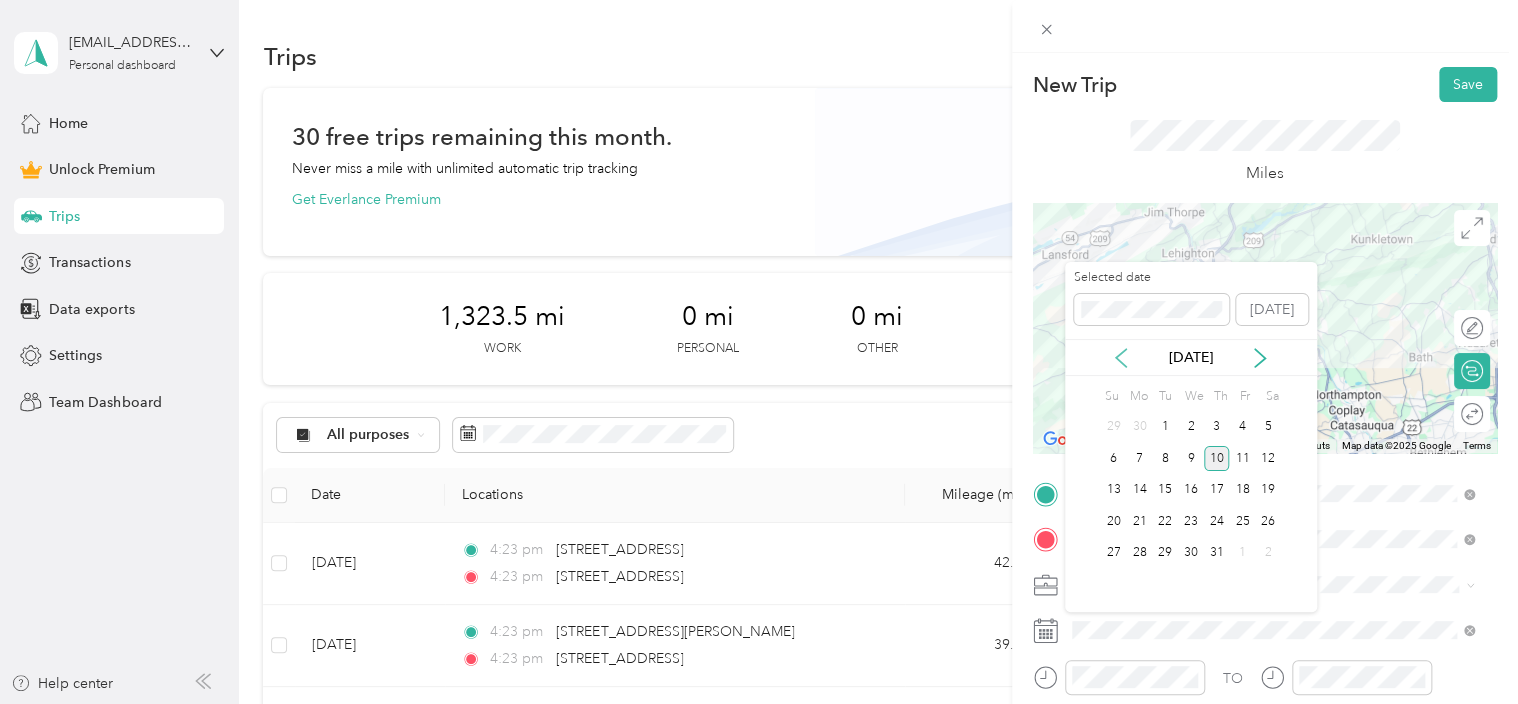 click 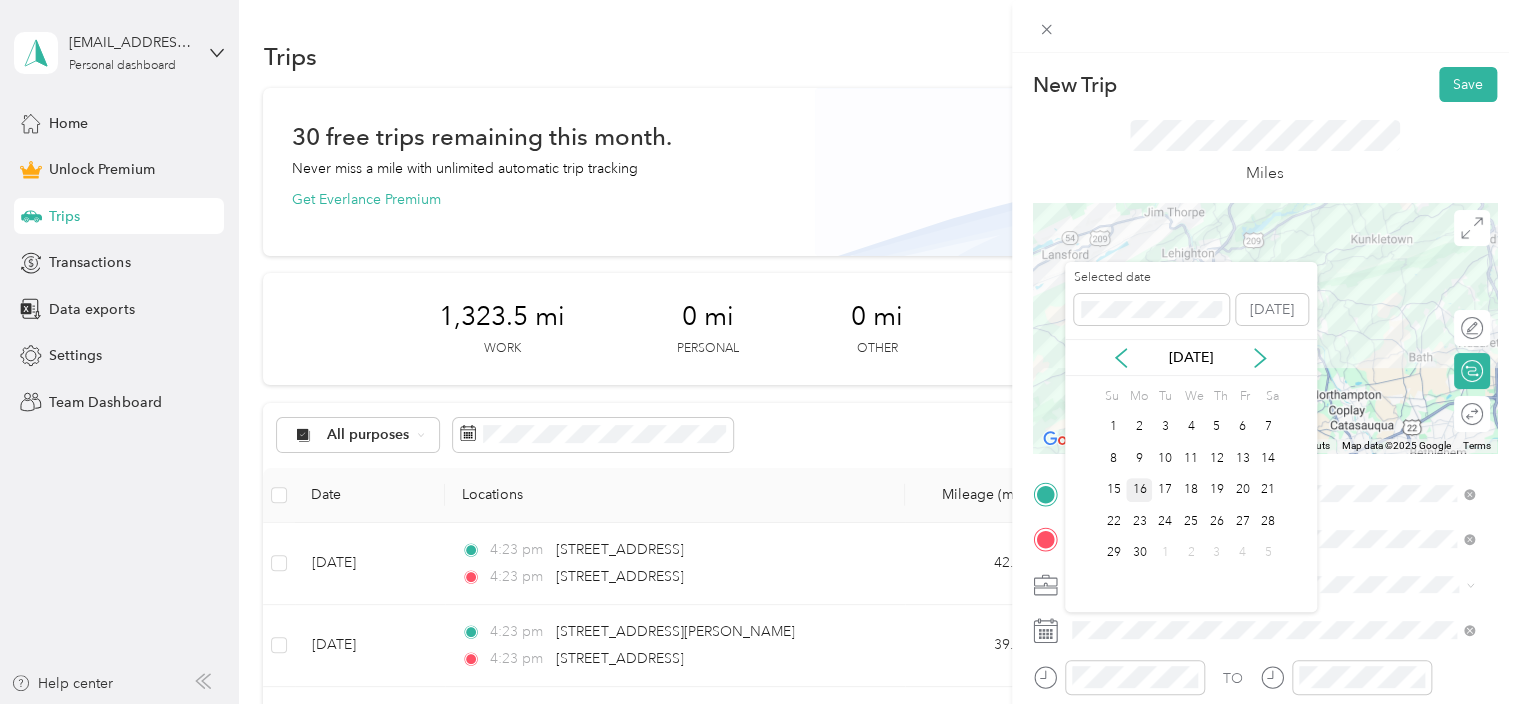 click on "16" at bounding box center (1139, 490) 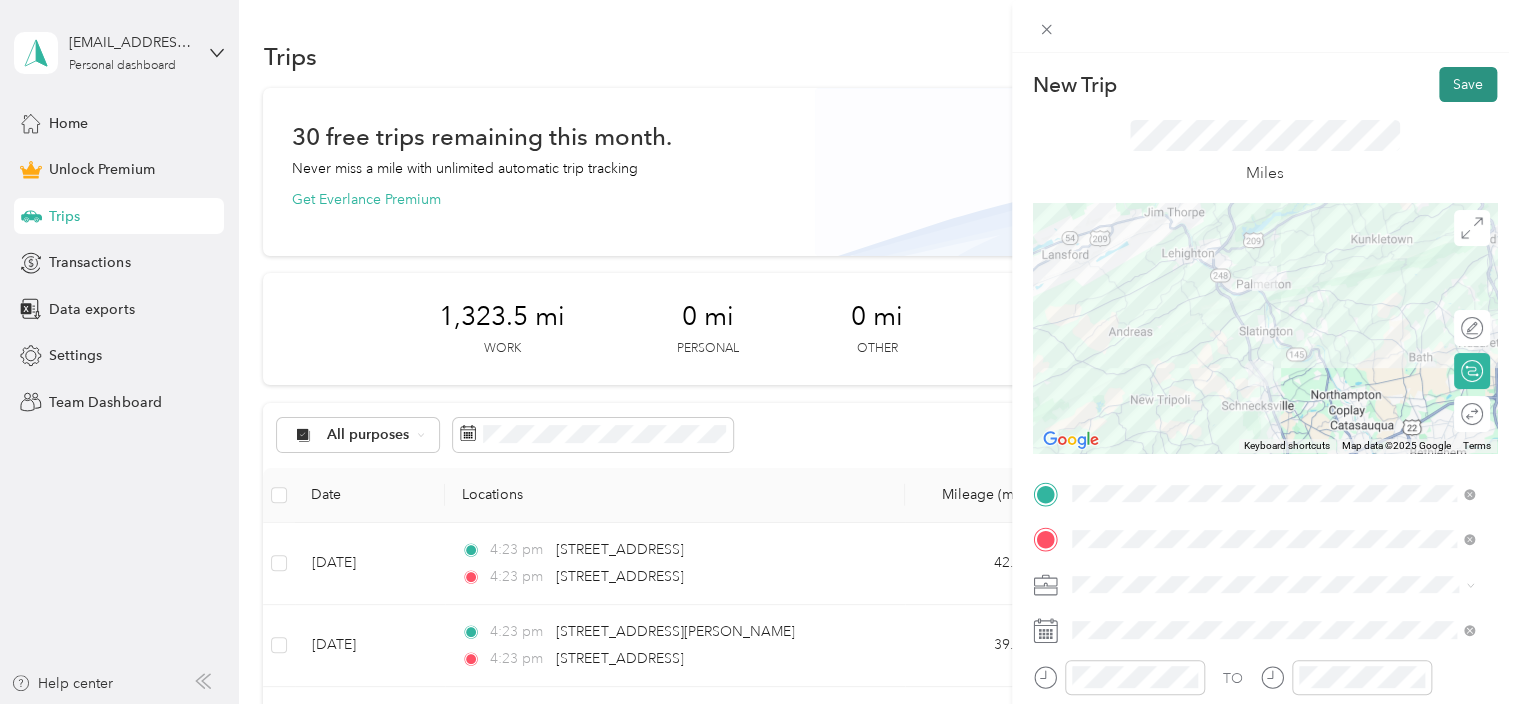 click on "Save" at bounding box center (1468, 84) 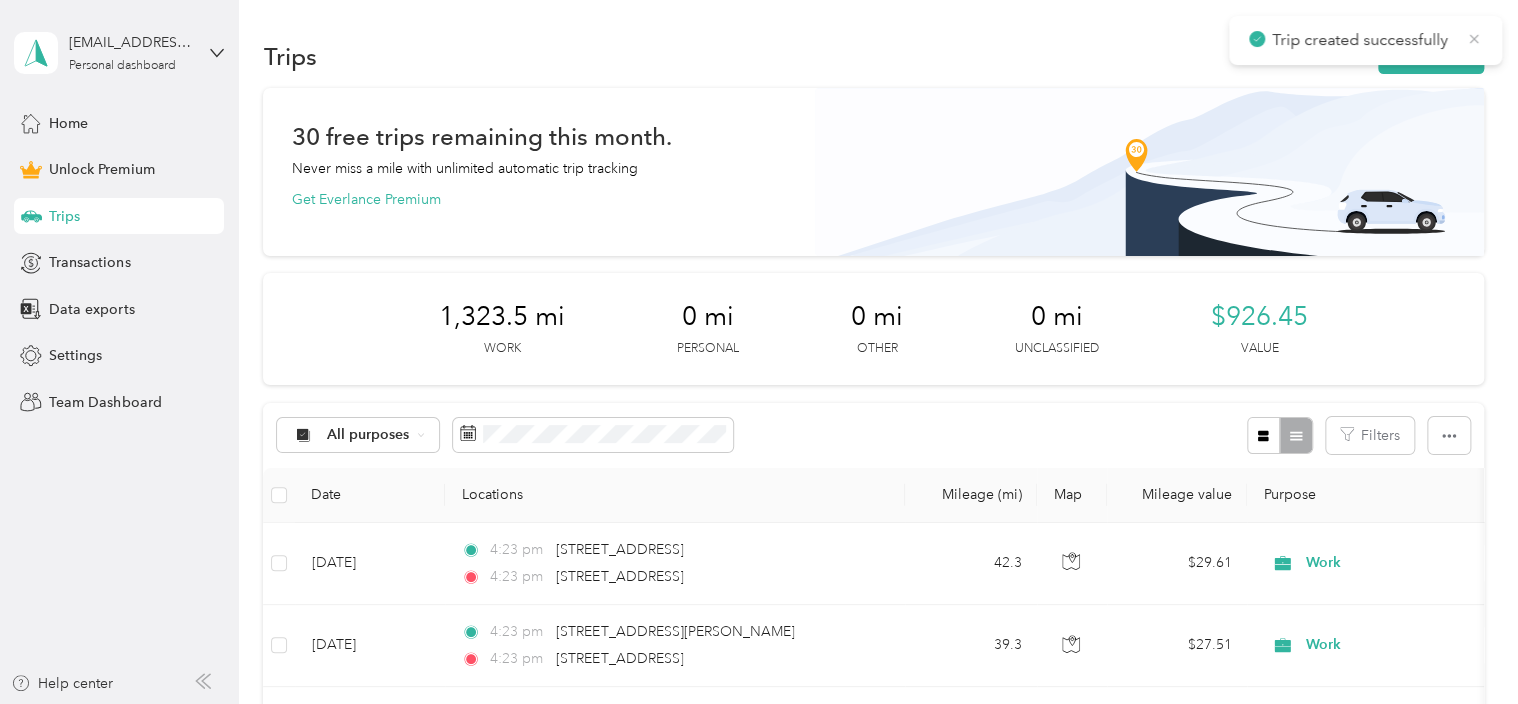 click 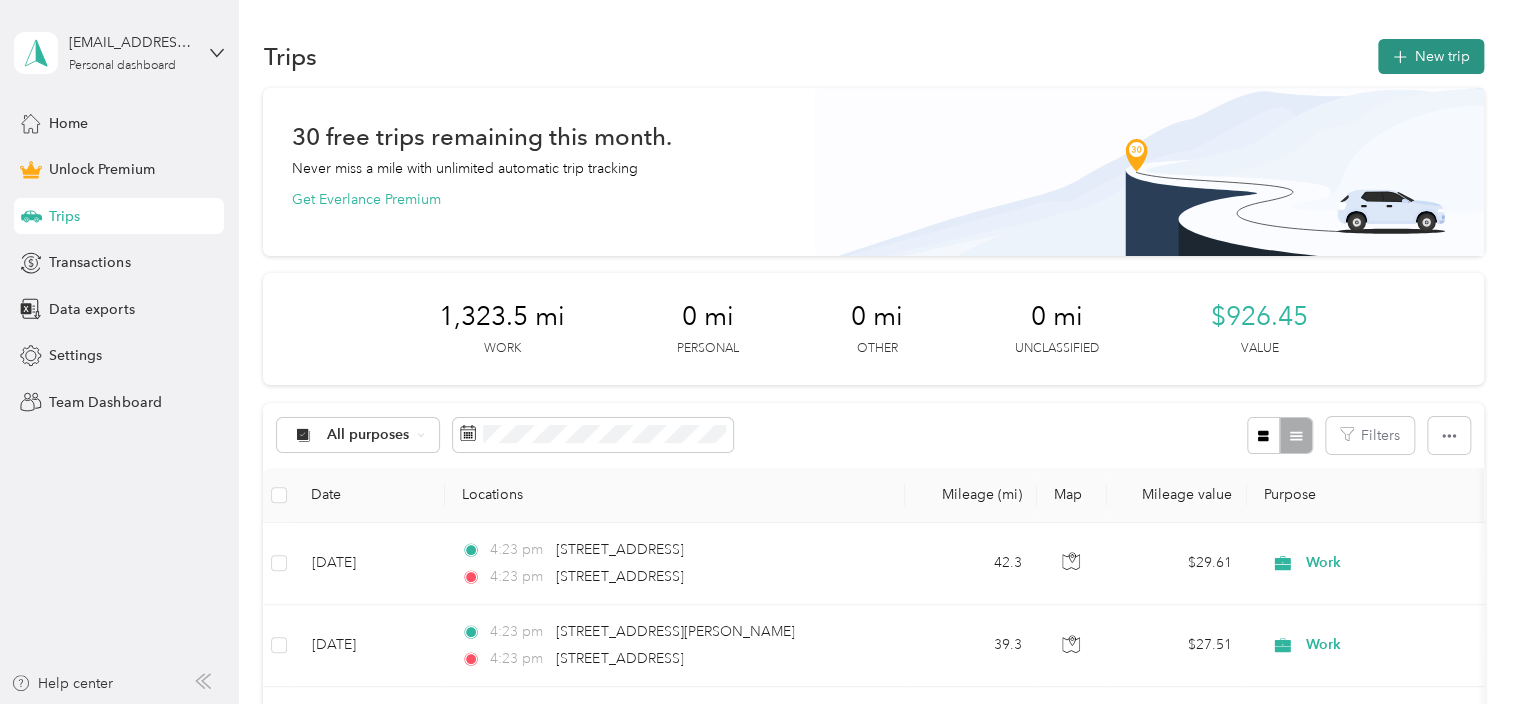 click on "New trip" at bounding box center (1431, 56) 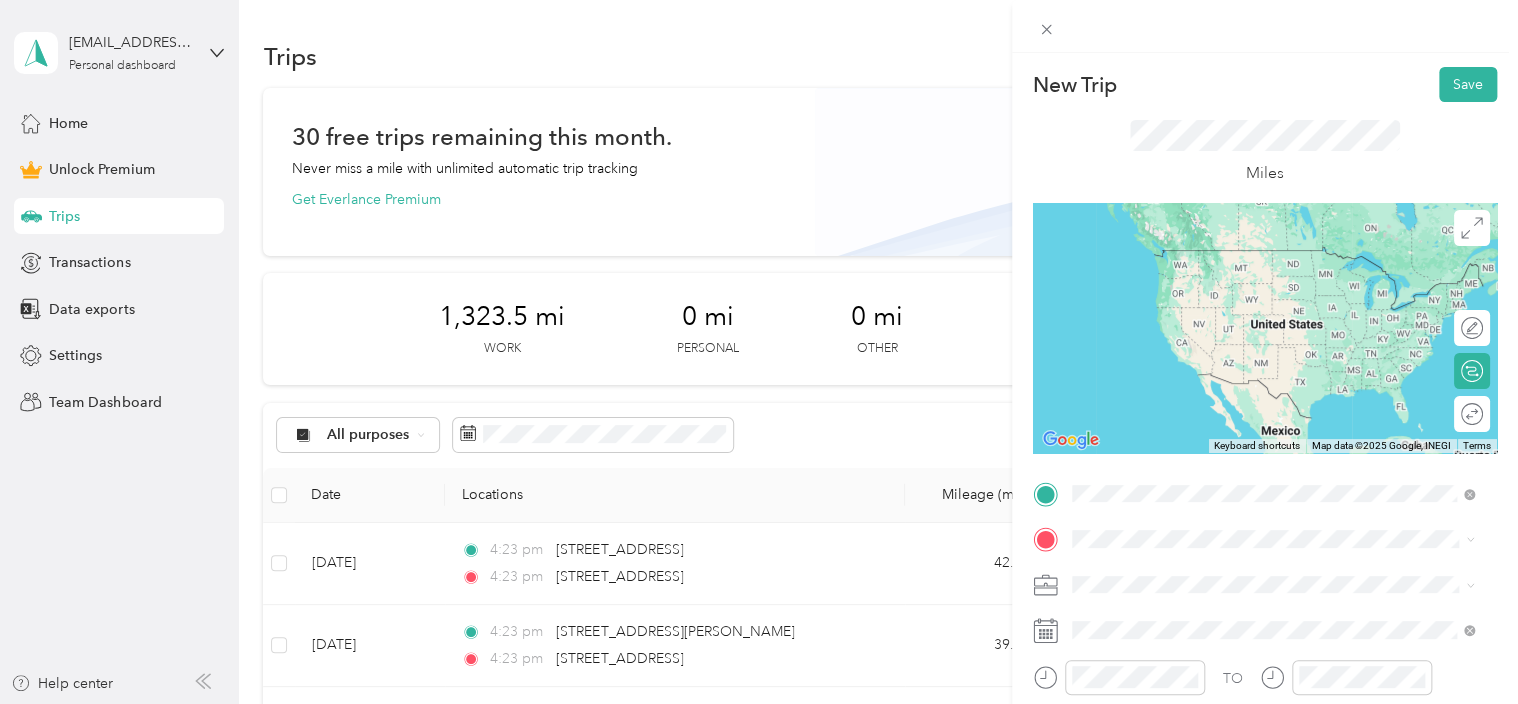 click on "[STREET_ADDRESS][PERSON_NAME][US_STATE]" at bounding box center [1264, 271] 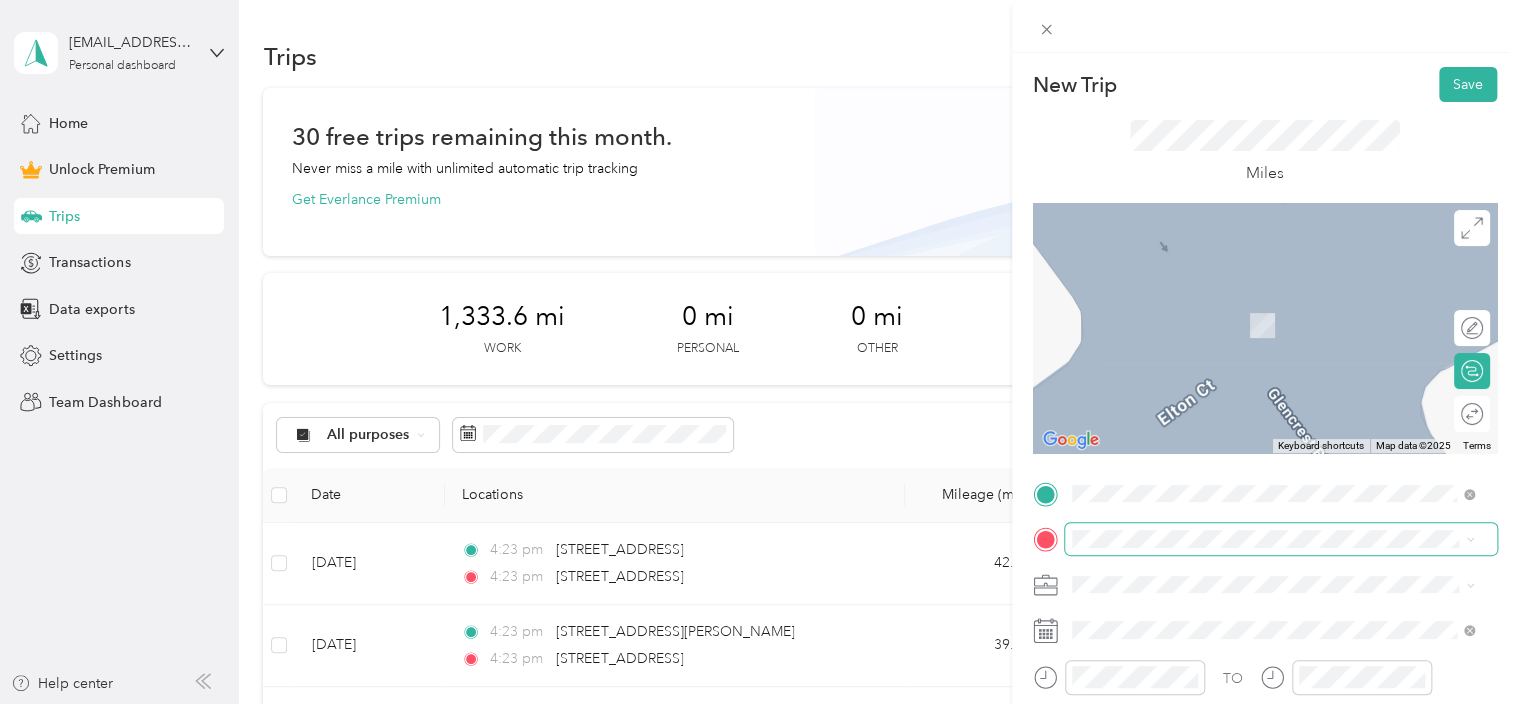 click at bounding box center (1281, 539) 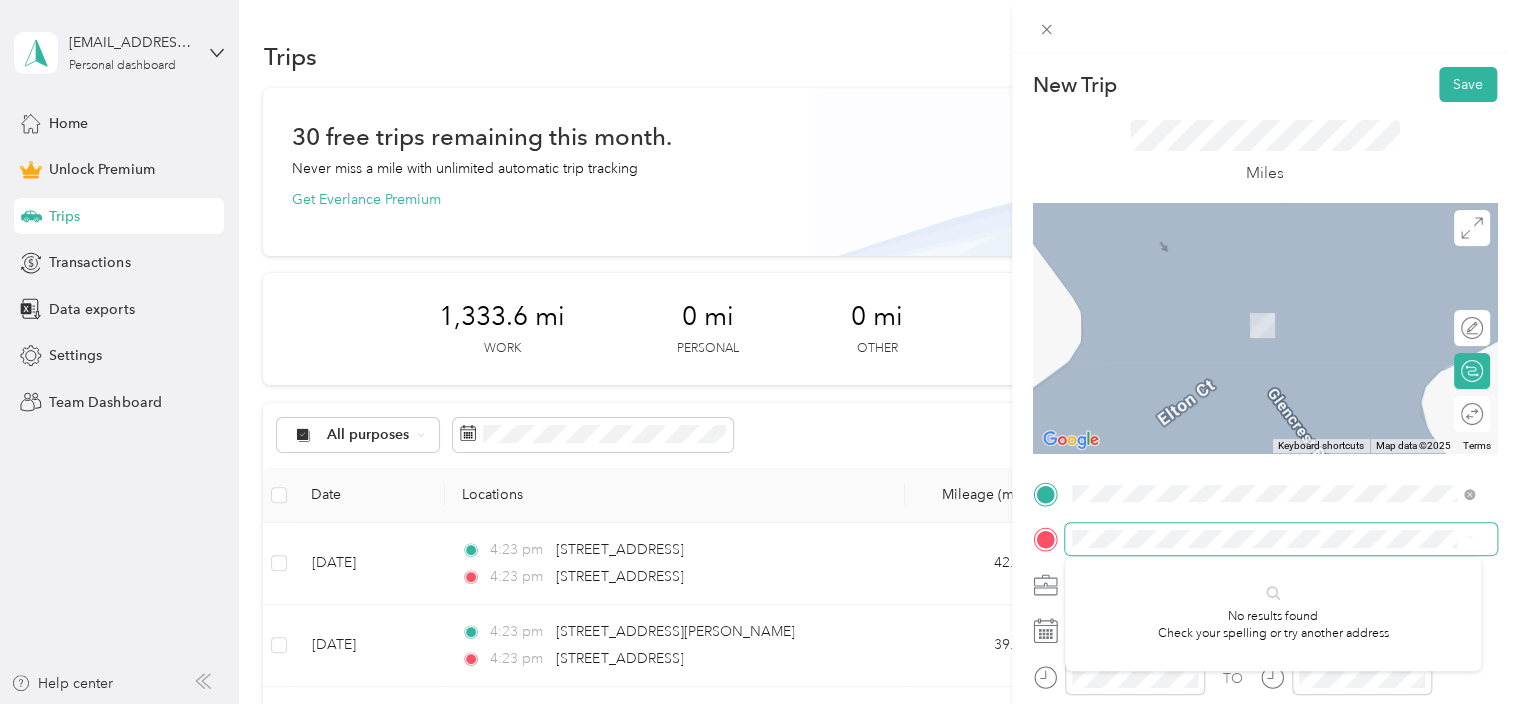 scroll, scrollTop: 0, scrollLeft: 5, axis: horizontal 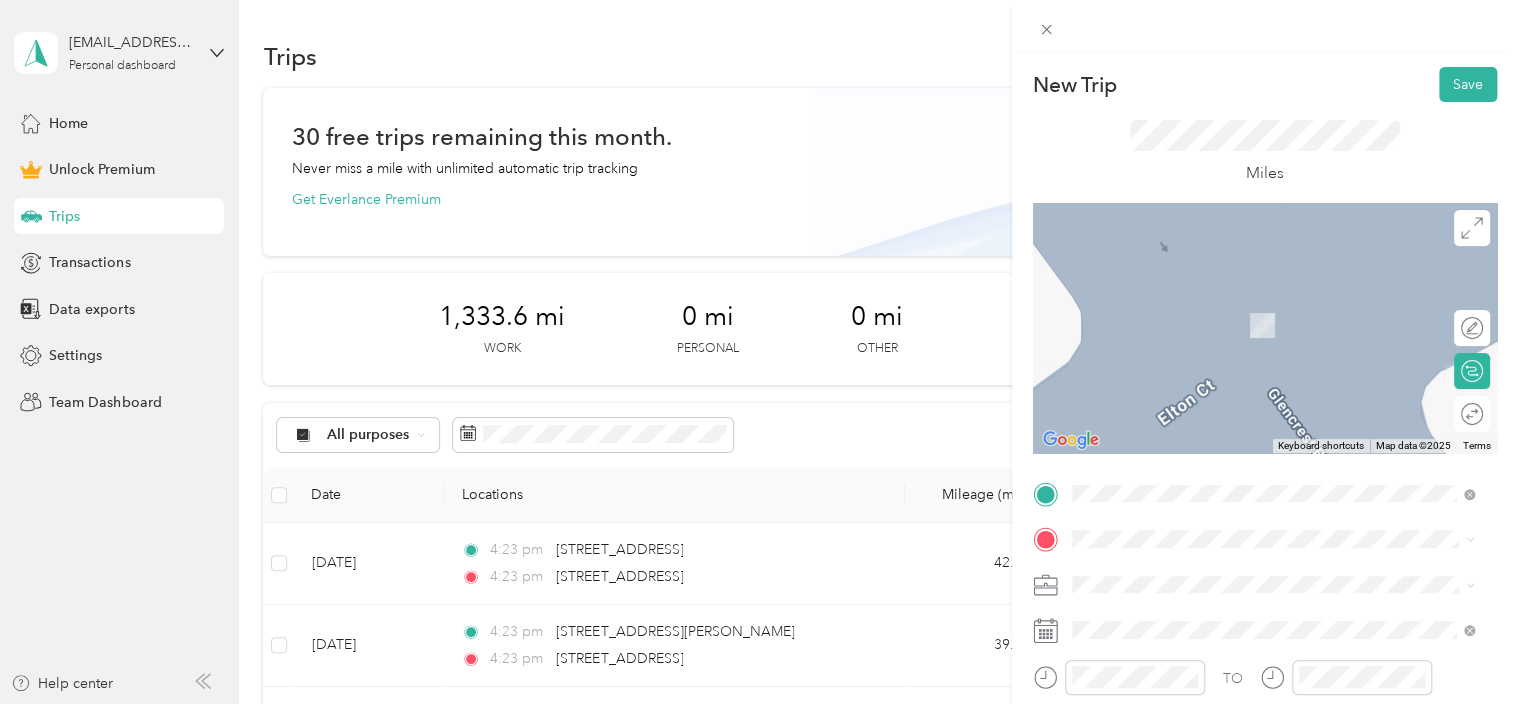 click on "[STREET_ADDRESS][US_STATE]" at bounding box center (1273, 294) 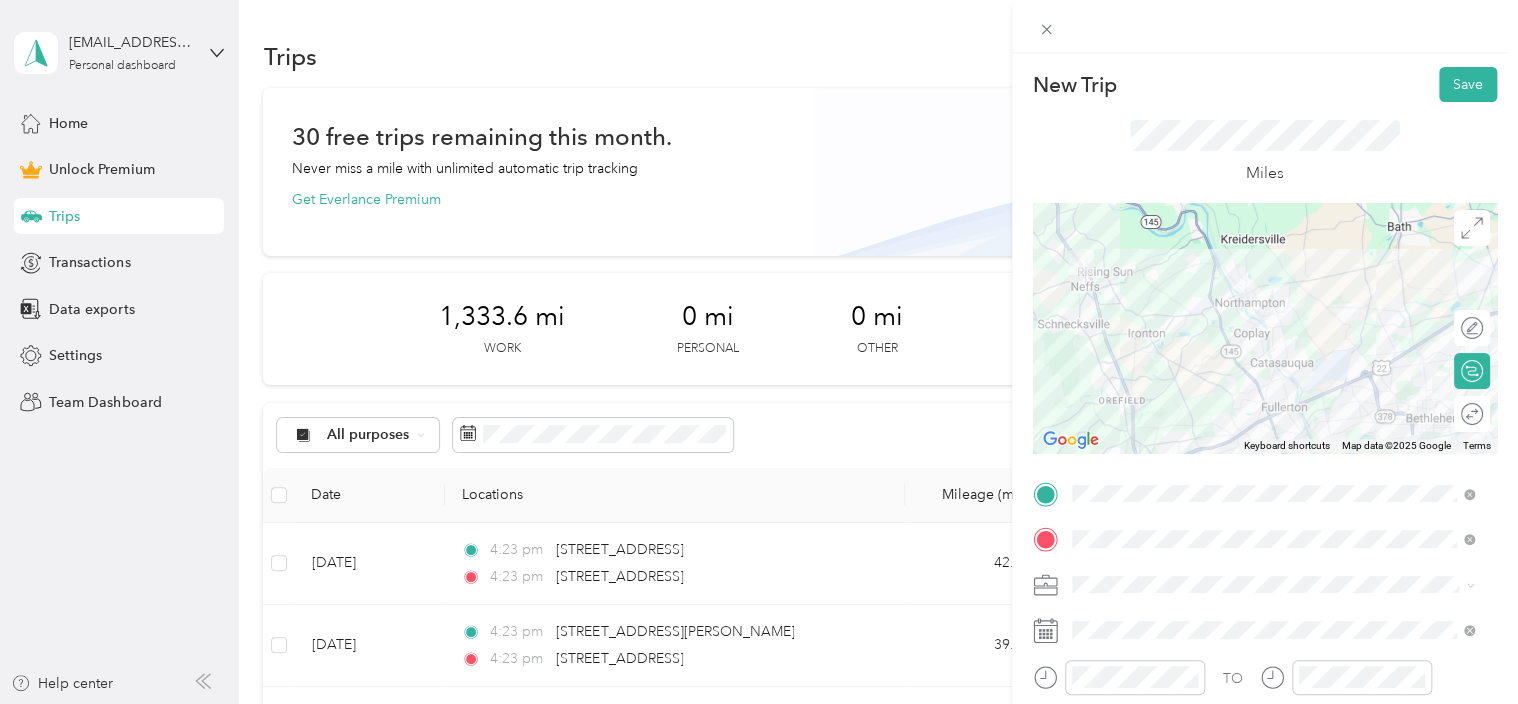 click on "Work" at bounding box center (1273, 330) 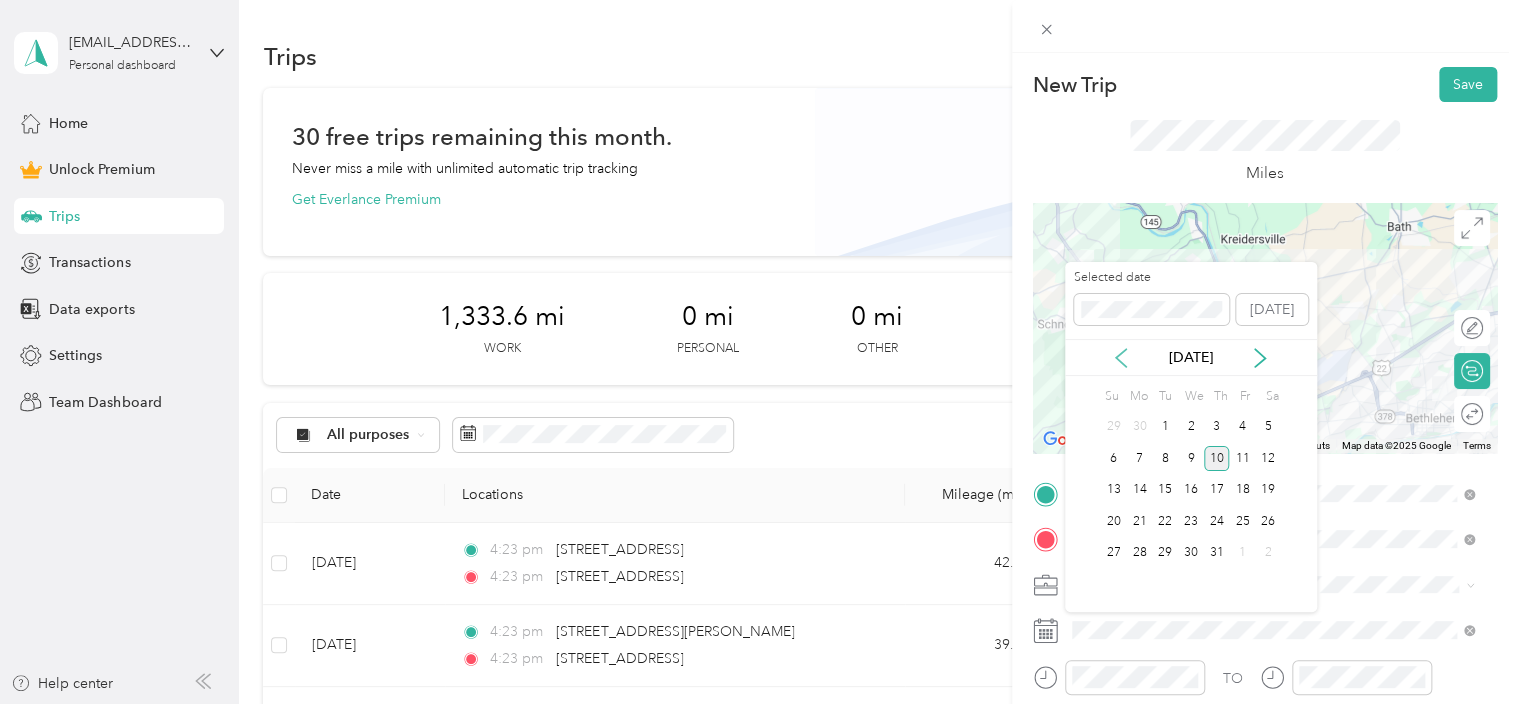 click 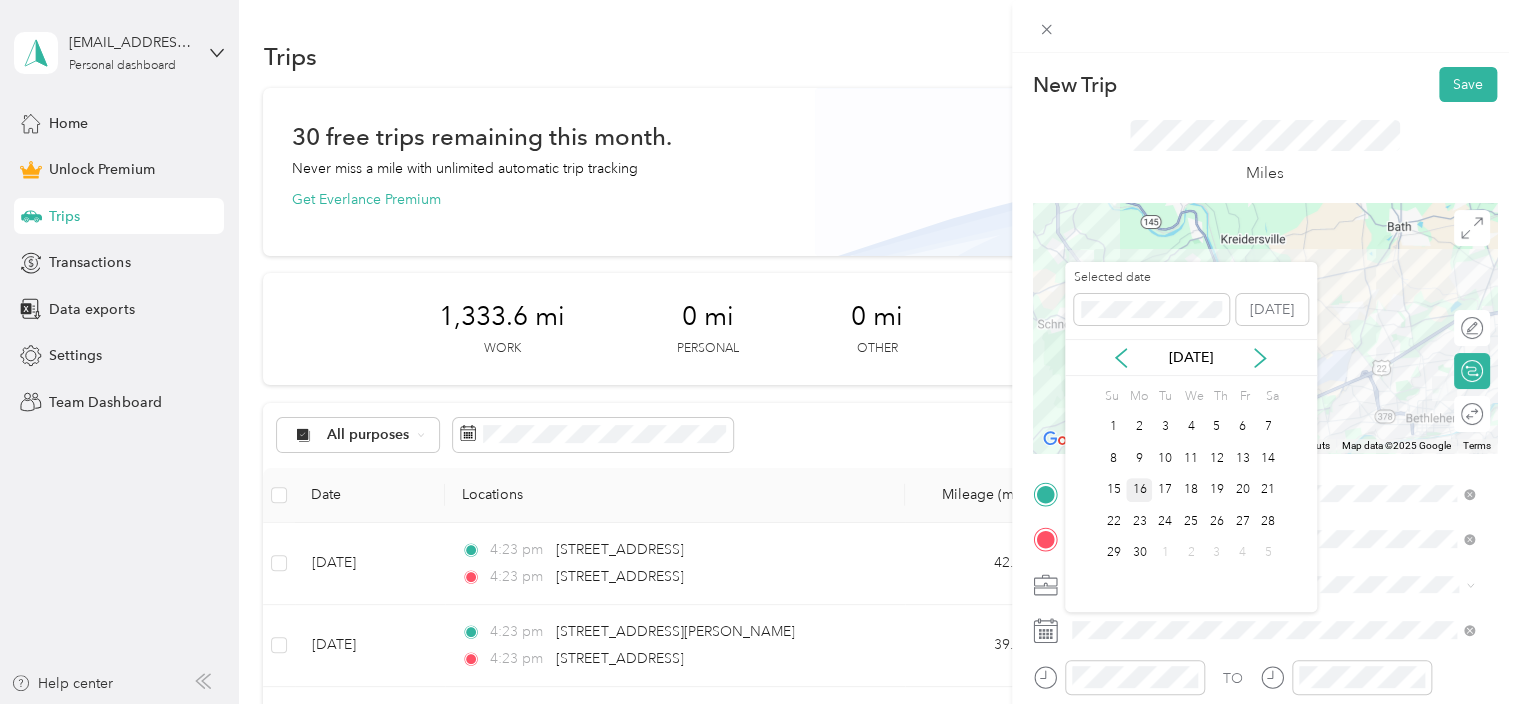 click on "16" at bounding box center (1139, 490) 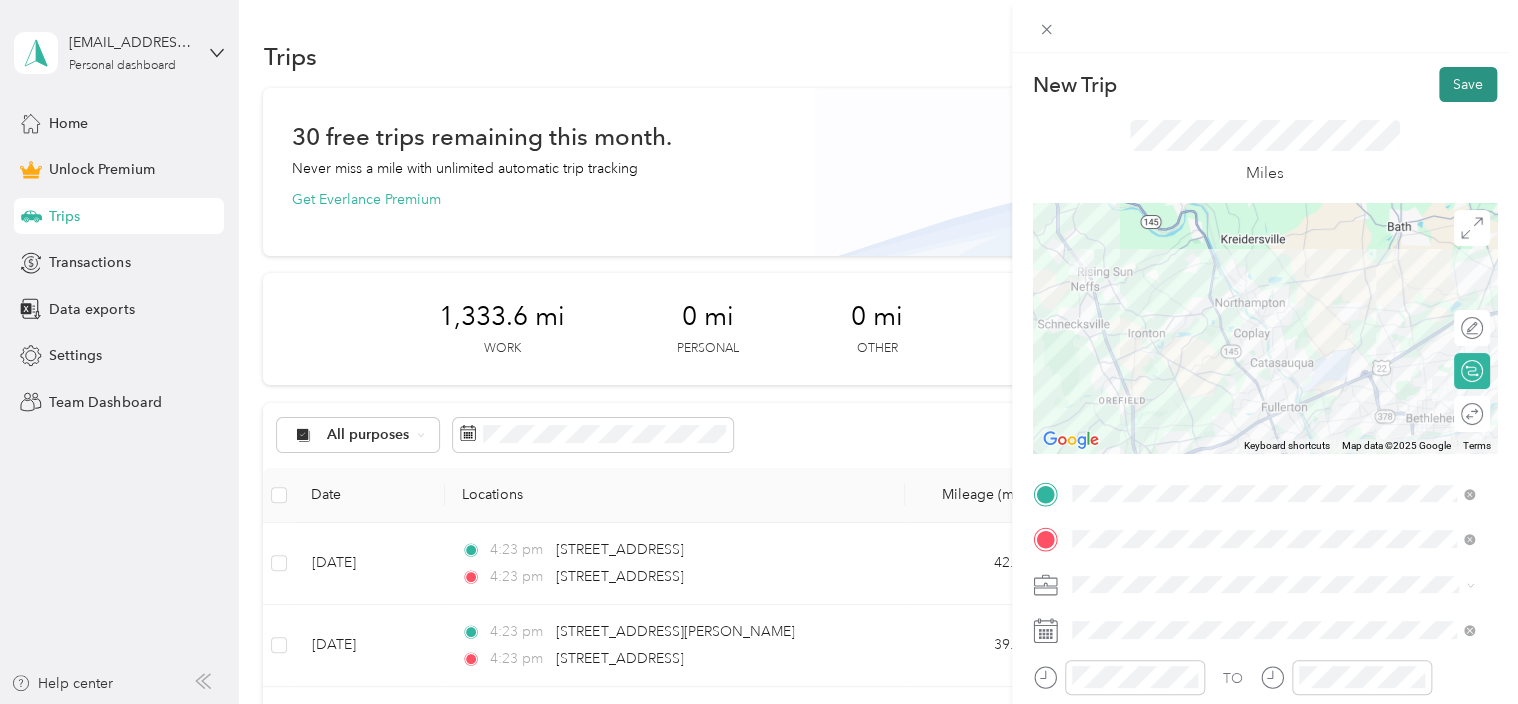 click on "Save" at bounding box center [1468, 84] 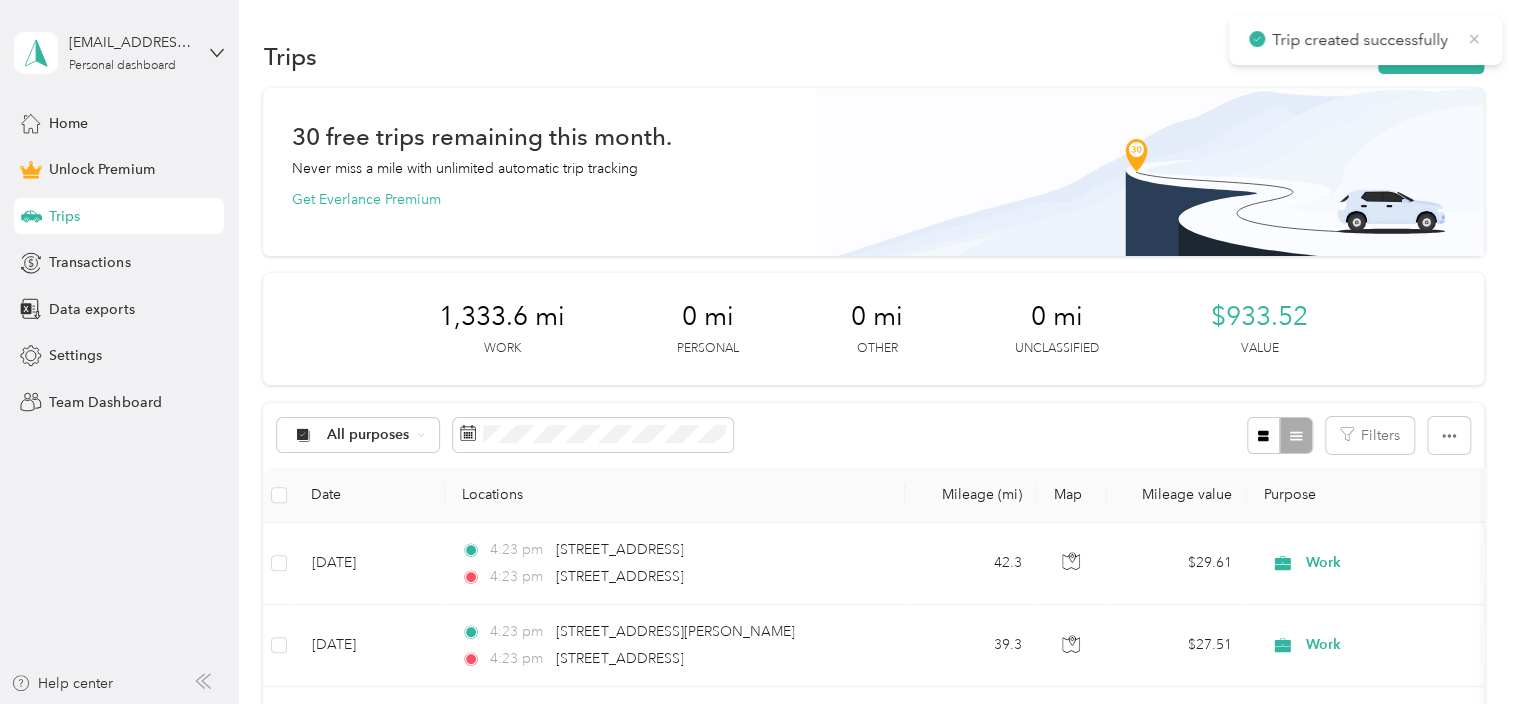 click 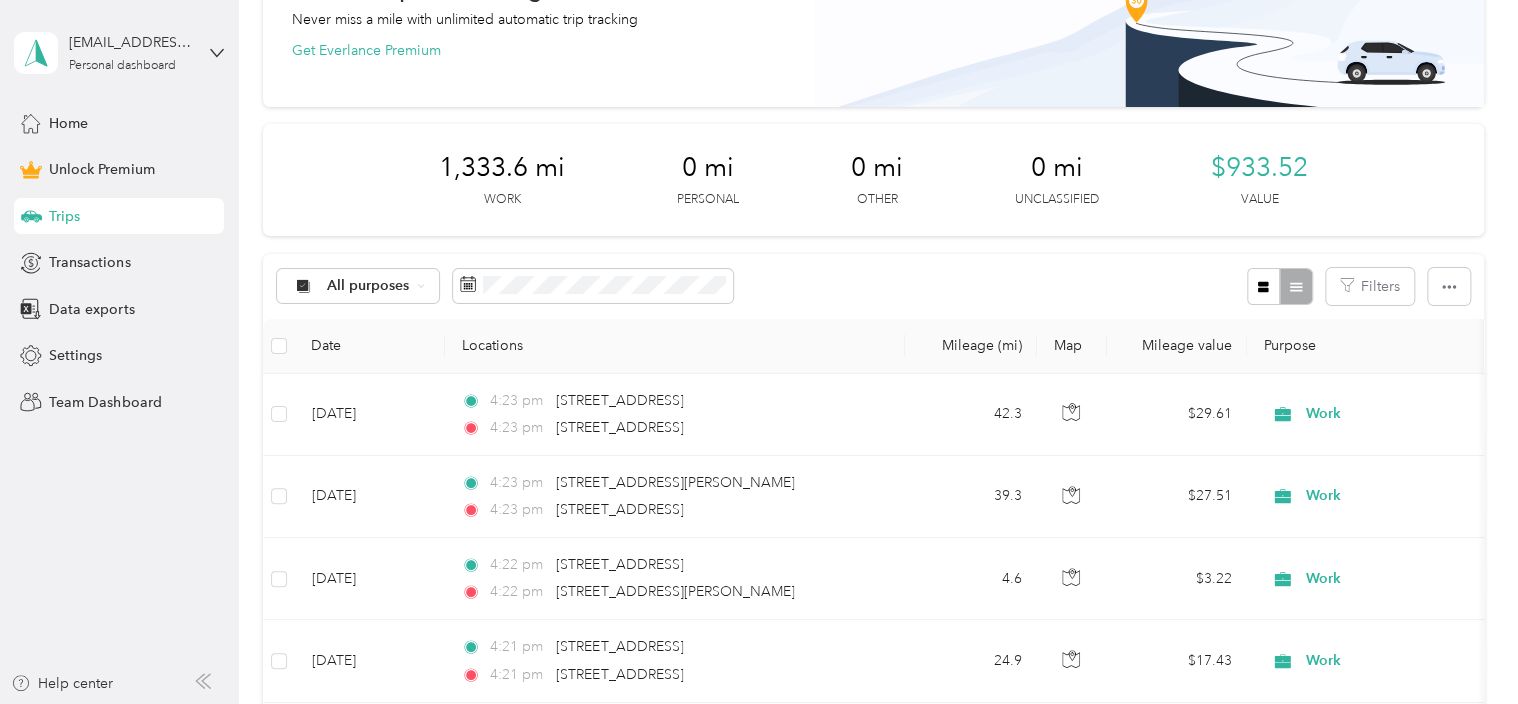 scroll, scrollTop: 0, scrollLeft: 0, axis: both 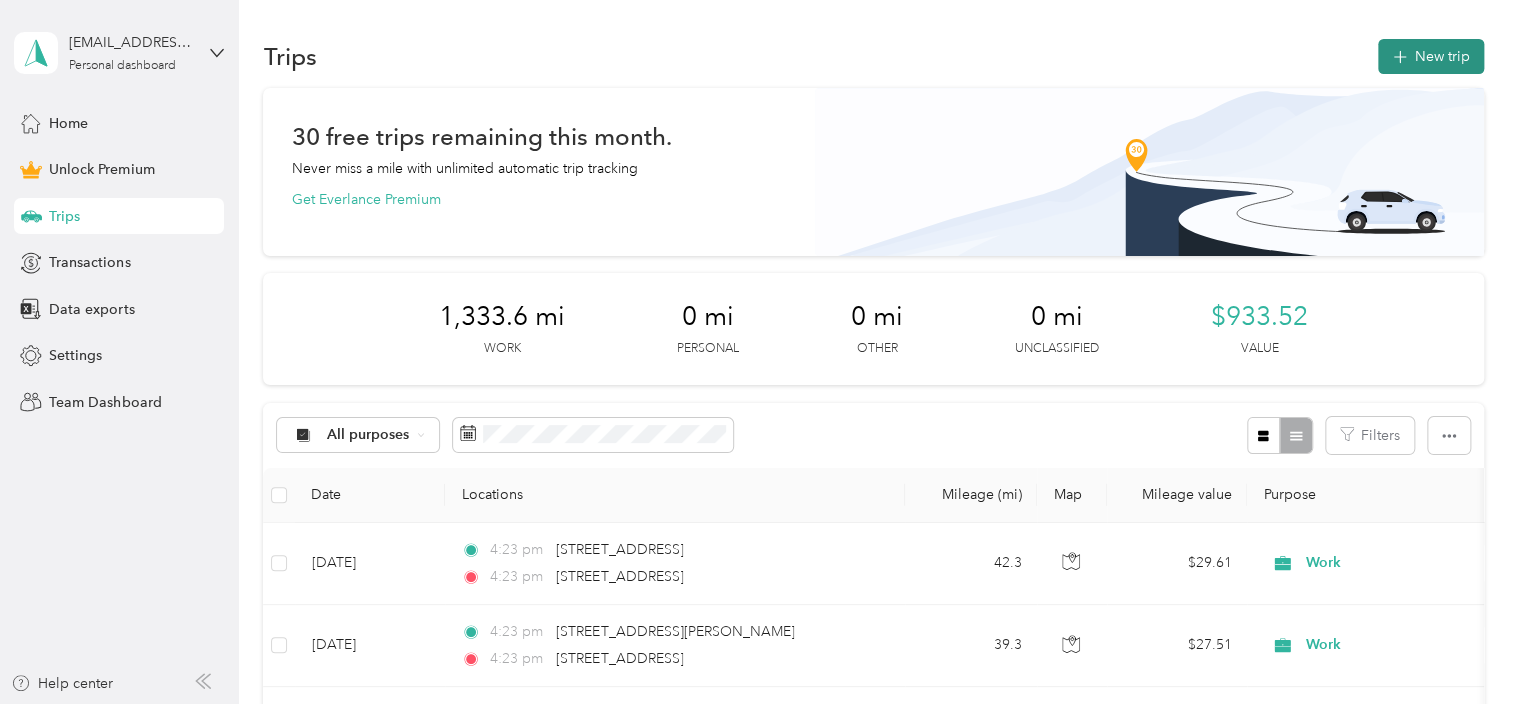 click on "New trip" at bounding box center (1431, 56) 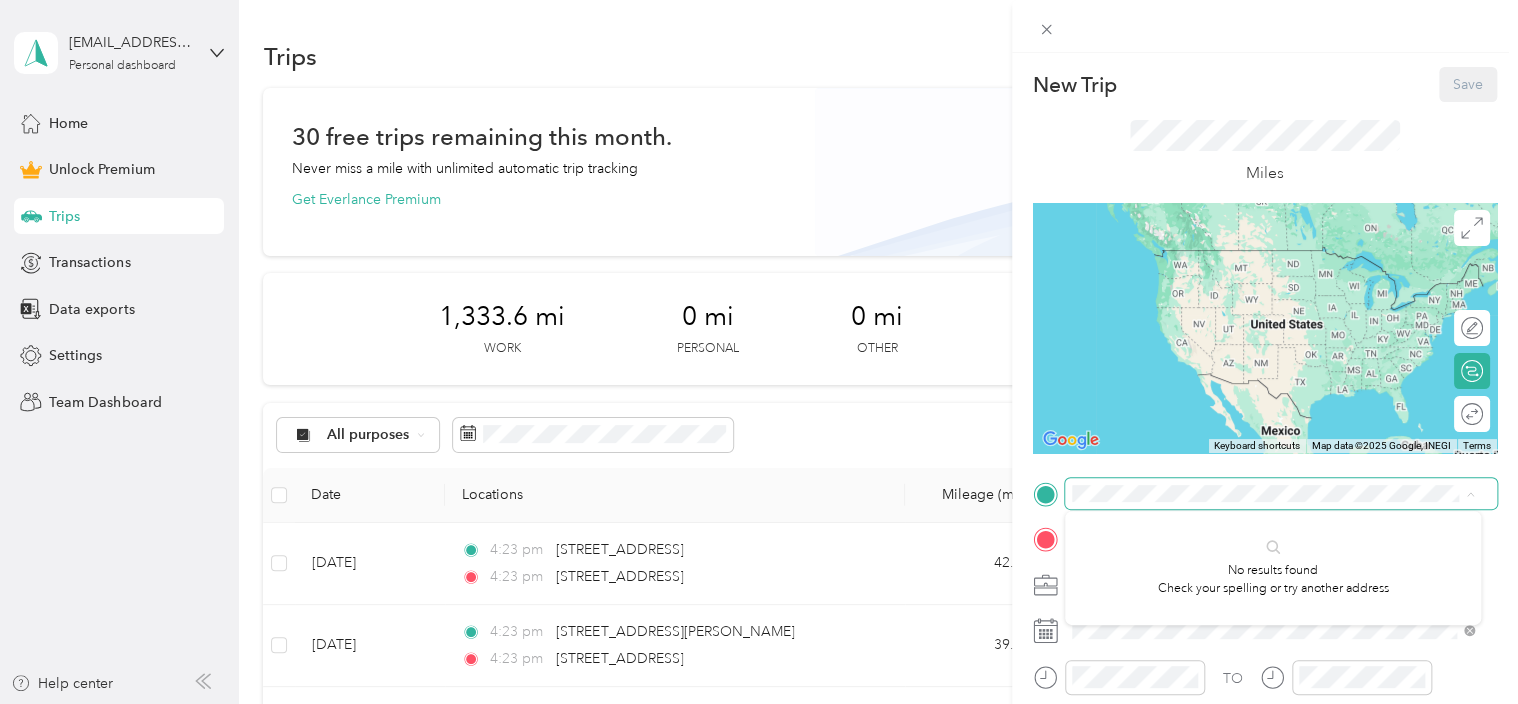 scroll, scrollTop: 0, scrollLeft: 7, axis: horizontal 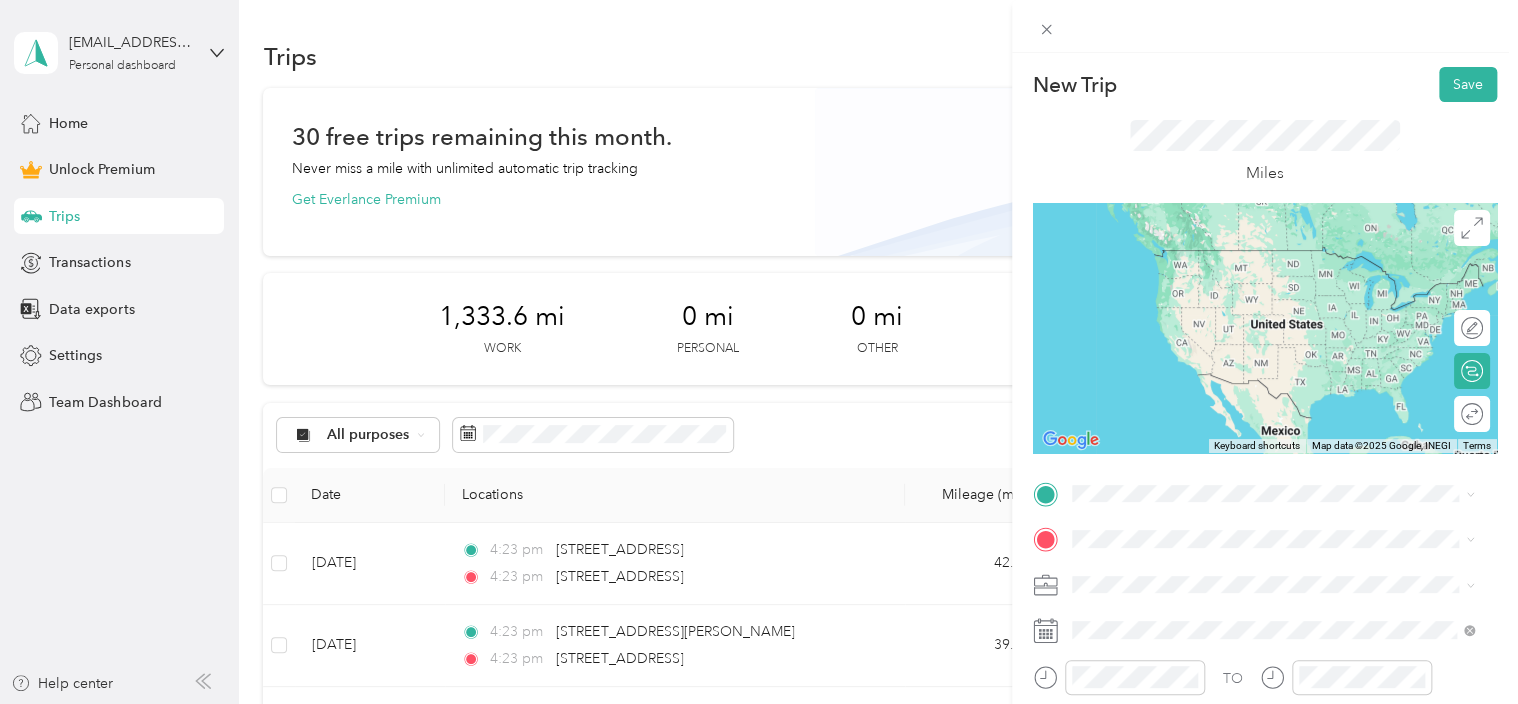 click on "From search results 1891 [GEOGRAPHIC_DATA][US_STATE], [GEOGRAPHIC_DATA] [GEOGRAPHIC_DATA]
[US_STATE] 18017, [GEOGRAPHIC_DATA] [GEOGRAPHIC_DATA]
[US_STATE], [GEOGRAPHIC_DATA] [GEOGRAPHIC_DATA], [US_STATE], [GEOGRAPHIC_DATA]
[US_STATE], [GEOGRAPHIC_DATA]" at bounding box center [1273, 325] 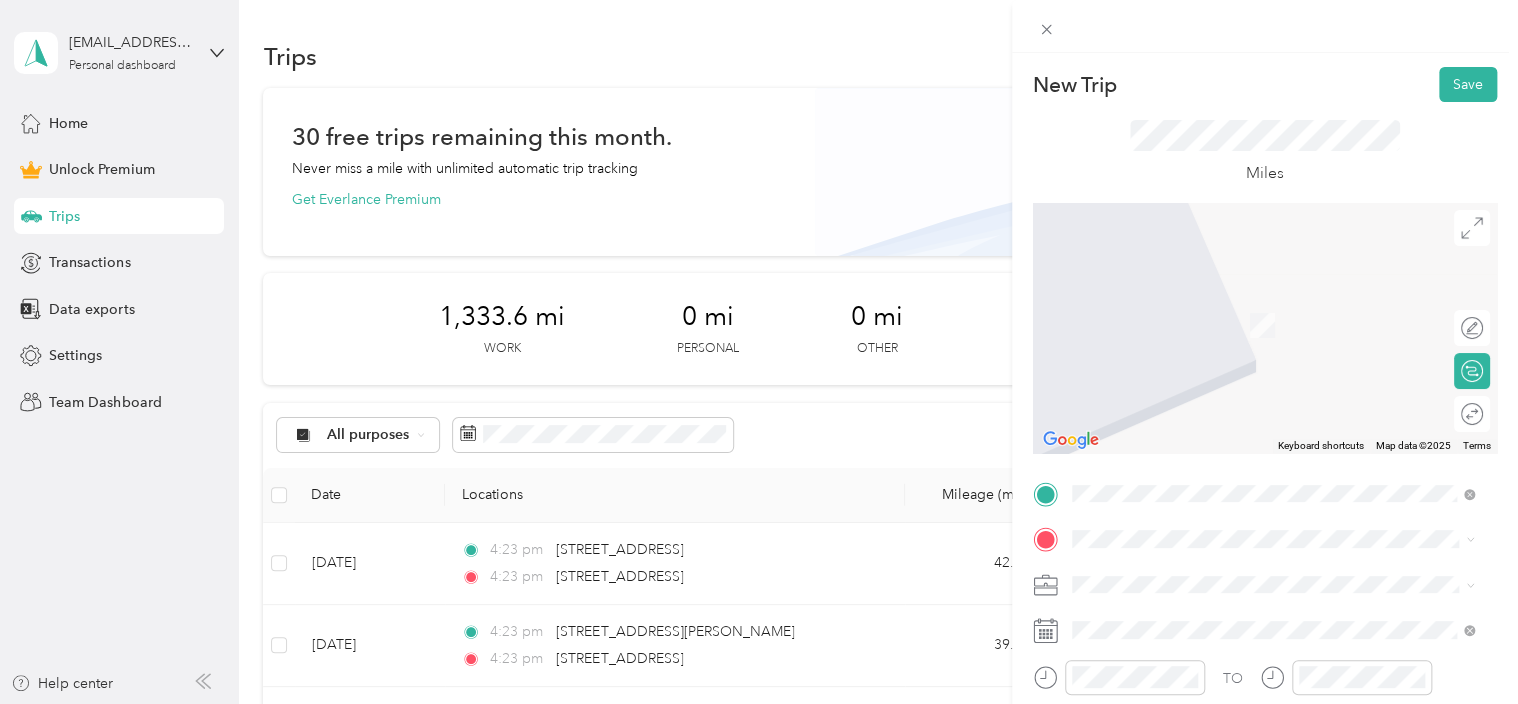 click on "[STREET_ADDRESS][PERSON_NAME][US_STATE]" at bounding box center (1273, 296) 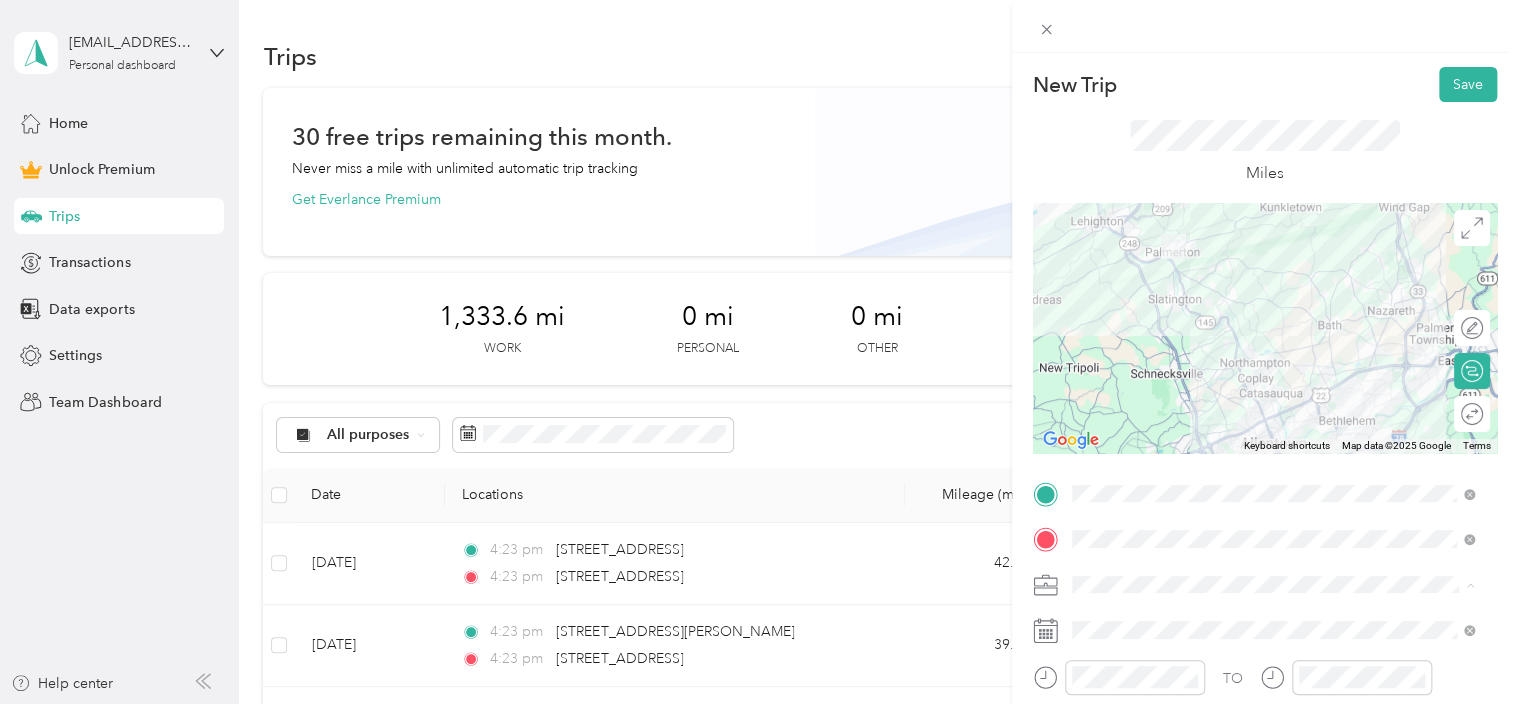 click on "Work Personal Other Charity Medical Moving Commute" at bounding box center (1273, 444) 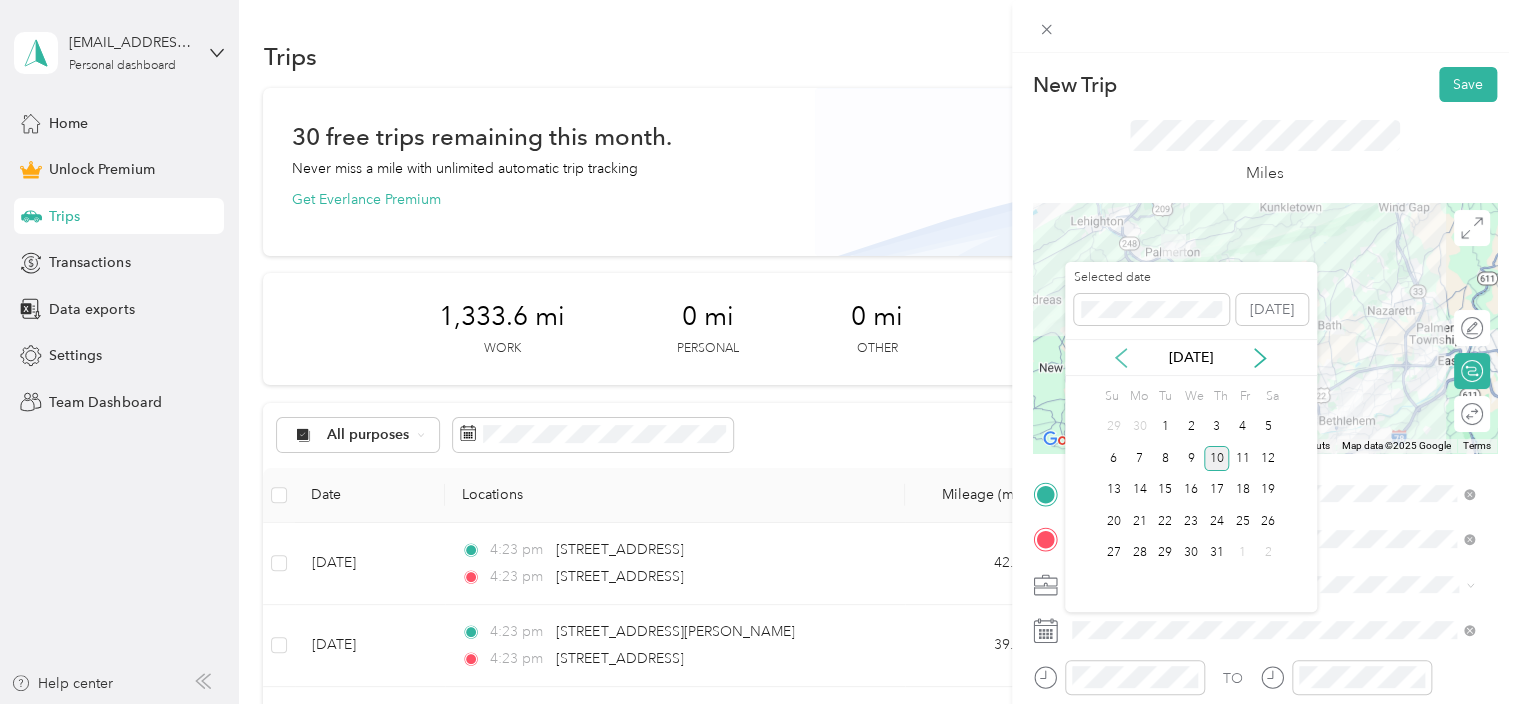 click 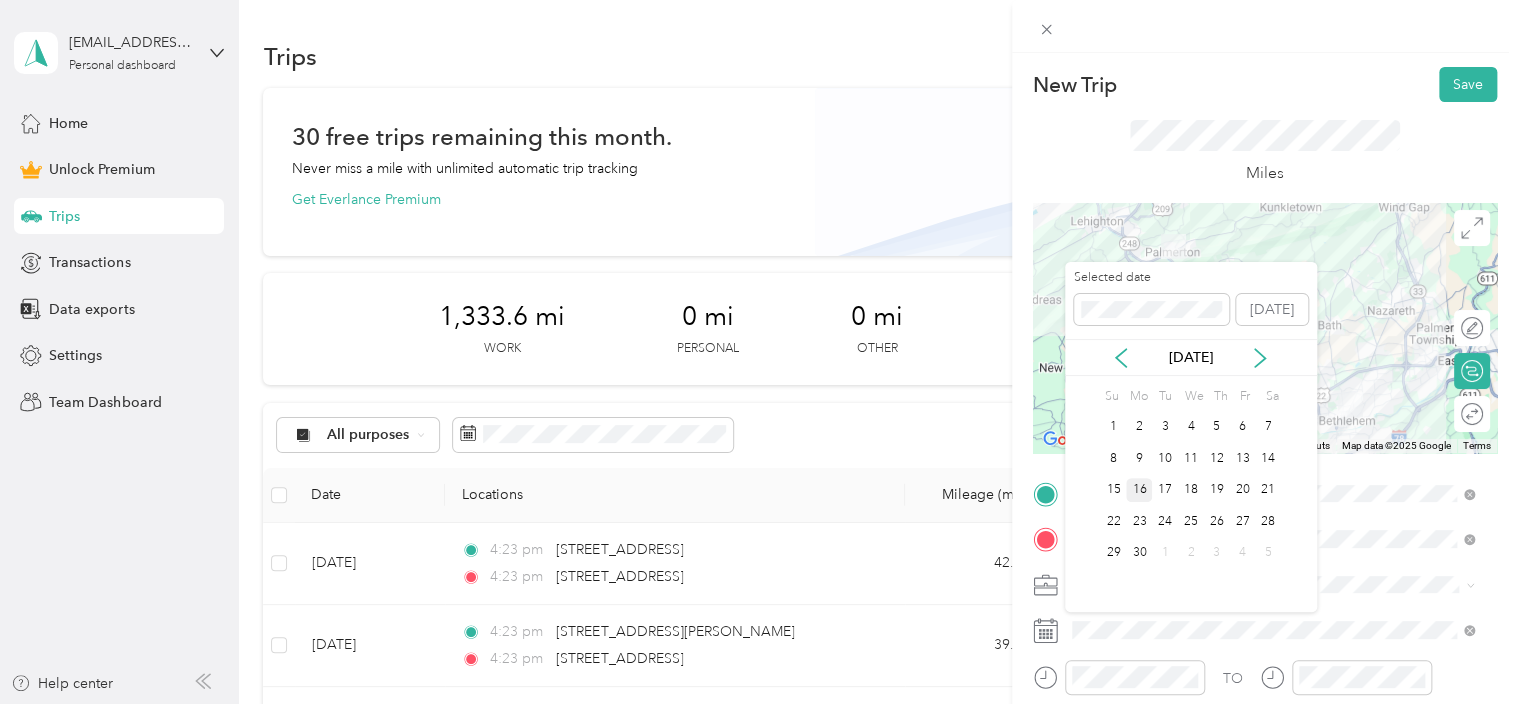 click on "16" at bounding box center [1139, 490] 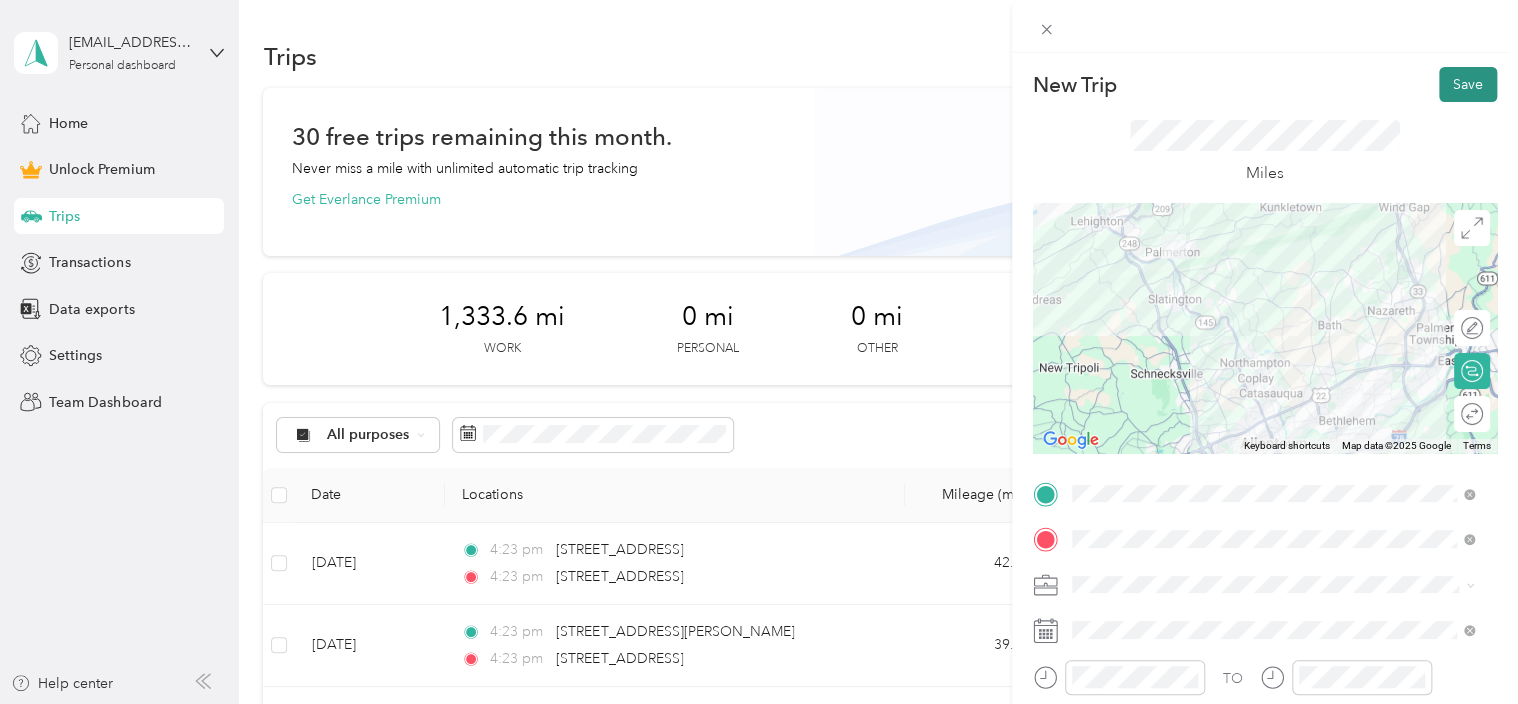click on "Save" at bounding box center (1468, 84) 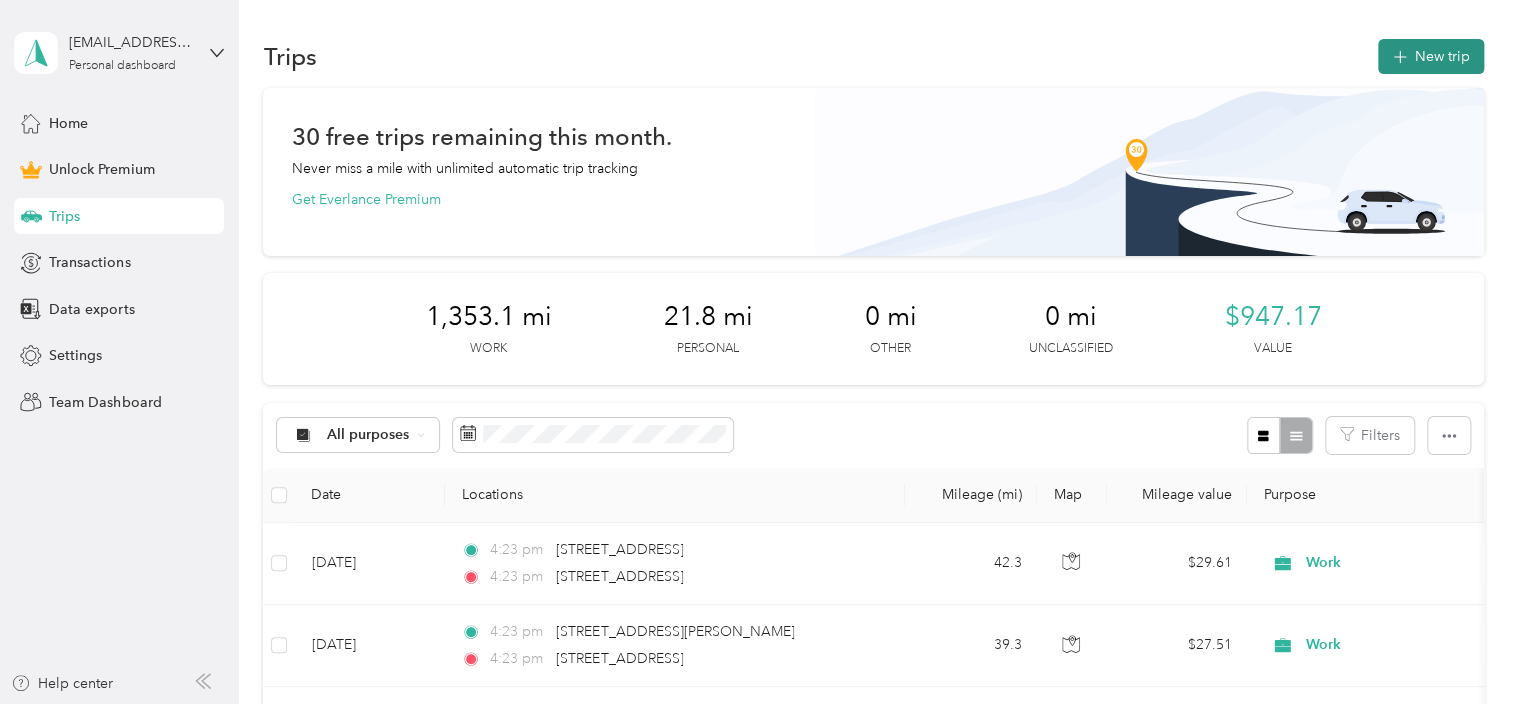 click on "New trip" at bounding box center (1431, 56) 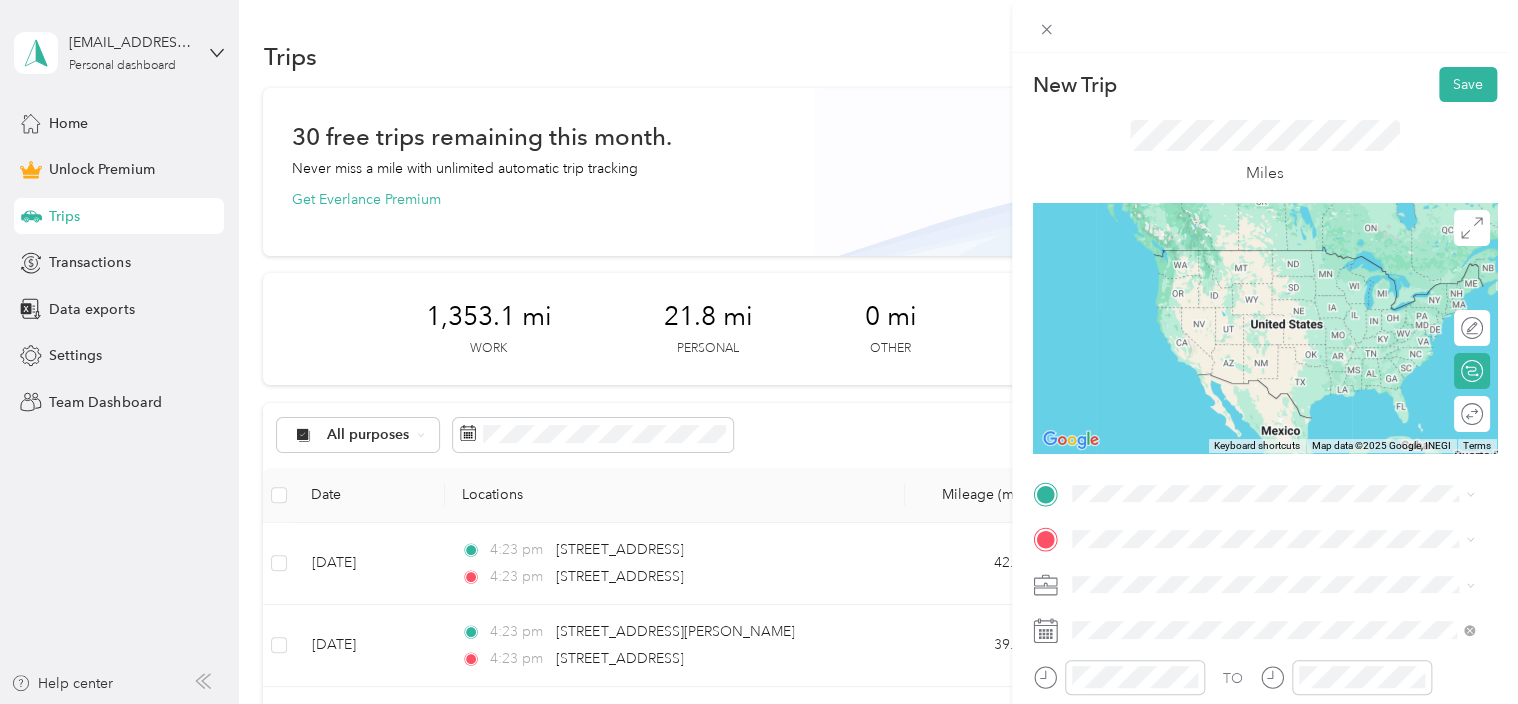 click on "[STREET_ADDRESS][PERSON_NAME][US_STATE]" at bounding box center [1264, 247] 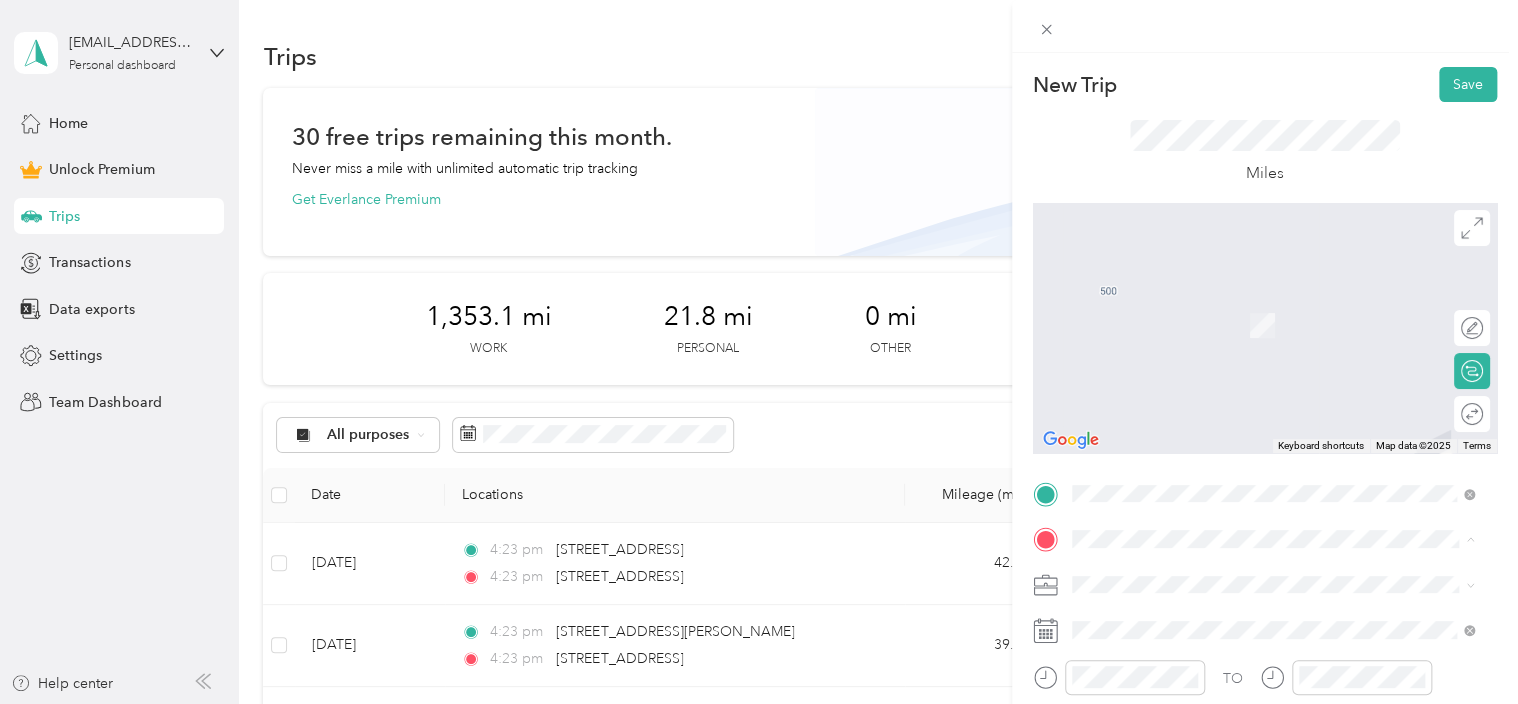 click on "[STREET_ADDRESS][US_STATE]" at bounding box center (1209, 373) 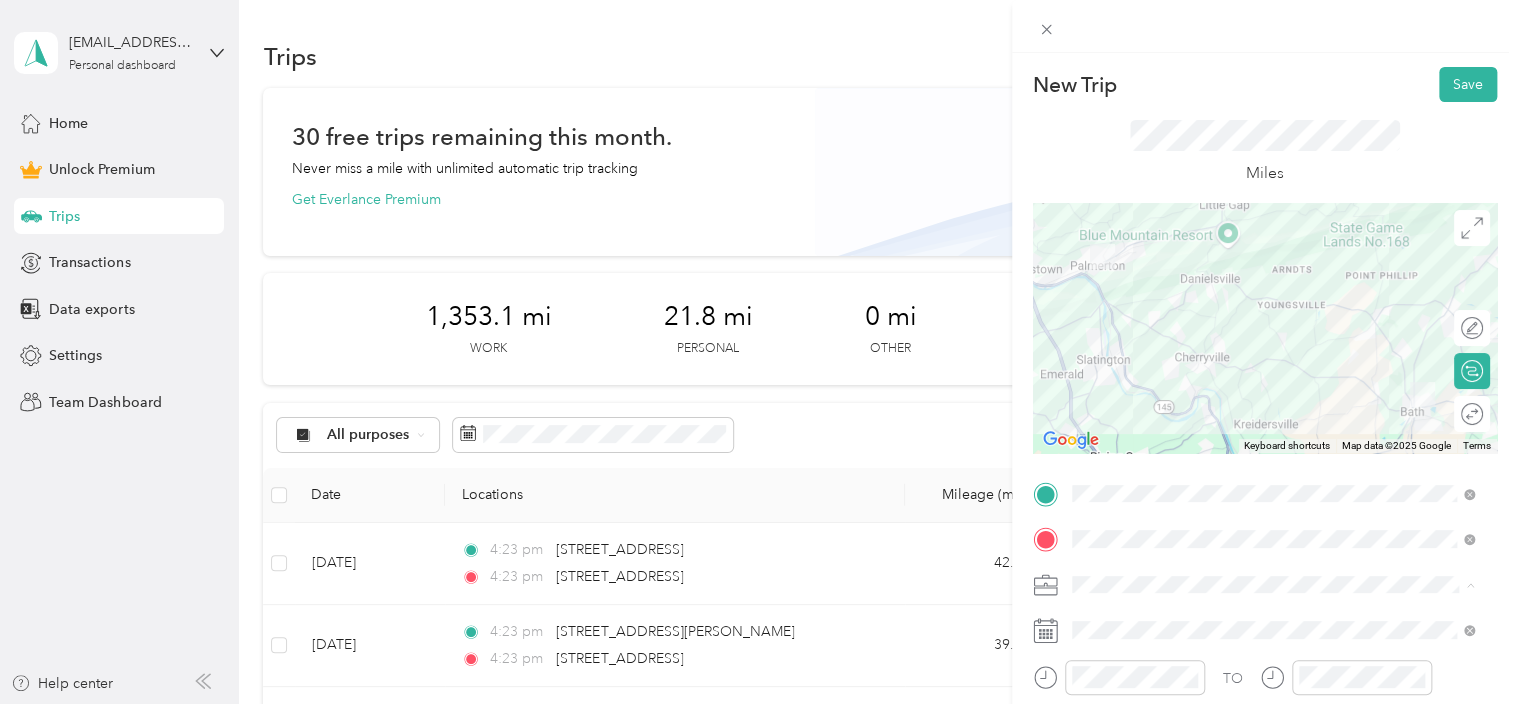 click on "Work" at bounding box center [1273, 339] 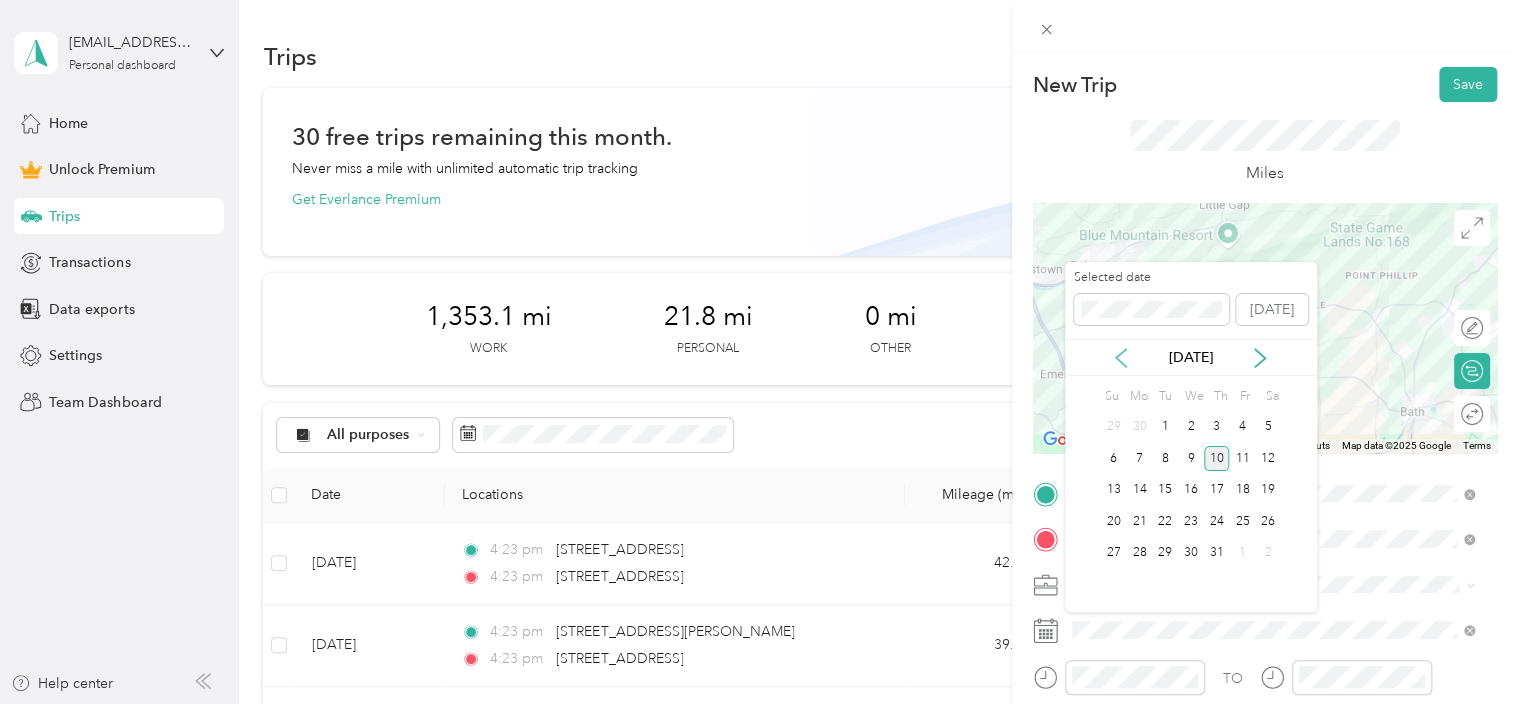 click 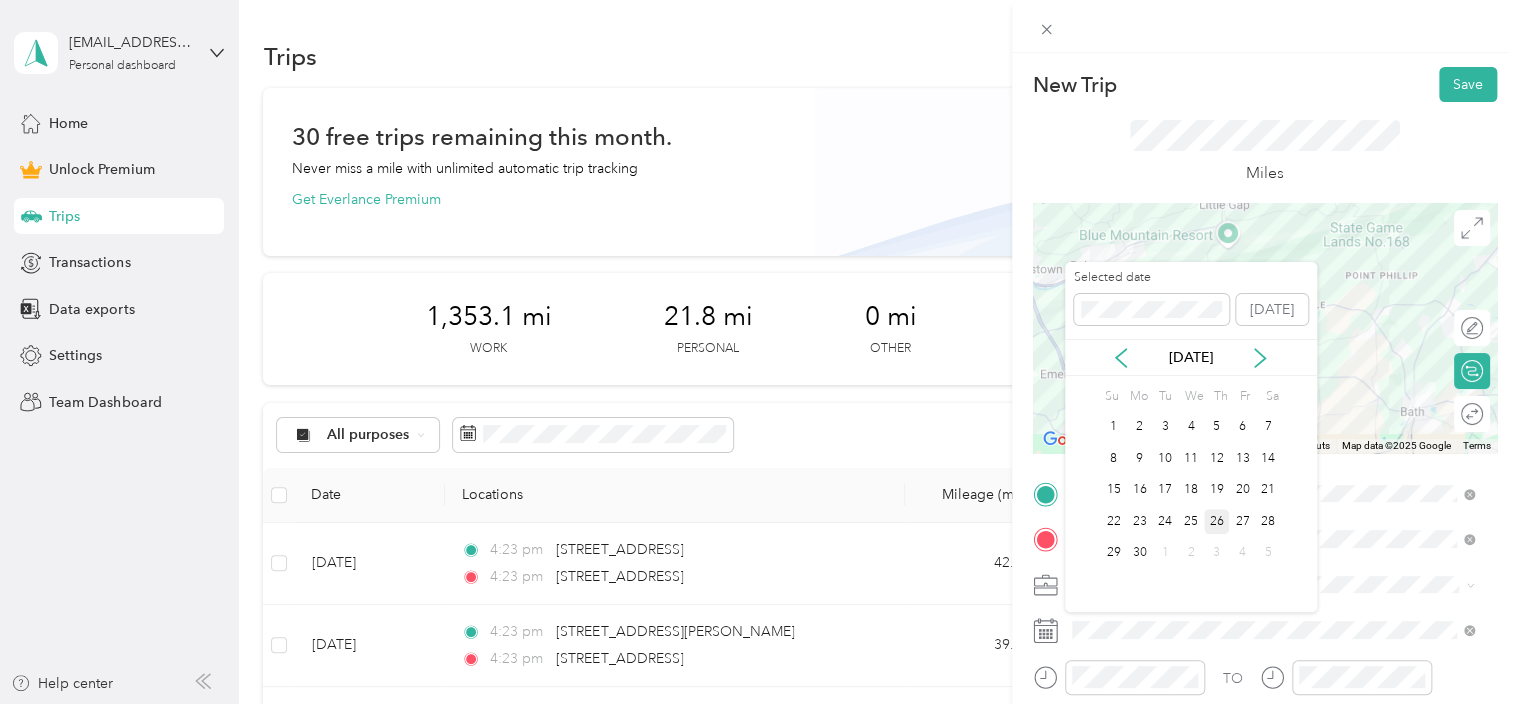 click on "26" at bounding box center (1217, 521) 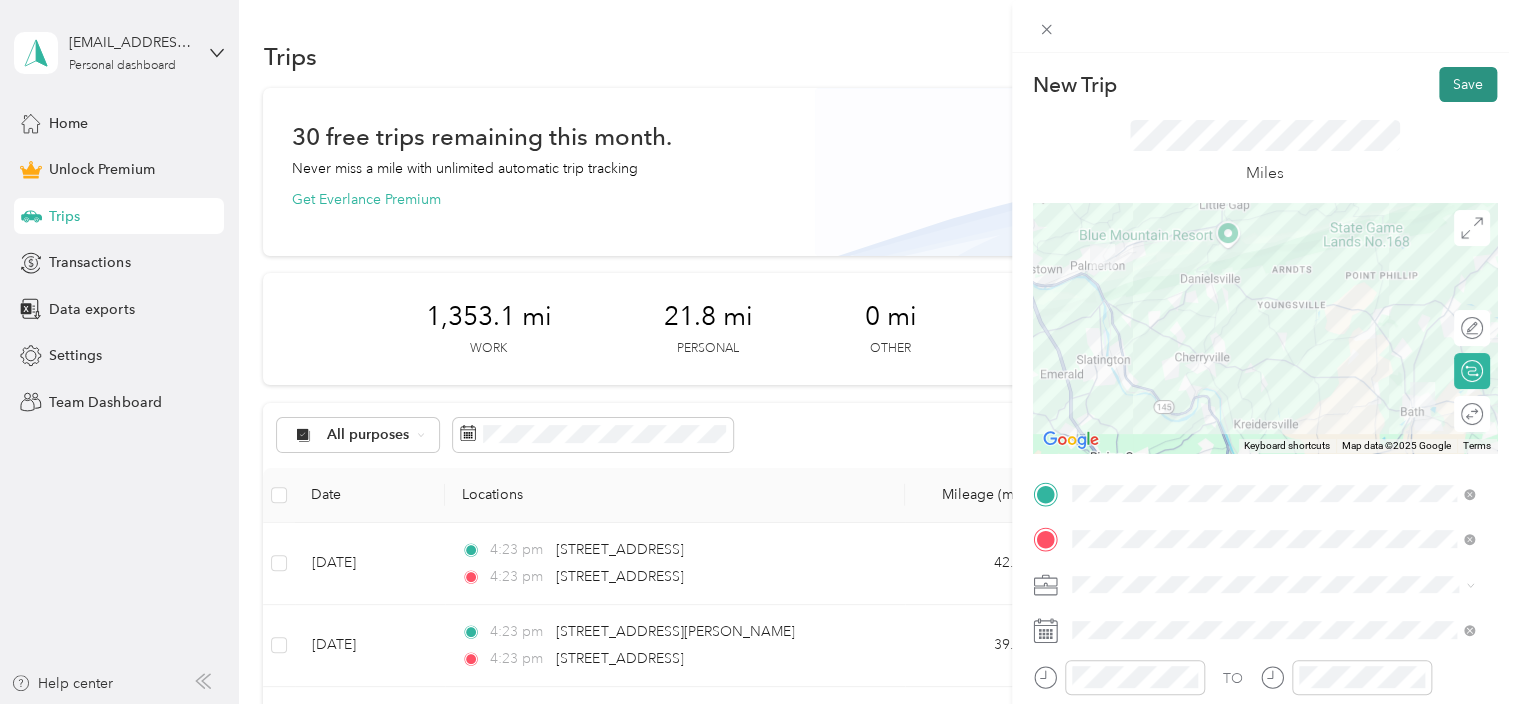 click on "Save" at bounding box center [1468, 84] 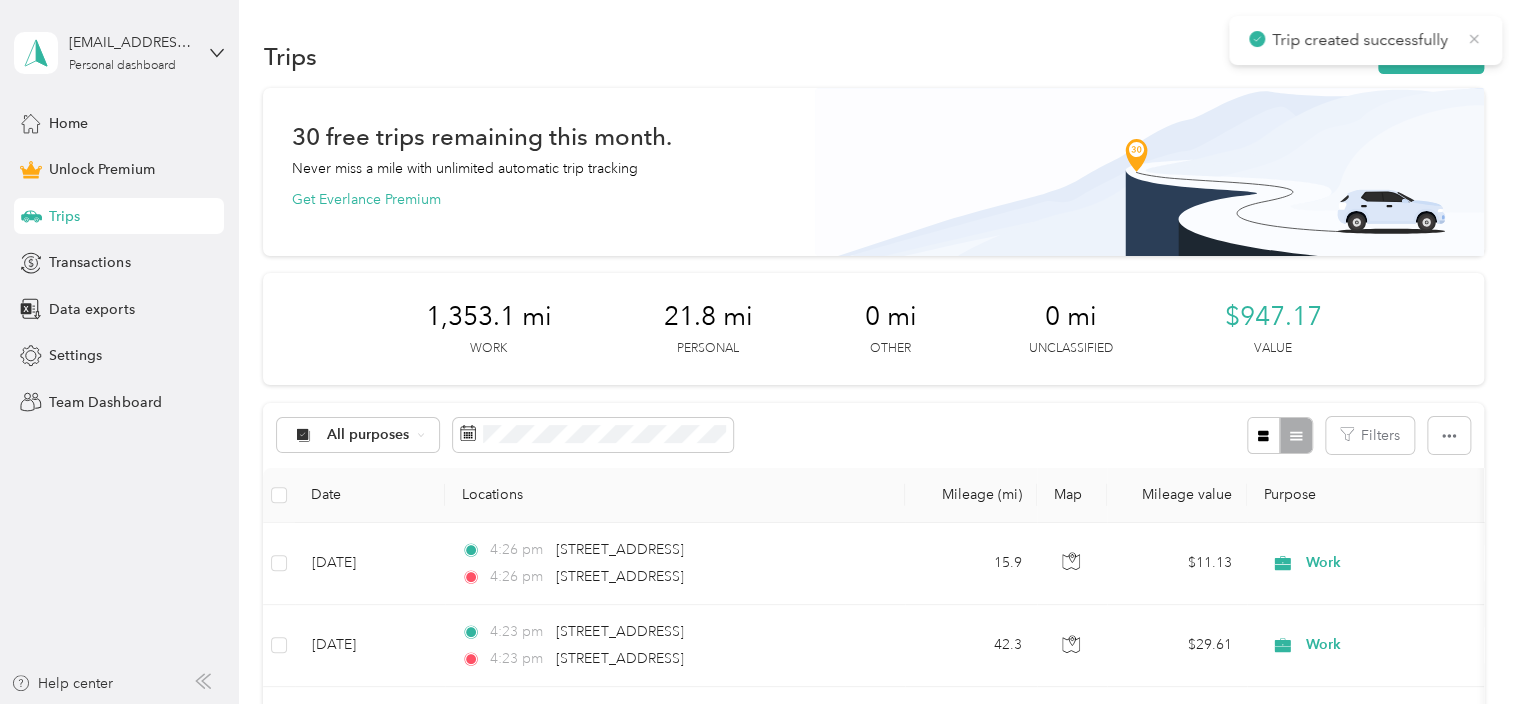 click 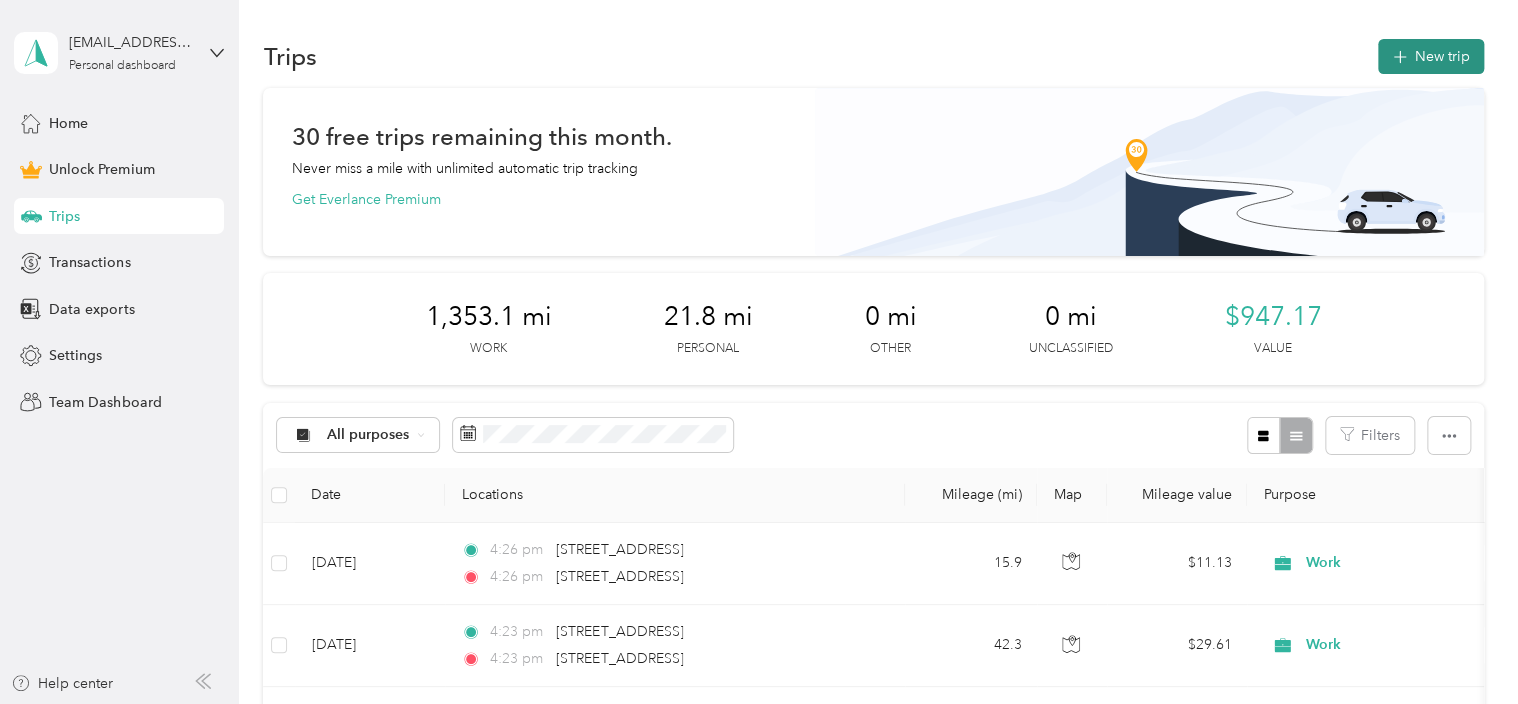 click on "New trip" at bounding box center [1431, 56] 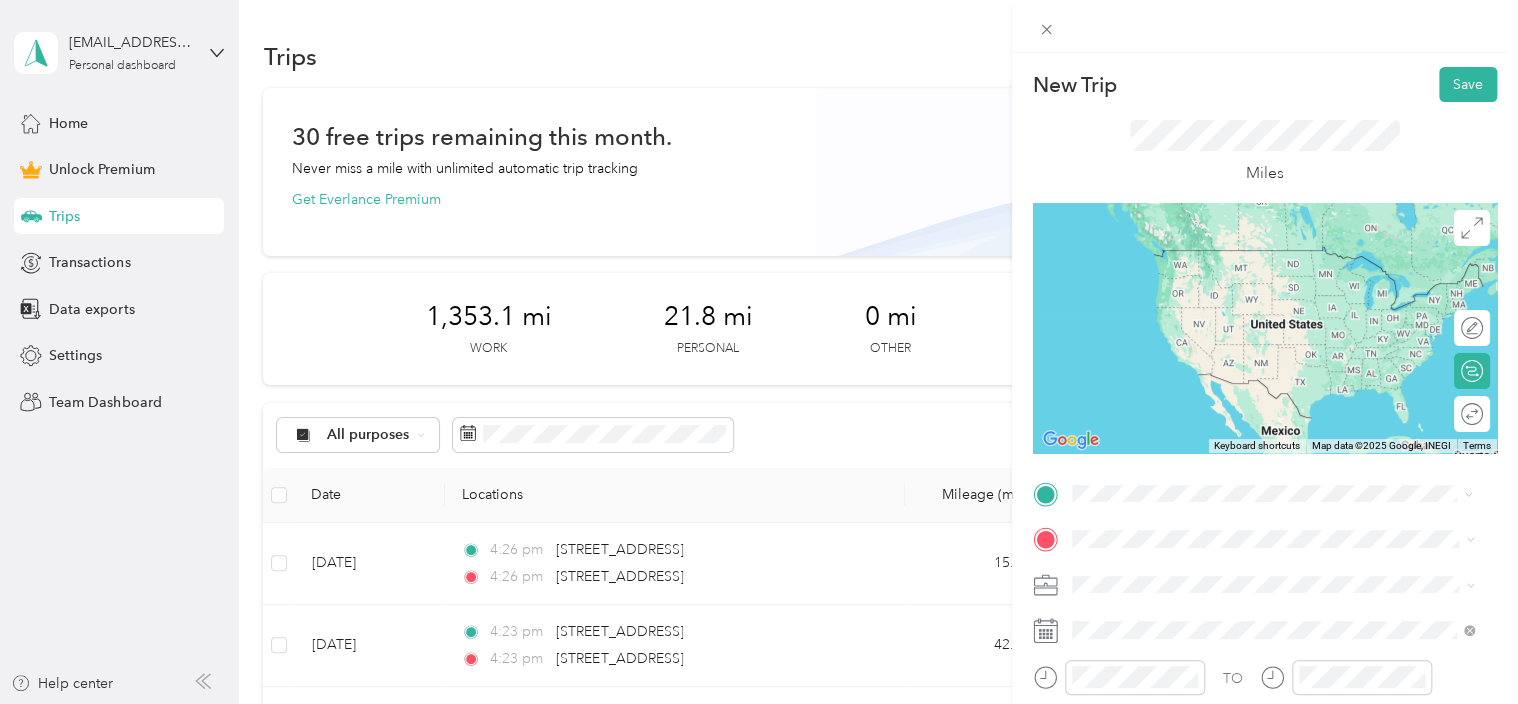 click on "[STREET_ADDRESS][US_STATE]" at bounding box center (1273, 328) 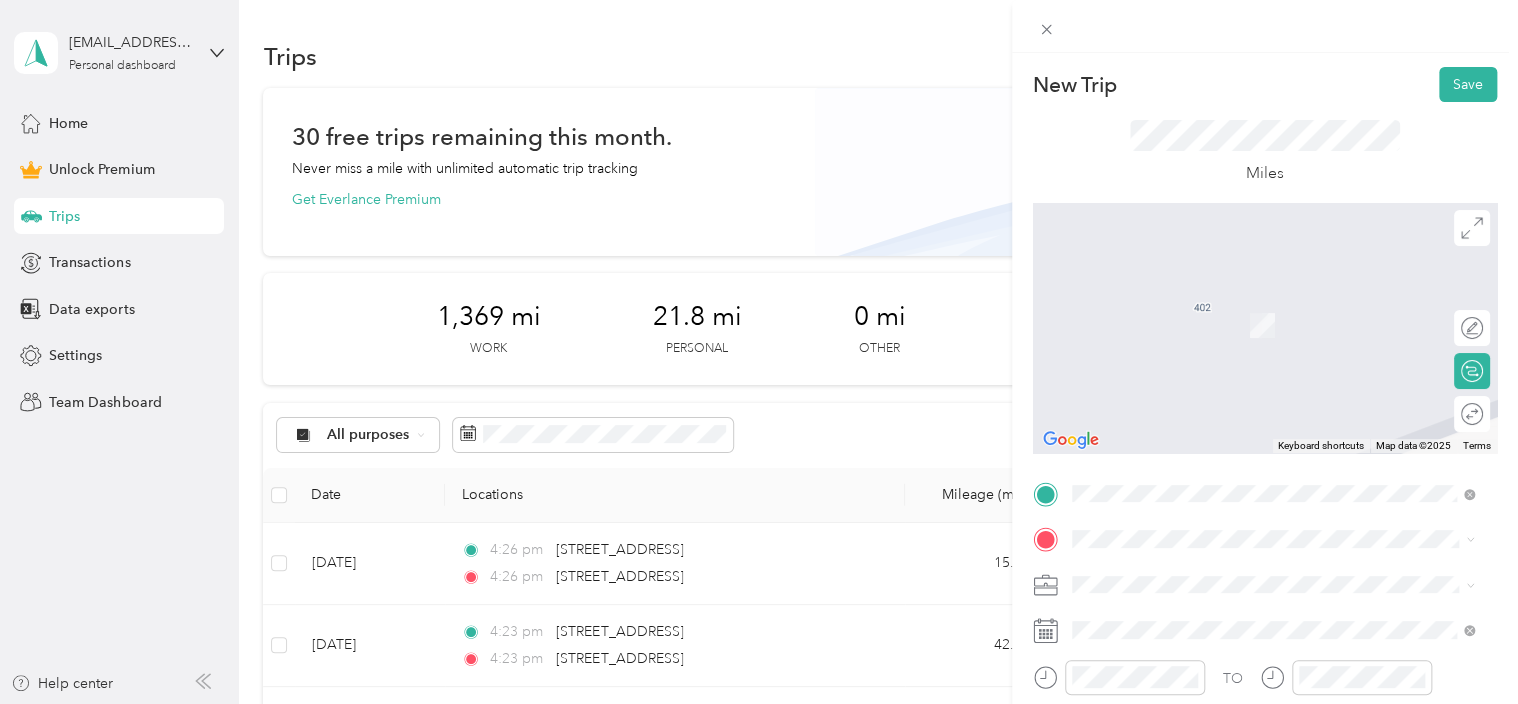 click on "[STREET_ADDRESS][US_STATE]" at bounding box center [1209, 316] 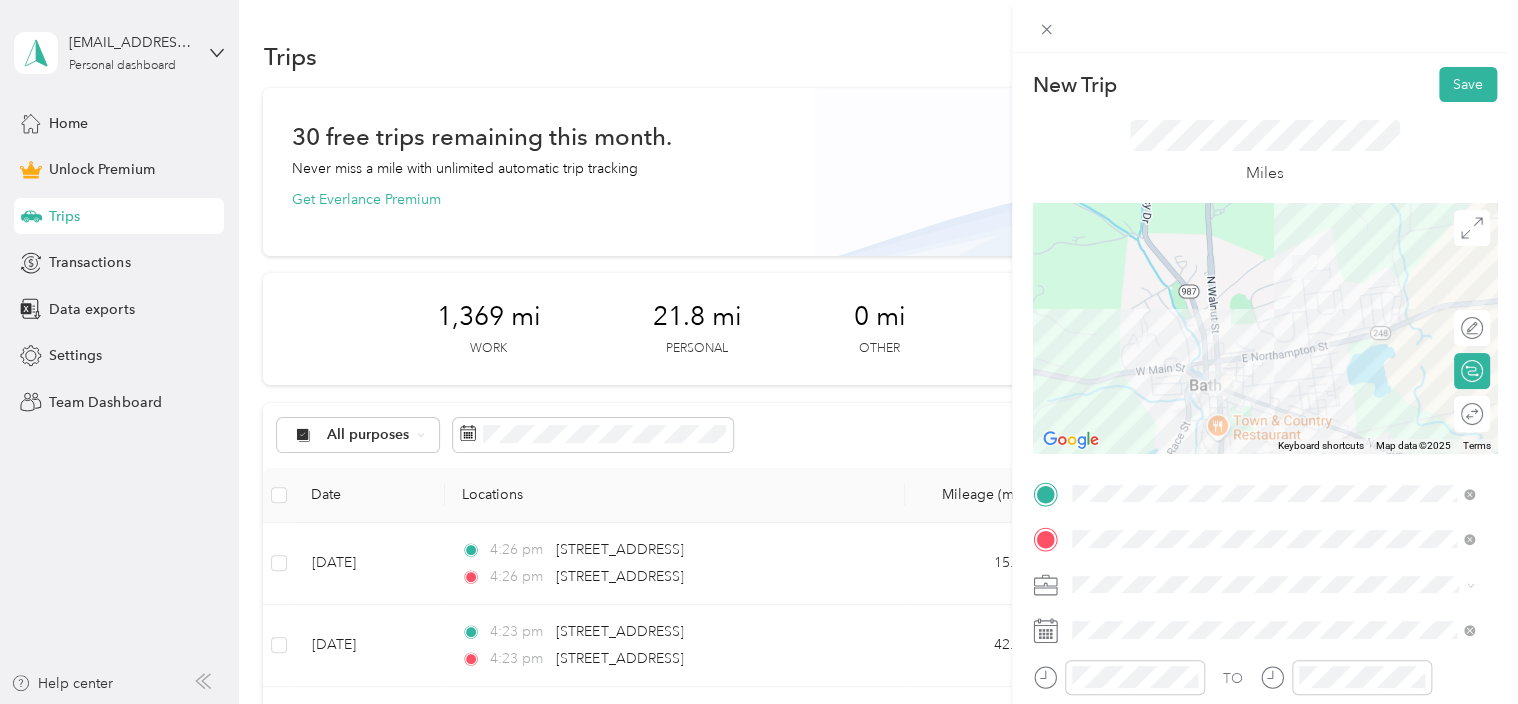 click on "Work" at bounding box center (1273, 337) 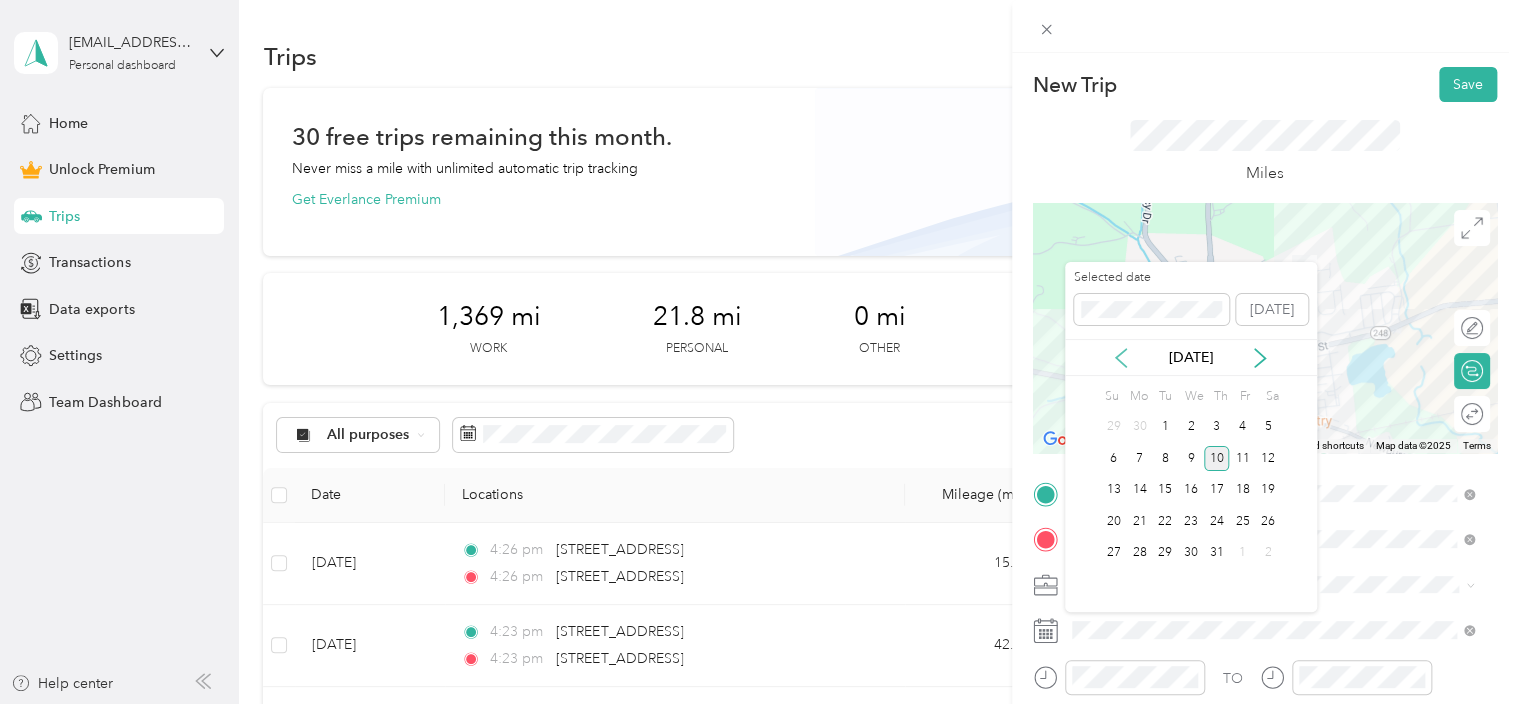 click 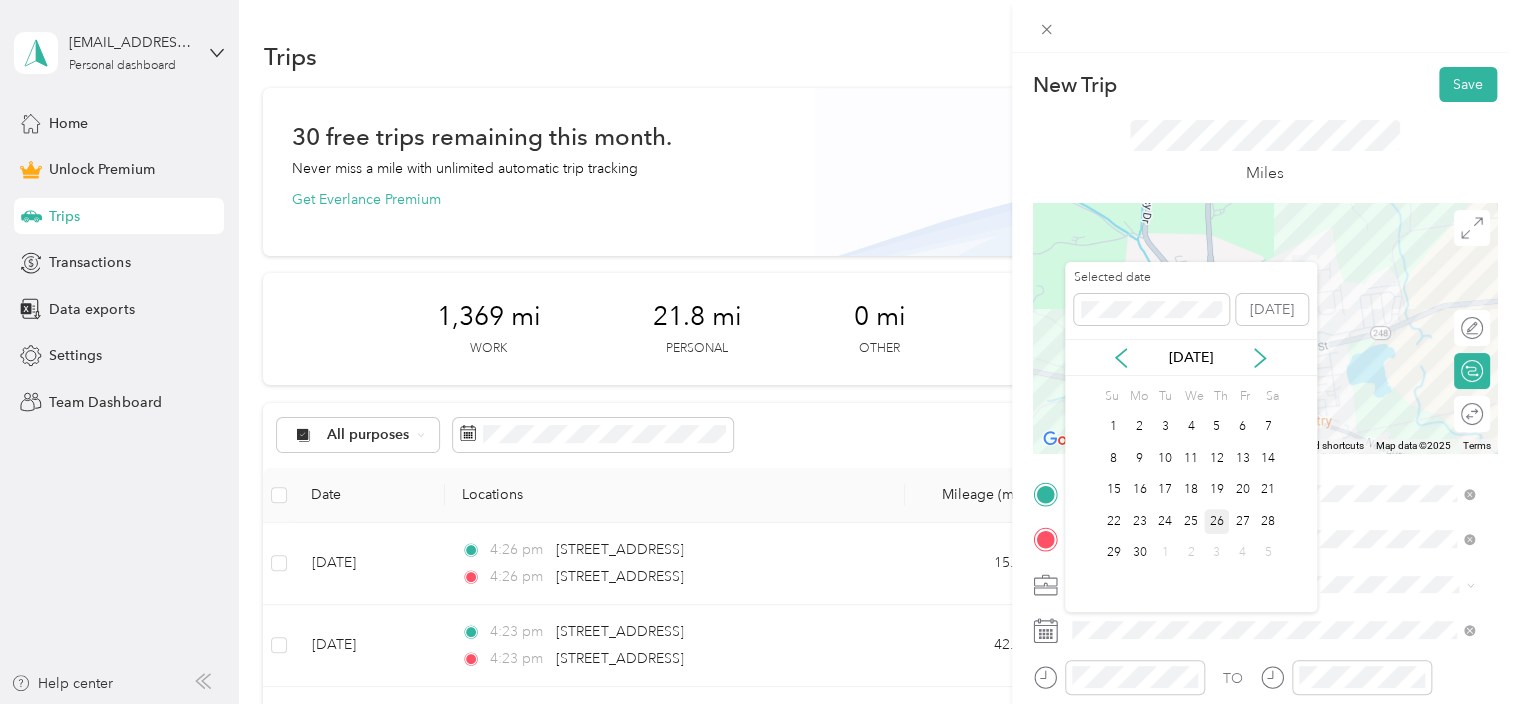 click on "26" at bounding box center [1217, 521] 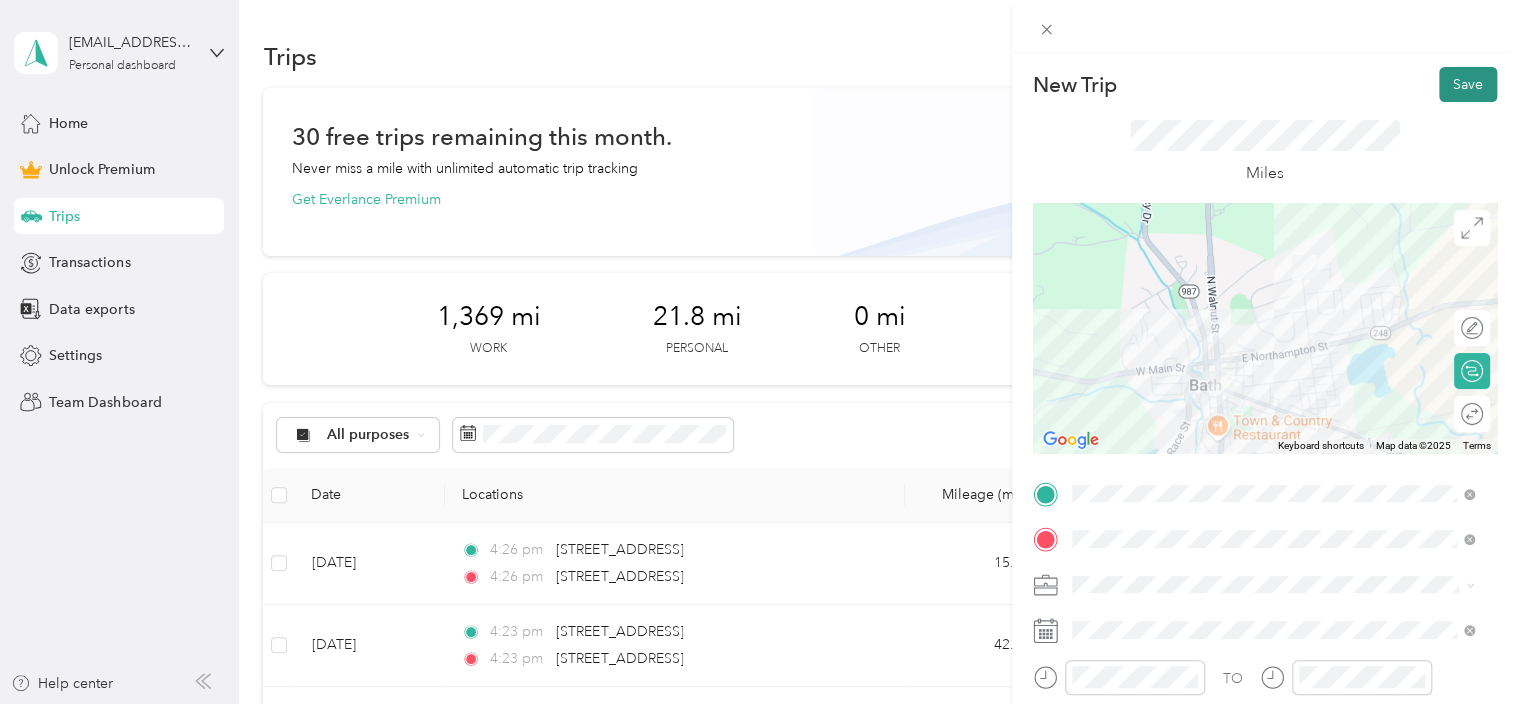 click on "Save" at bounding box center [1468, 84] 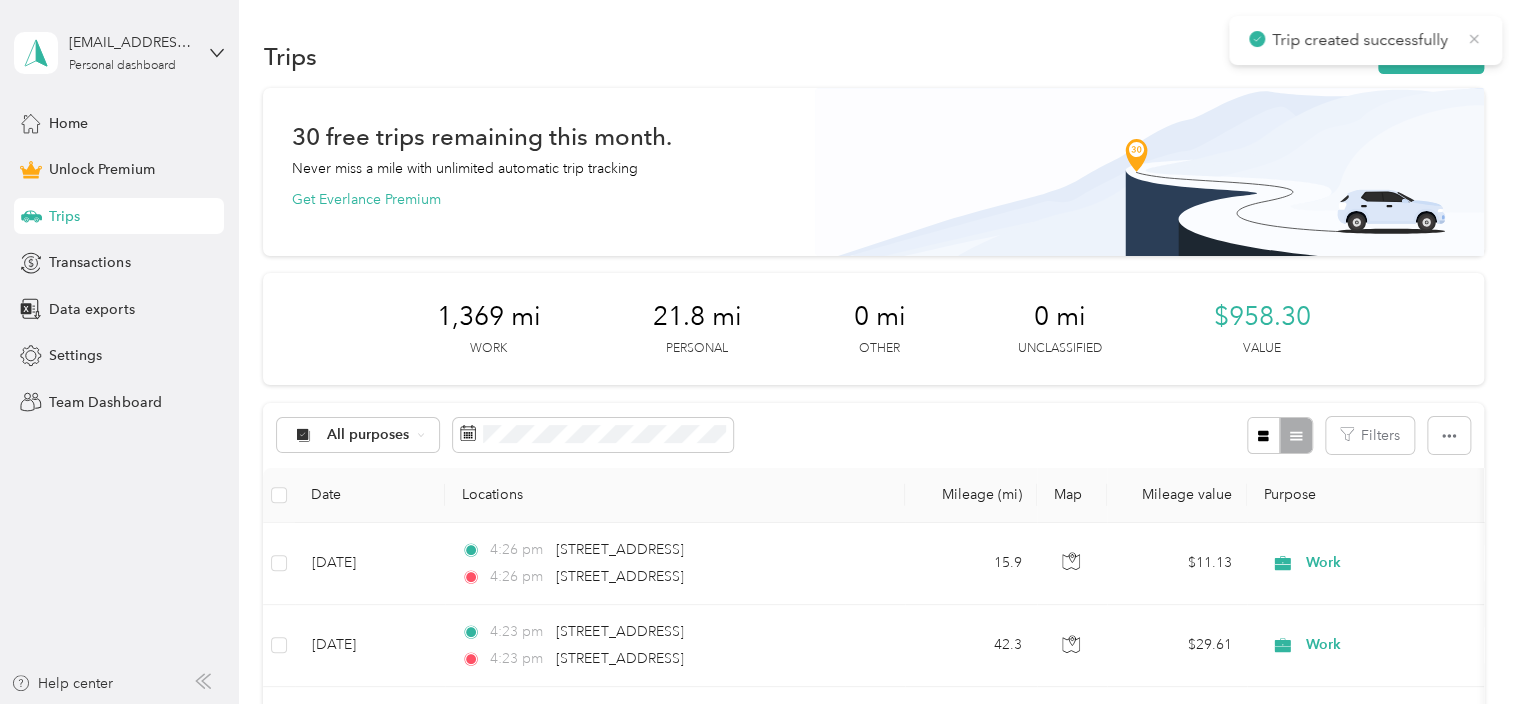 click 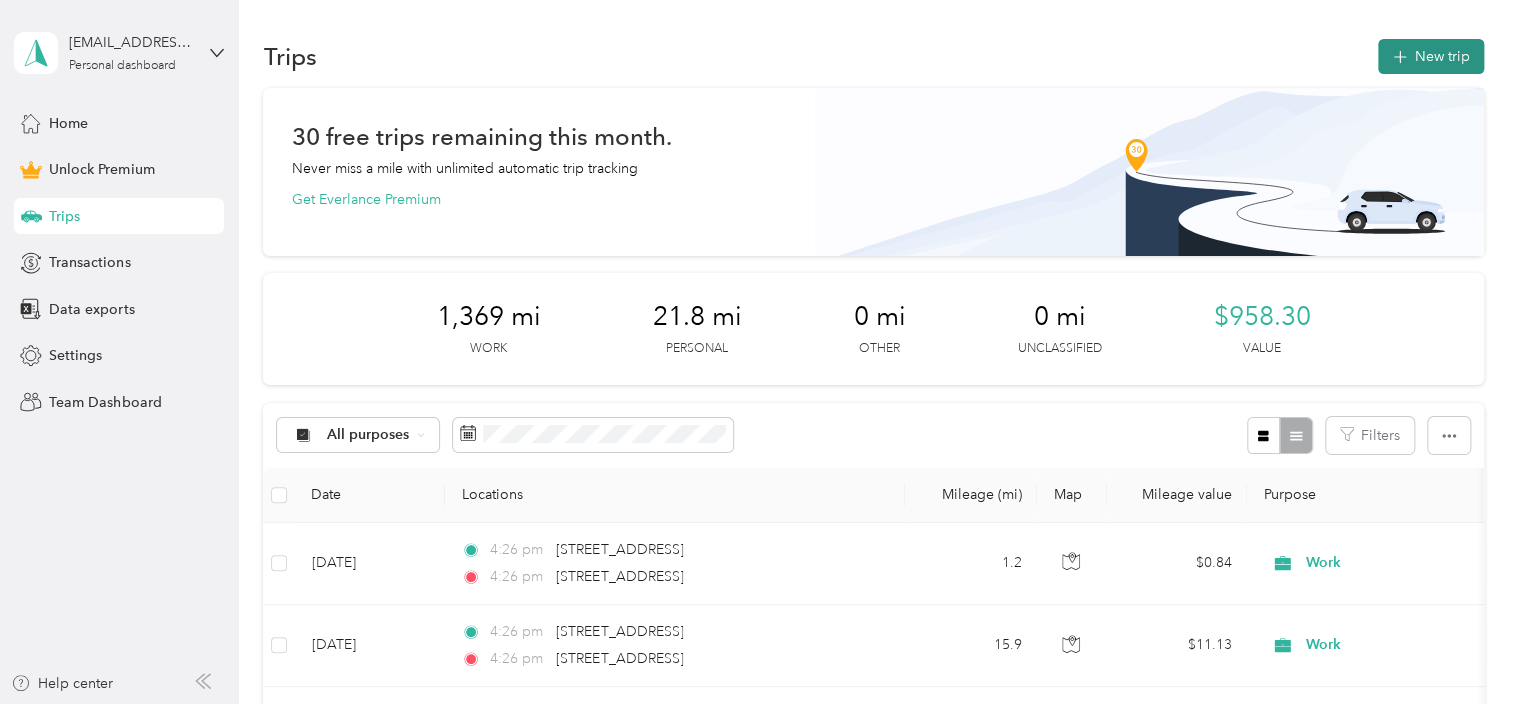 click on "New trip" at bounding box center [1431, 56] 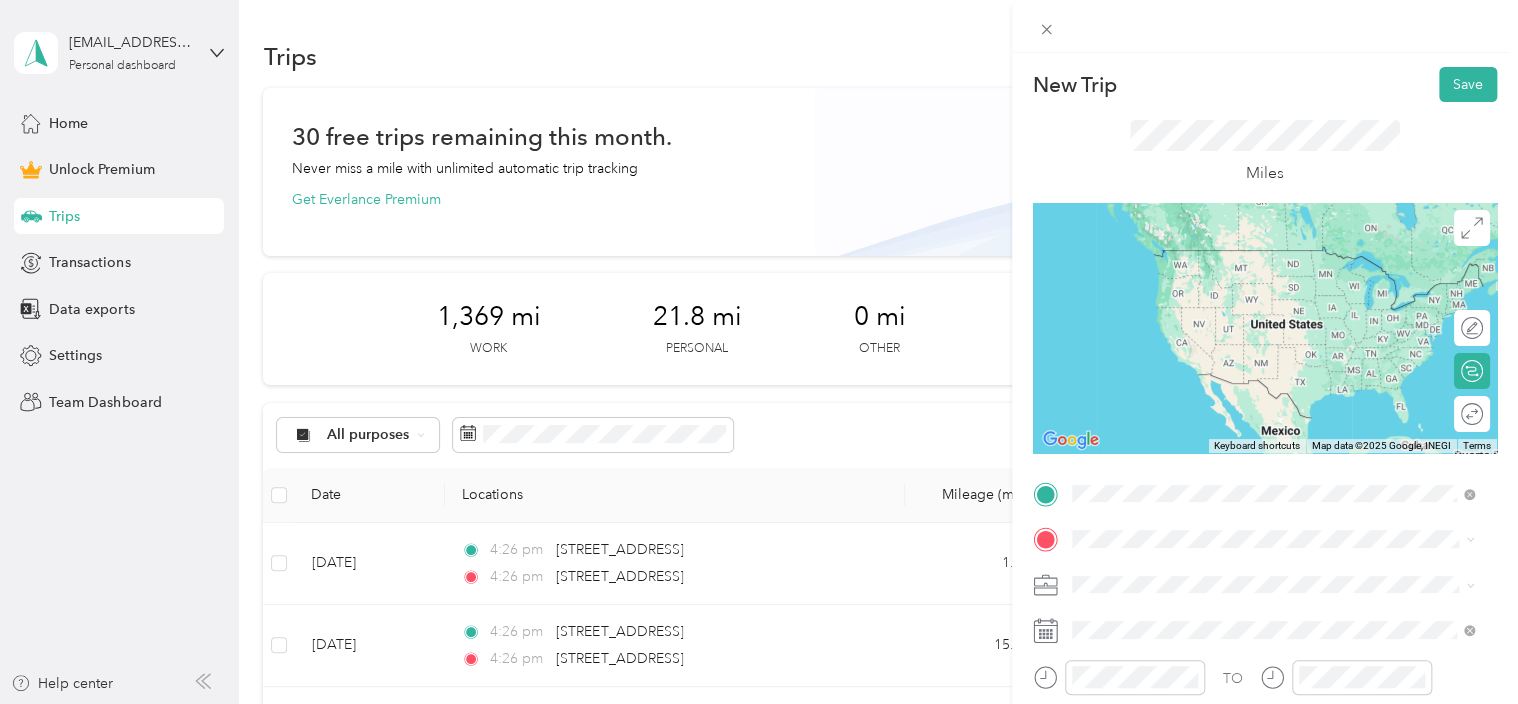 click on "[STREET_ADDRESS][US_STATE]" at bounding box center (1209, 271) 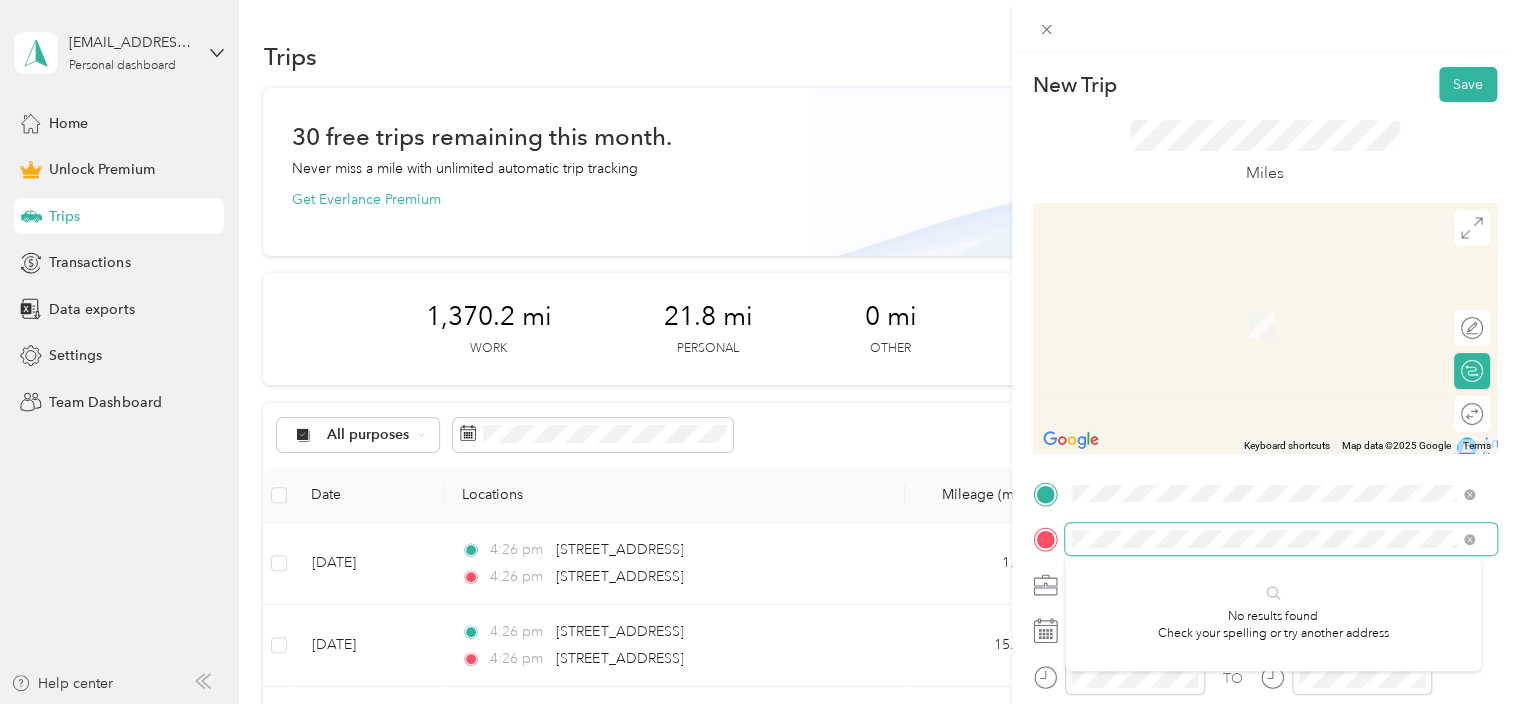 scroll, scrollTop: 0, scrollLeft: 5, axis: horizontal 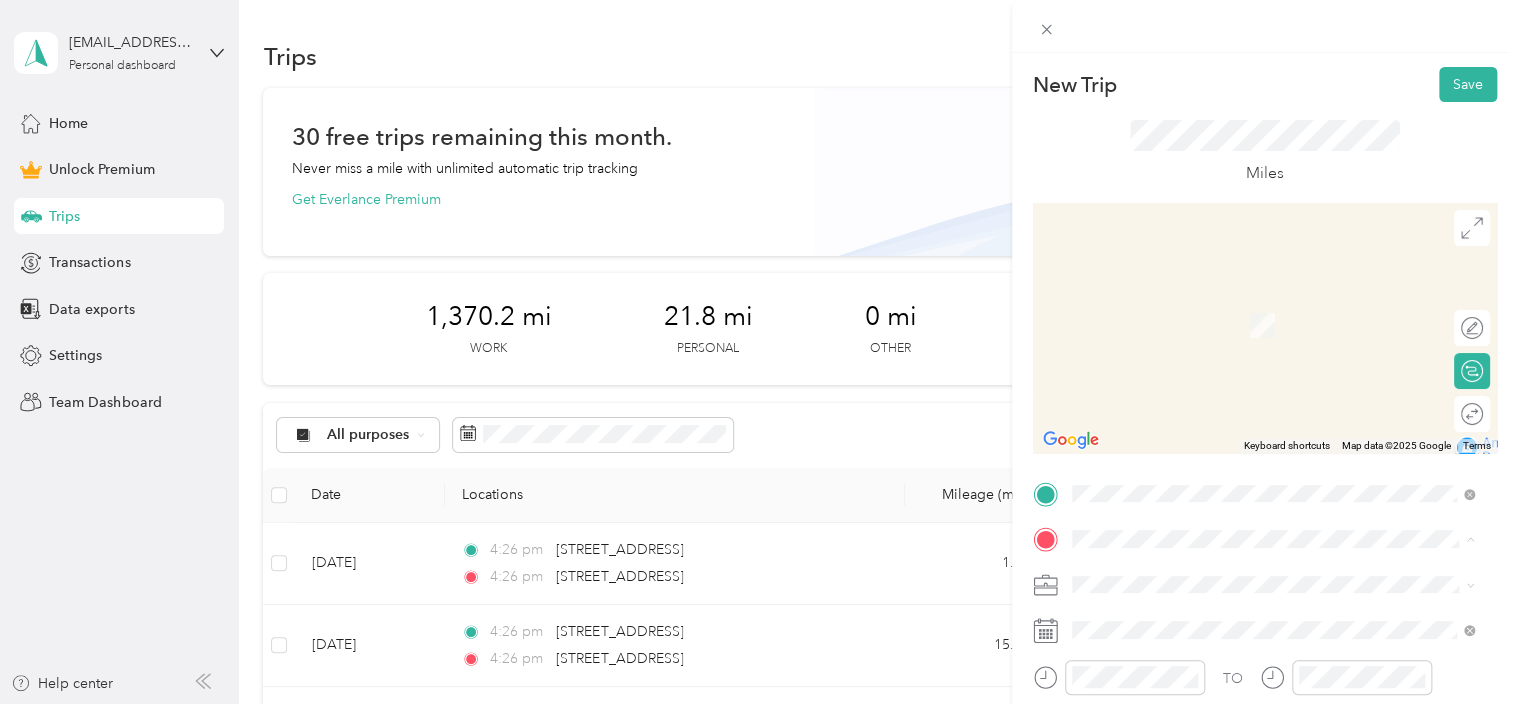 click on "[STREET_ADDRESS][PERSON_NAME][US_STATE]" at bounding box center (1264, 296) 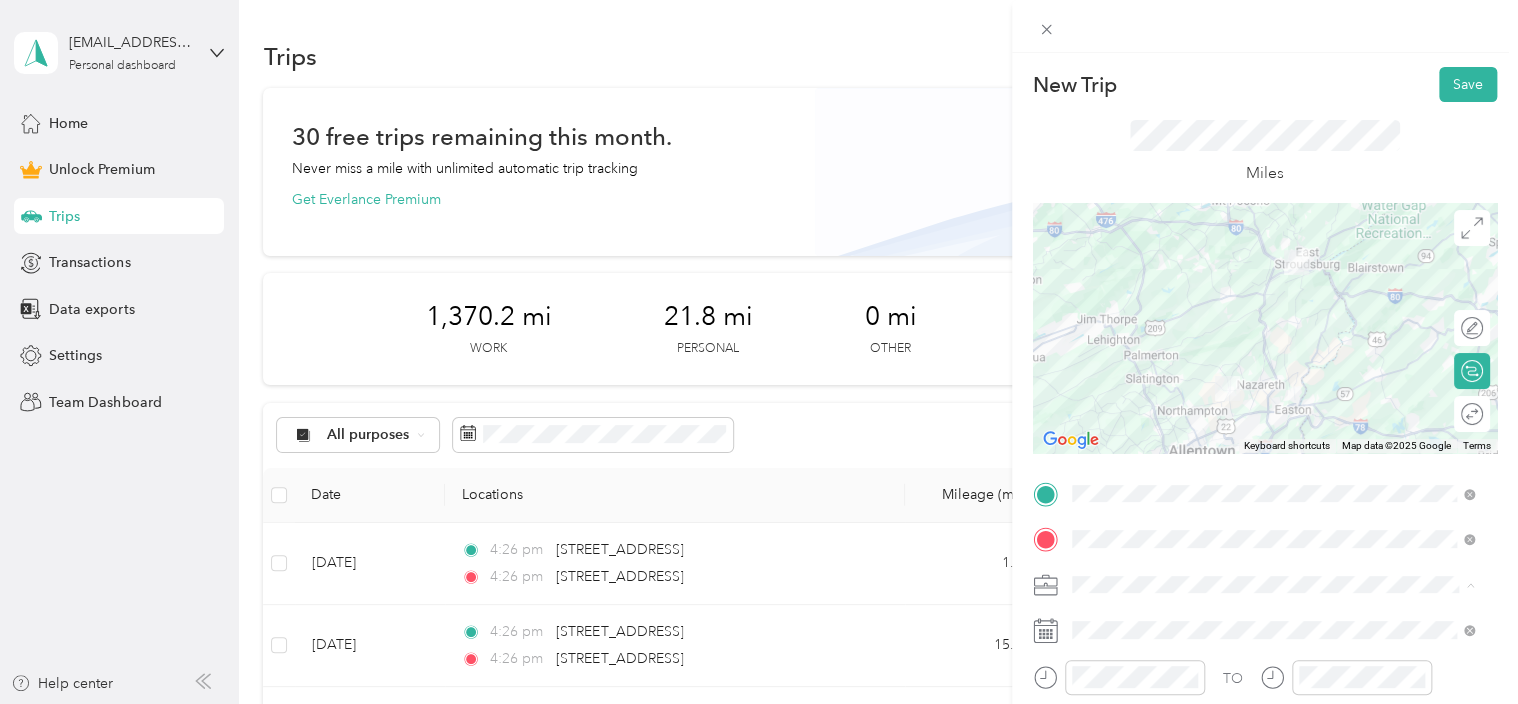 click on "Work" at bounding box center [1273, 339] 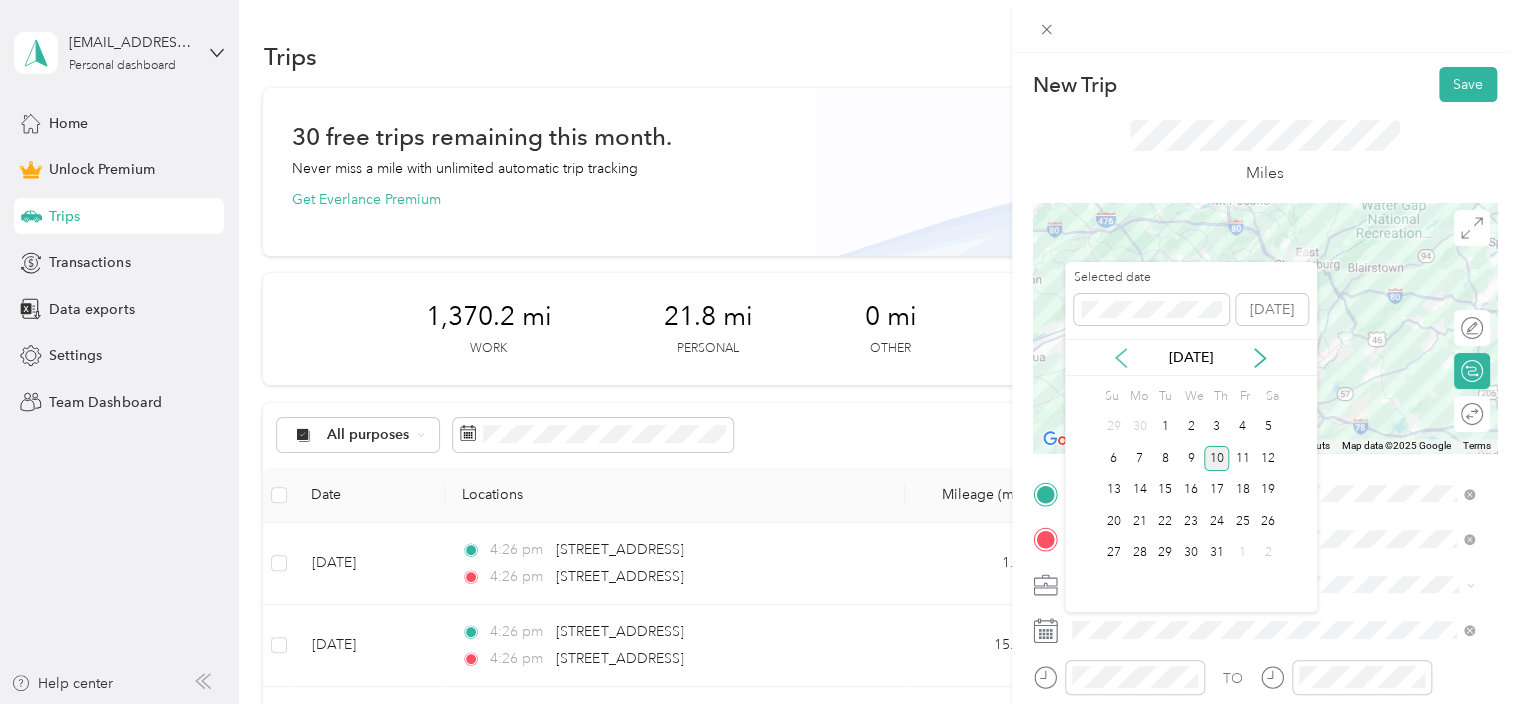click 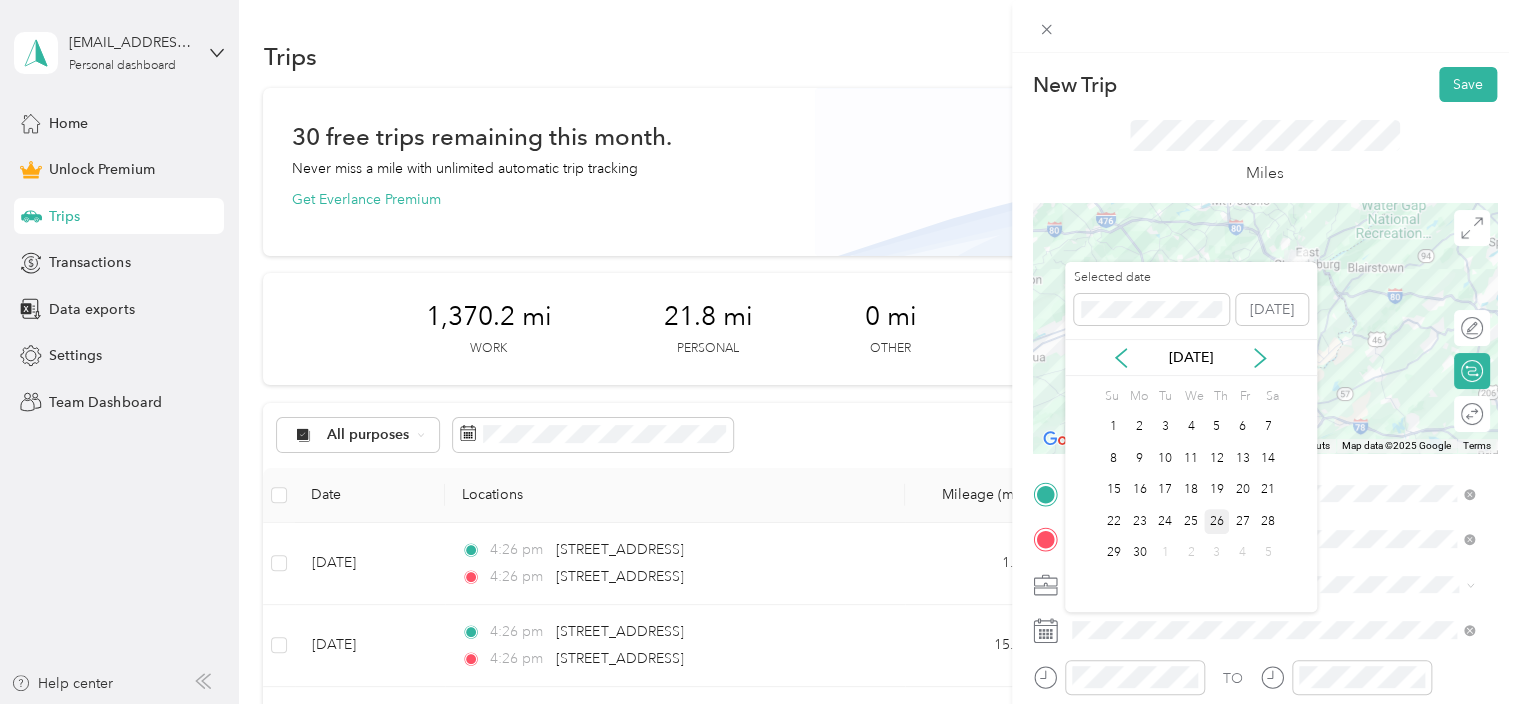 click on "26" at bounding box center (1217, 521) 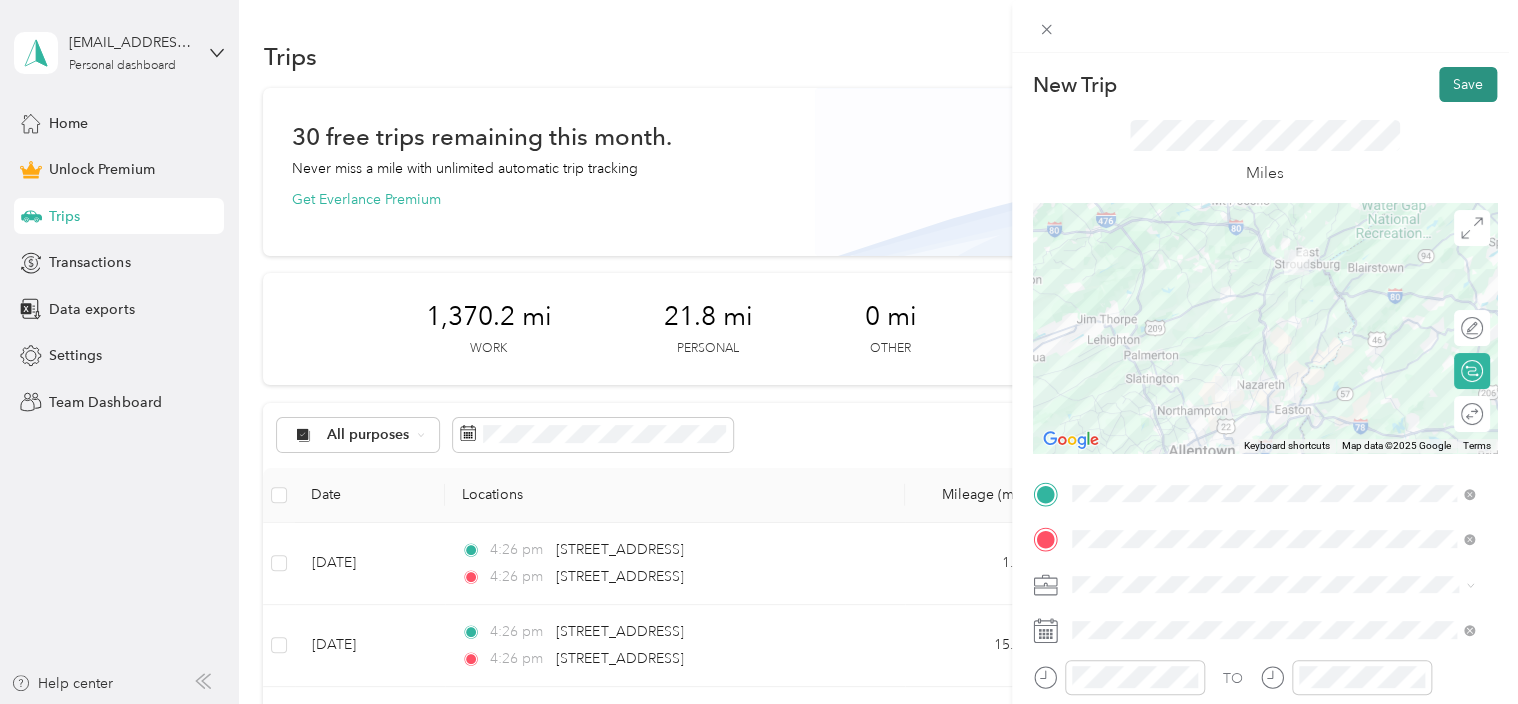 click on "Save" at bounding box center (1468, 84) 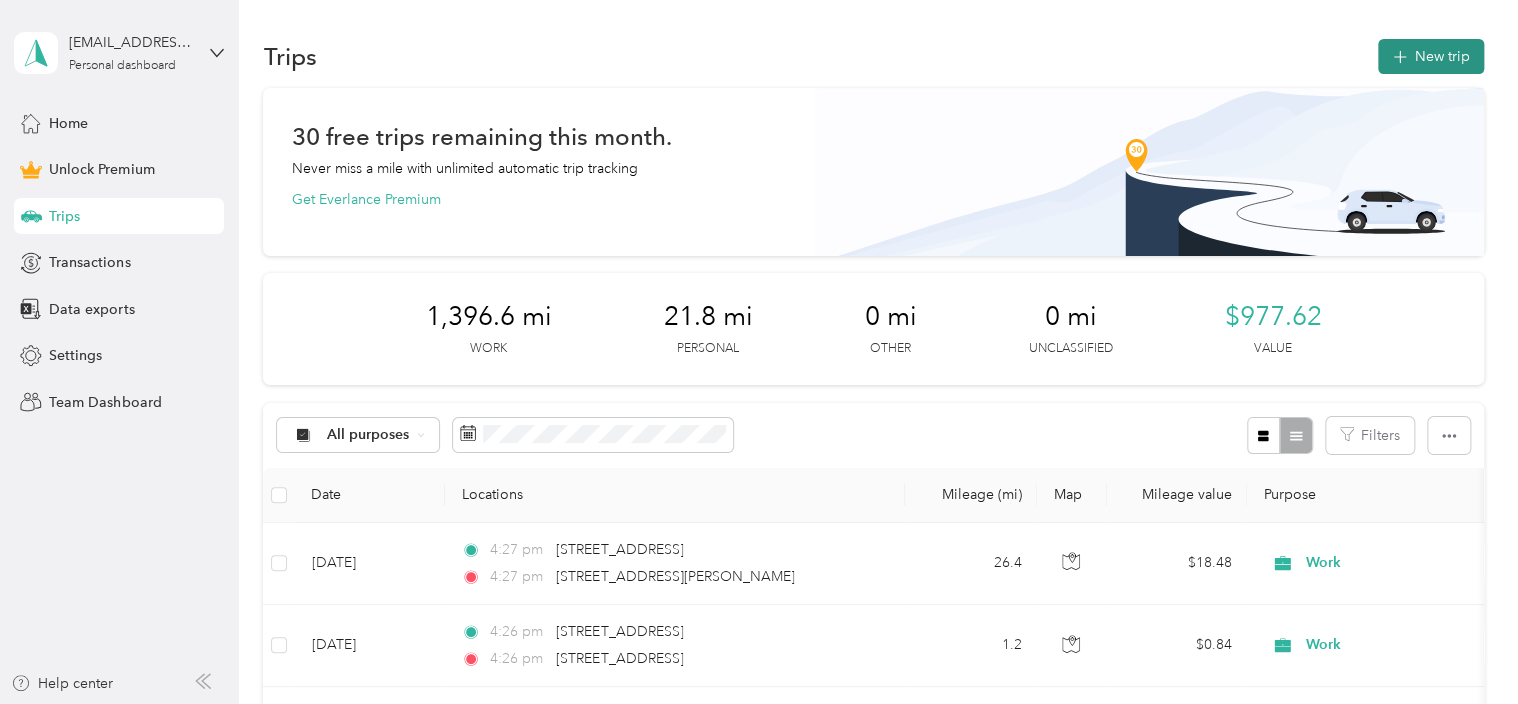 click 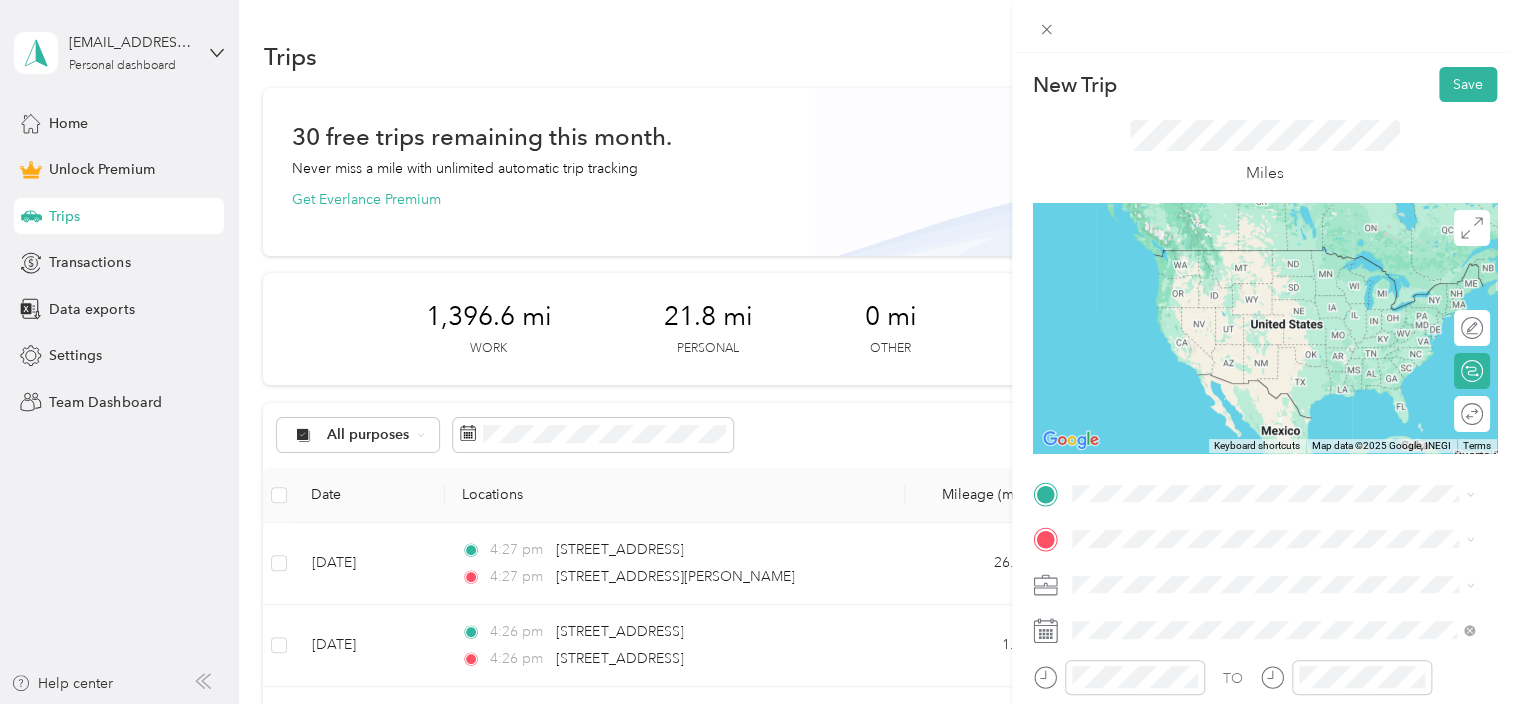 click on "[STREET_ADDRESS][PERSON_NAME][US_STATE]" at bounding box center (1264, 241) 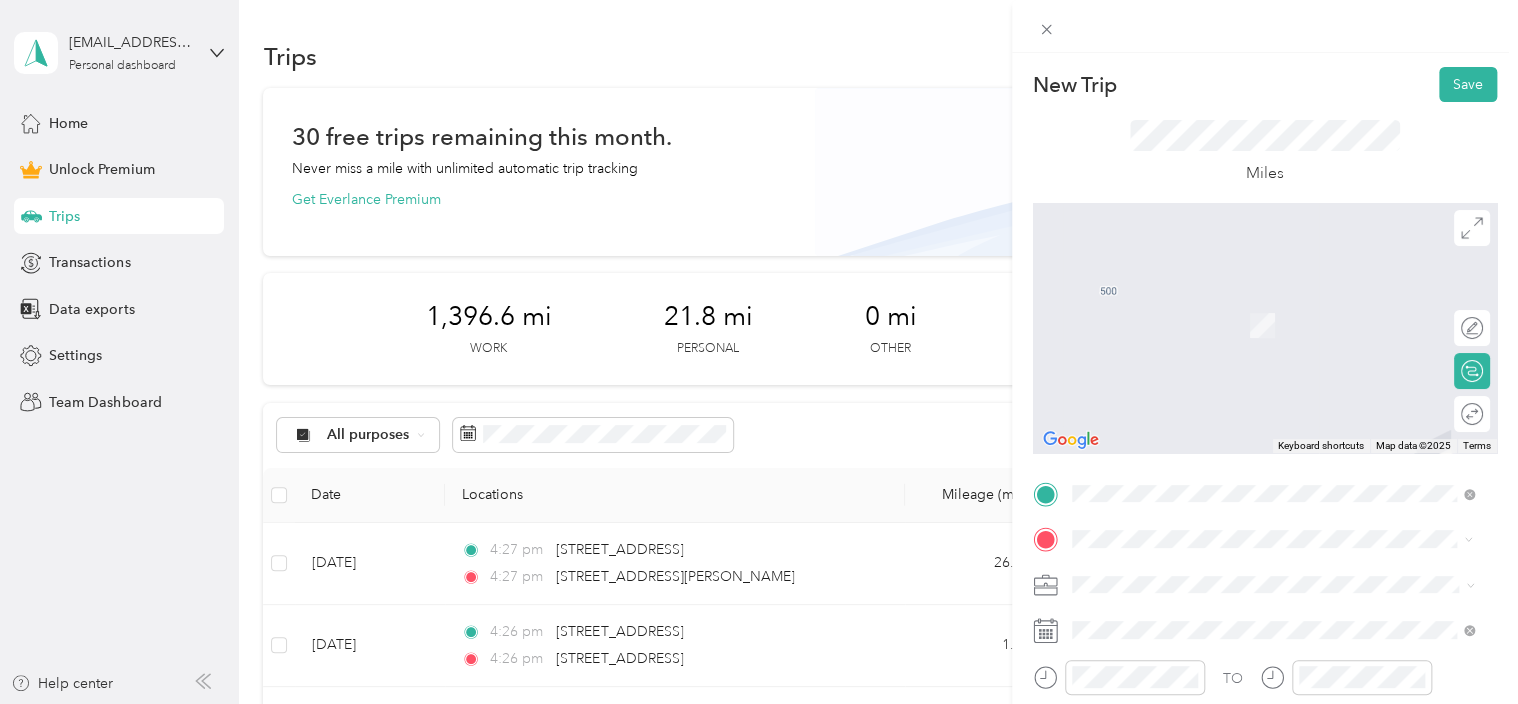 click on "[STREET_ADDRESS][US_STATE]" at bounding box center [1209, 317] 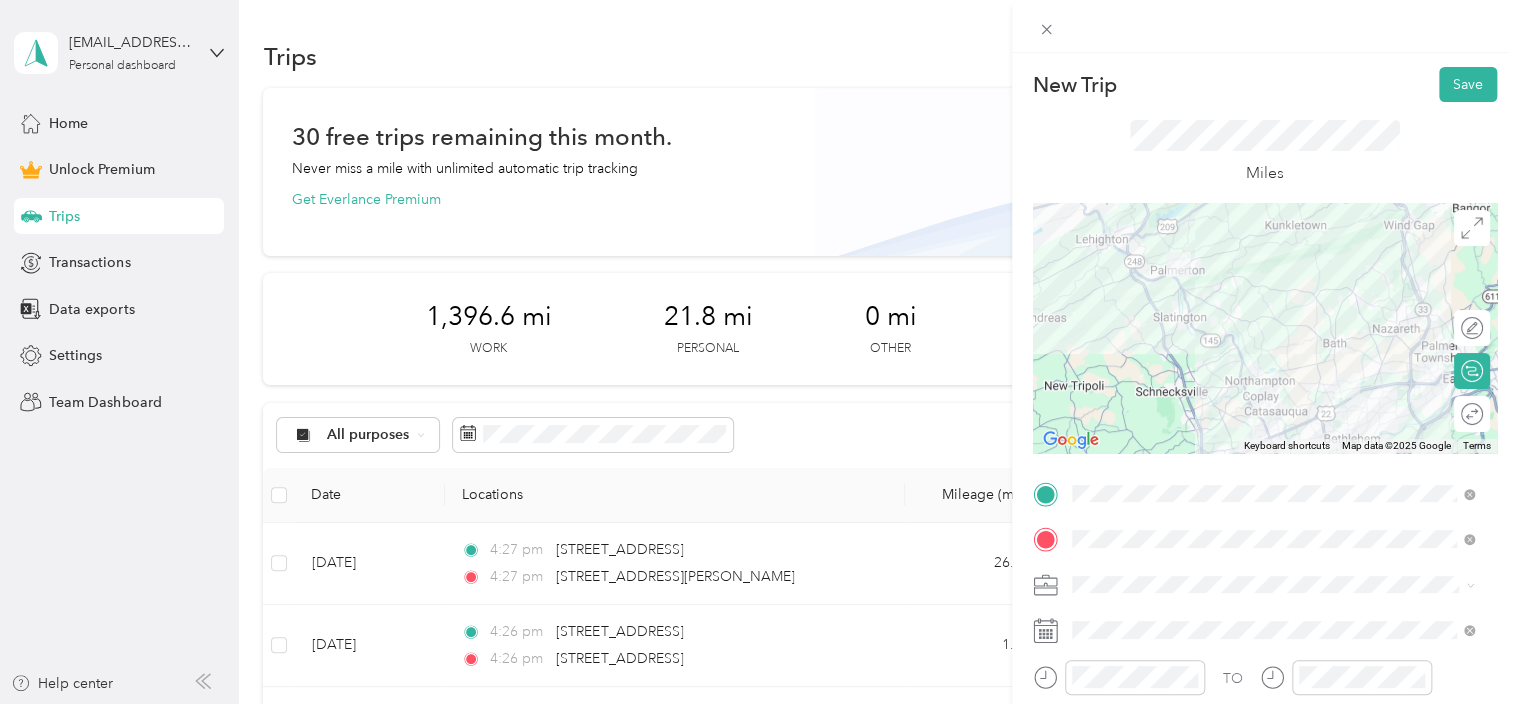 click on "Work" at bounding box center [1273, 335] 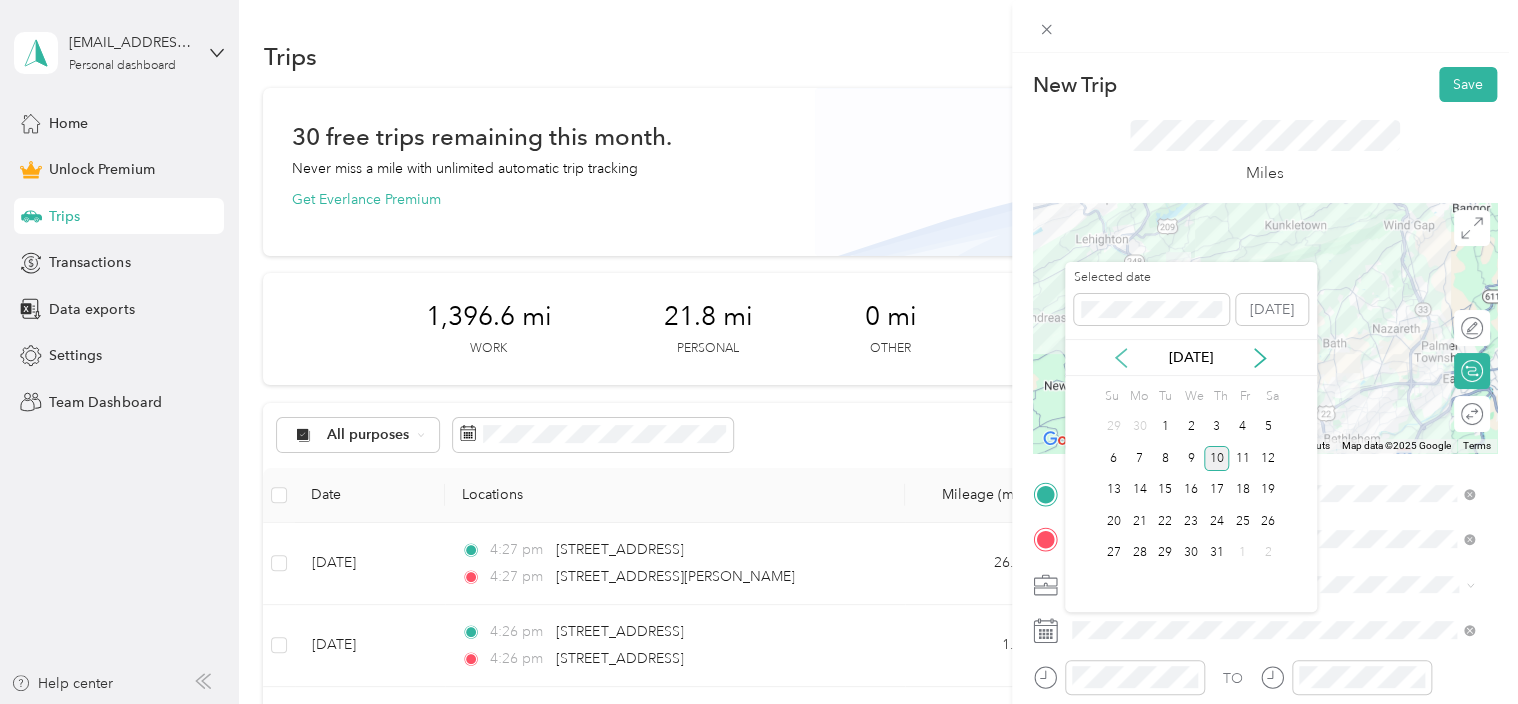 click 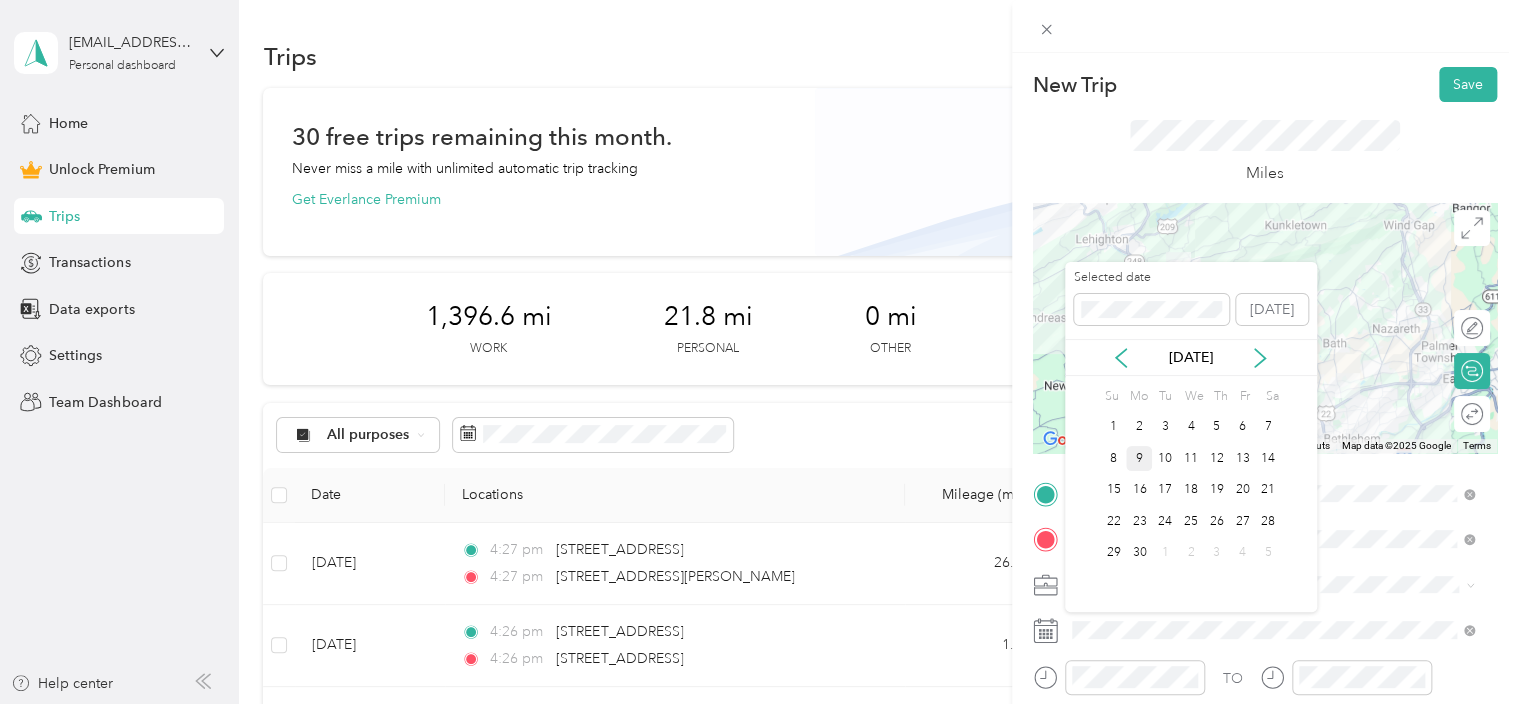 click on "9" at bounding box center [1139, 458] 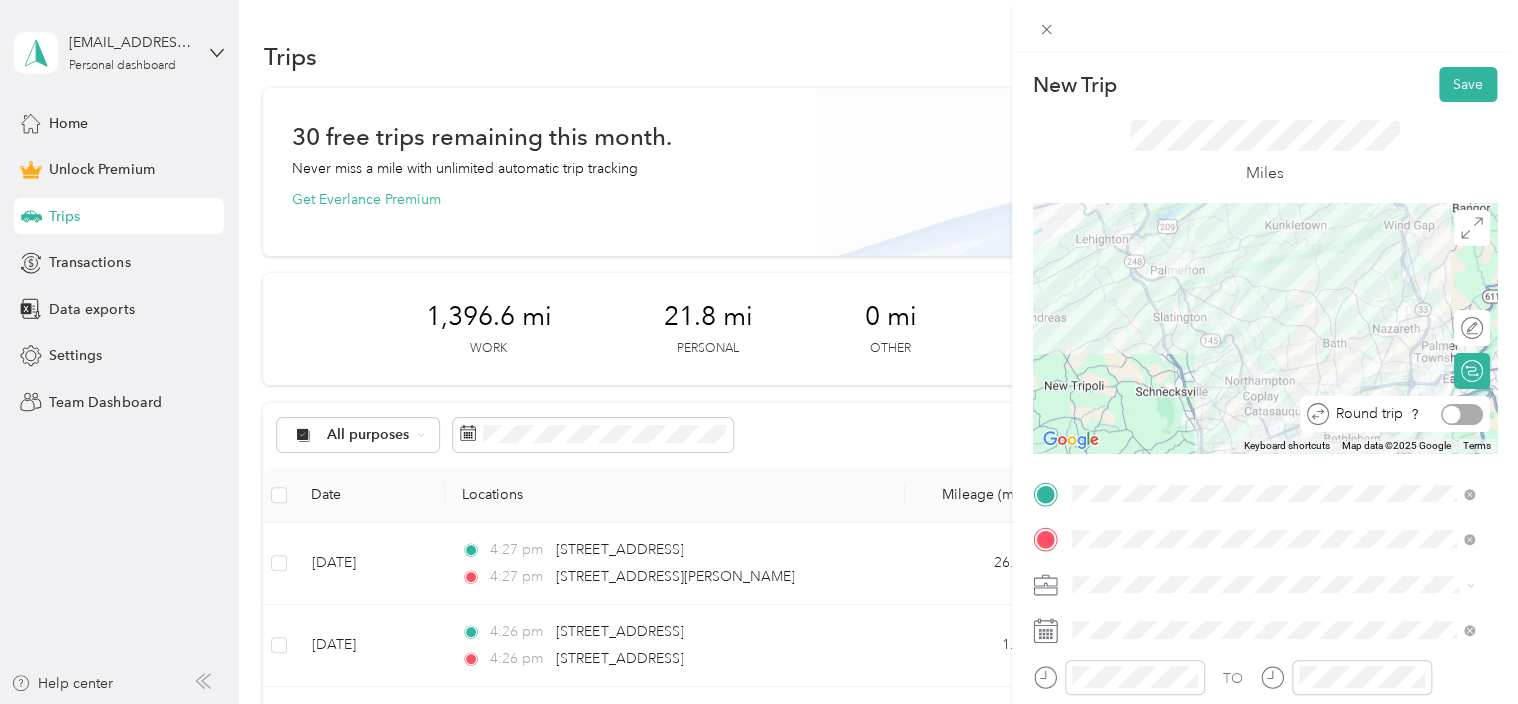 click at bounding box center (1462, 414) 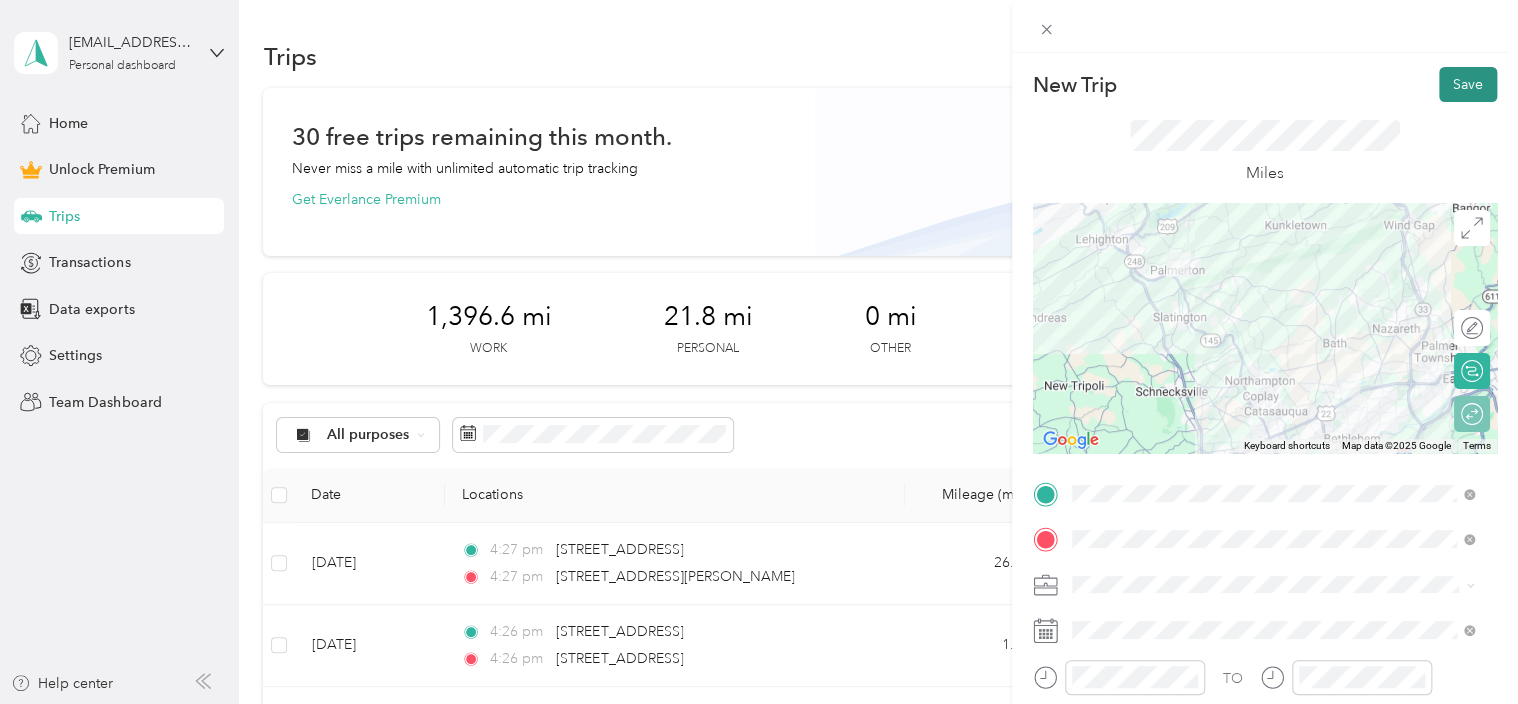 click on "Save" at bounding box center [1468, 84] 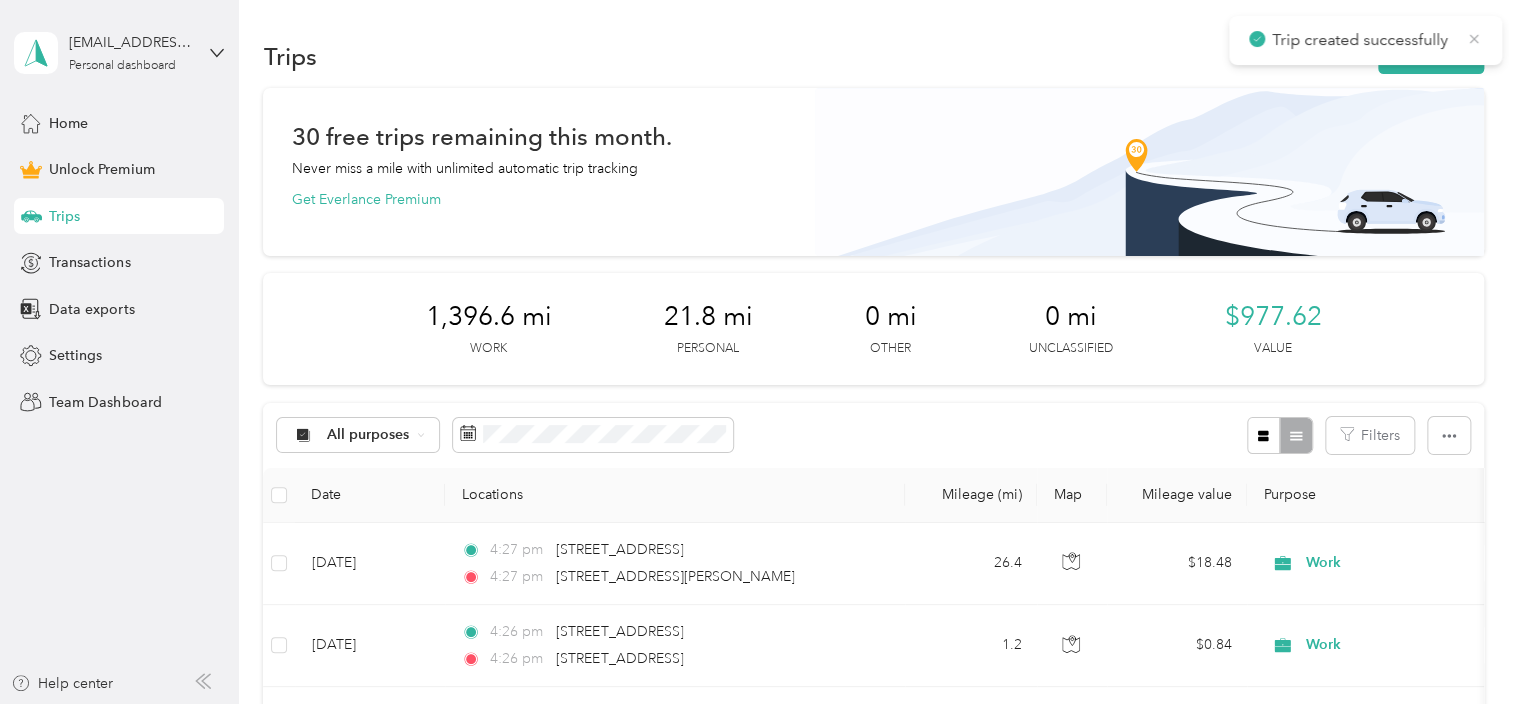 click 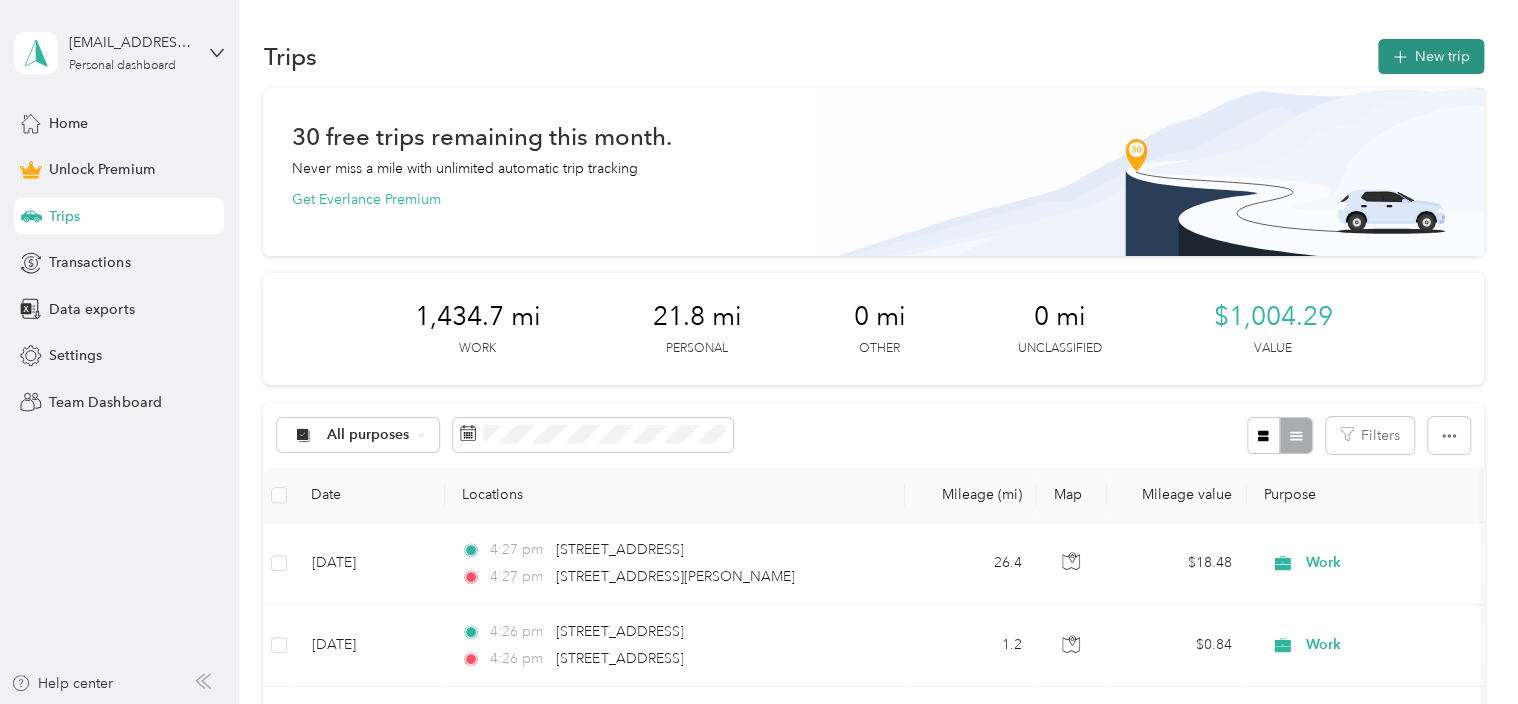 click on "New trip" at bounding box center (1431, 56) 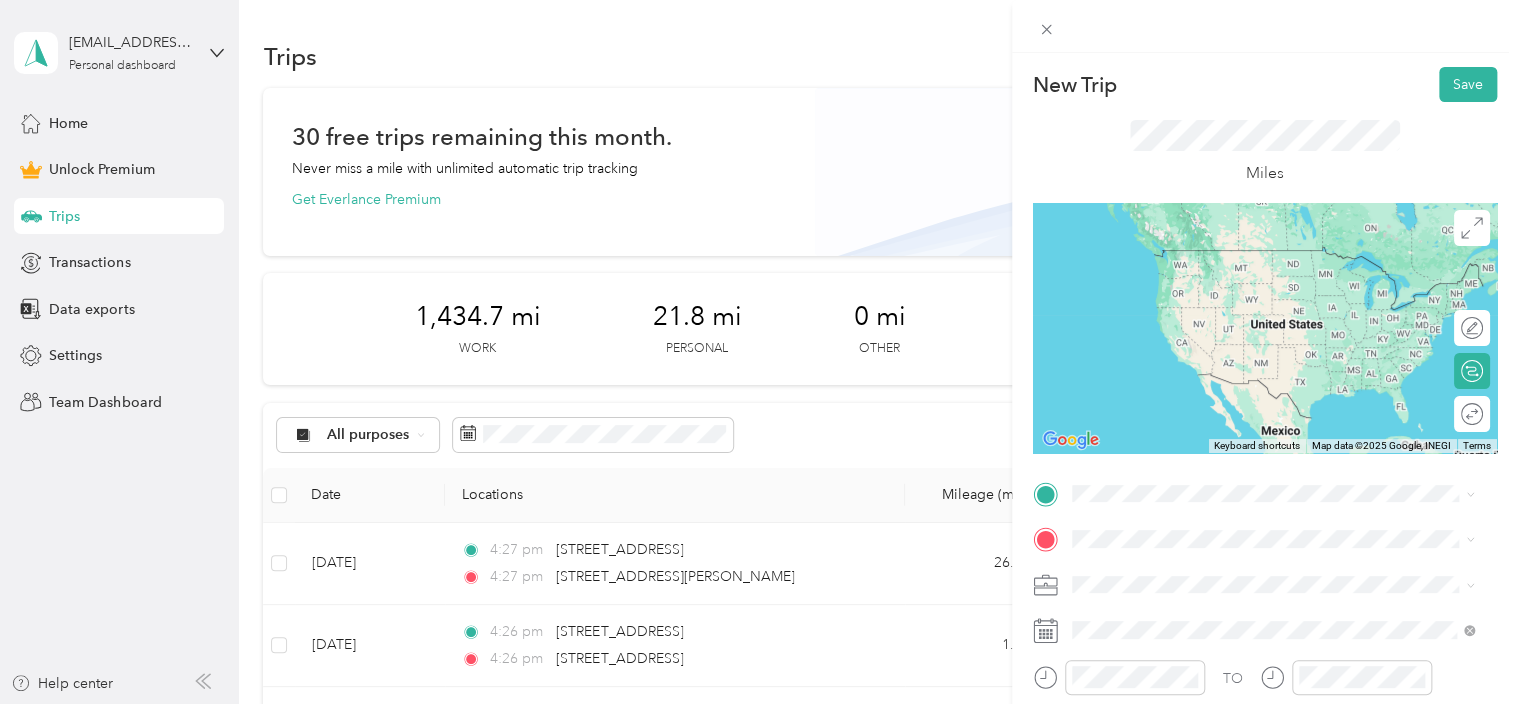 click on "[STREET_ADDRESS][PERSON_NAME][US_STATE]" at bounding box center (1273, 250) 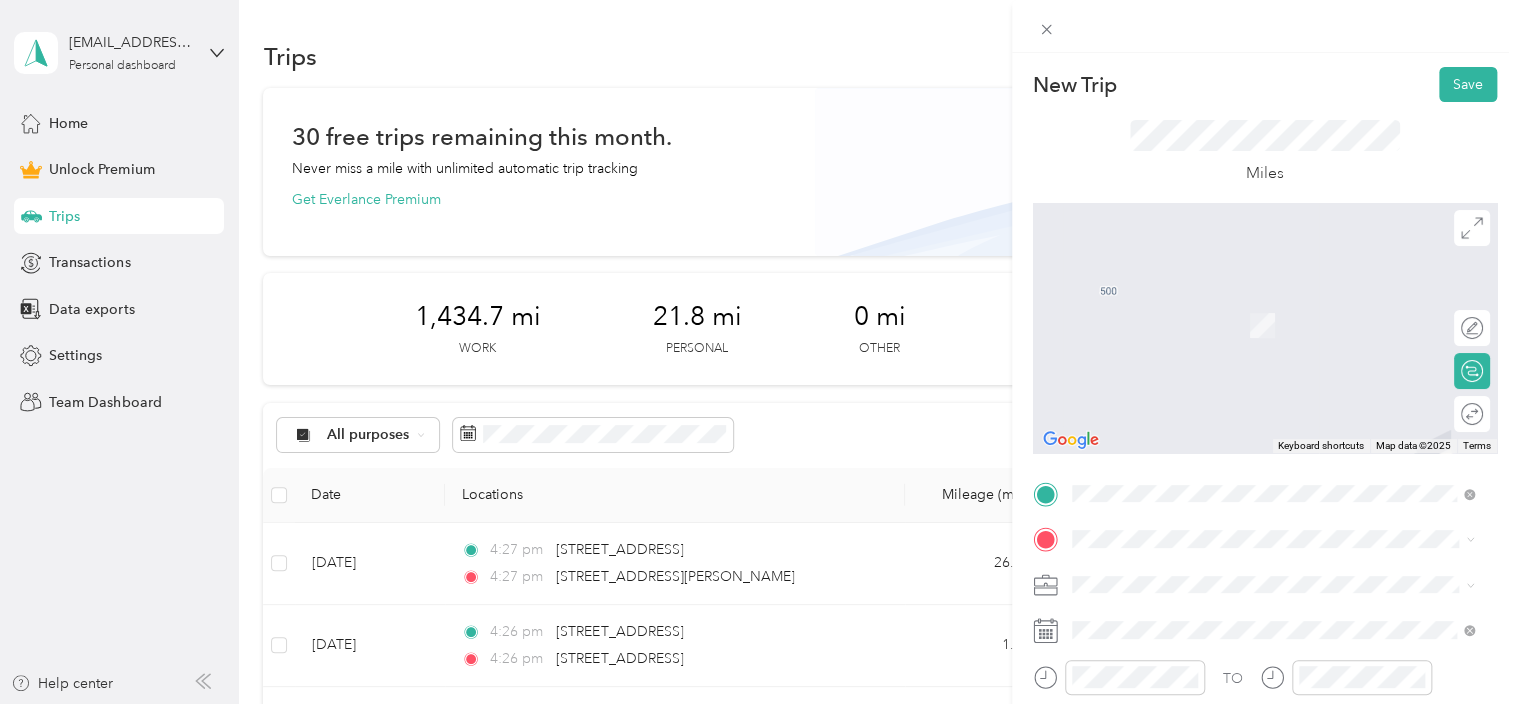 click on "[STREET_ADDRESS][PERSON_NAME][US_STATE]" at bounding box center (1273, 311) 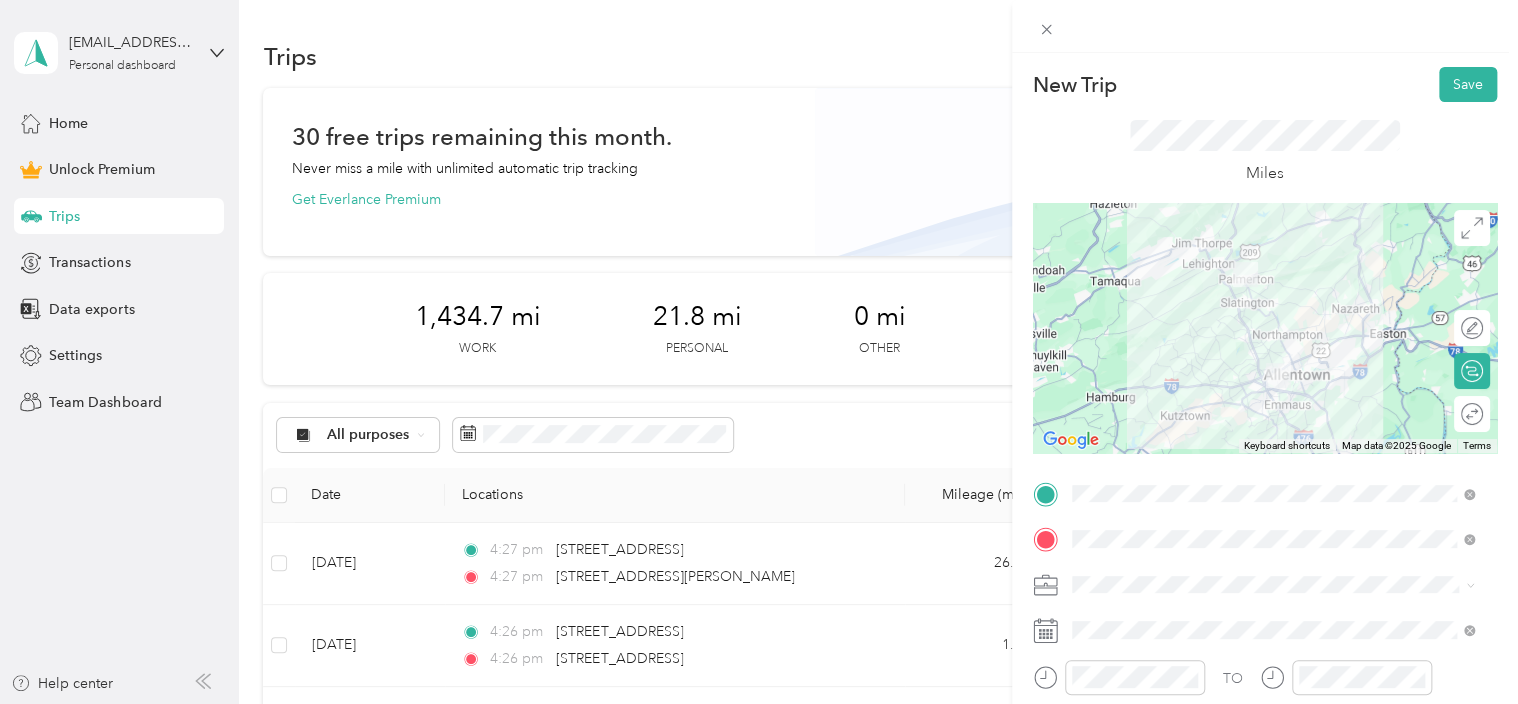 click on "Work Personal Other Charity Medical Moving Commute" at bounding box center [1273, 442] 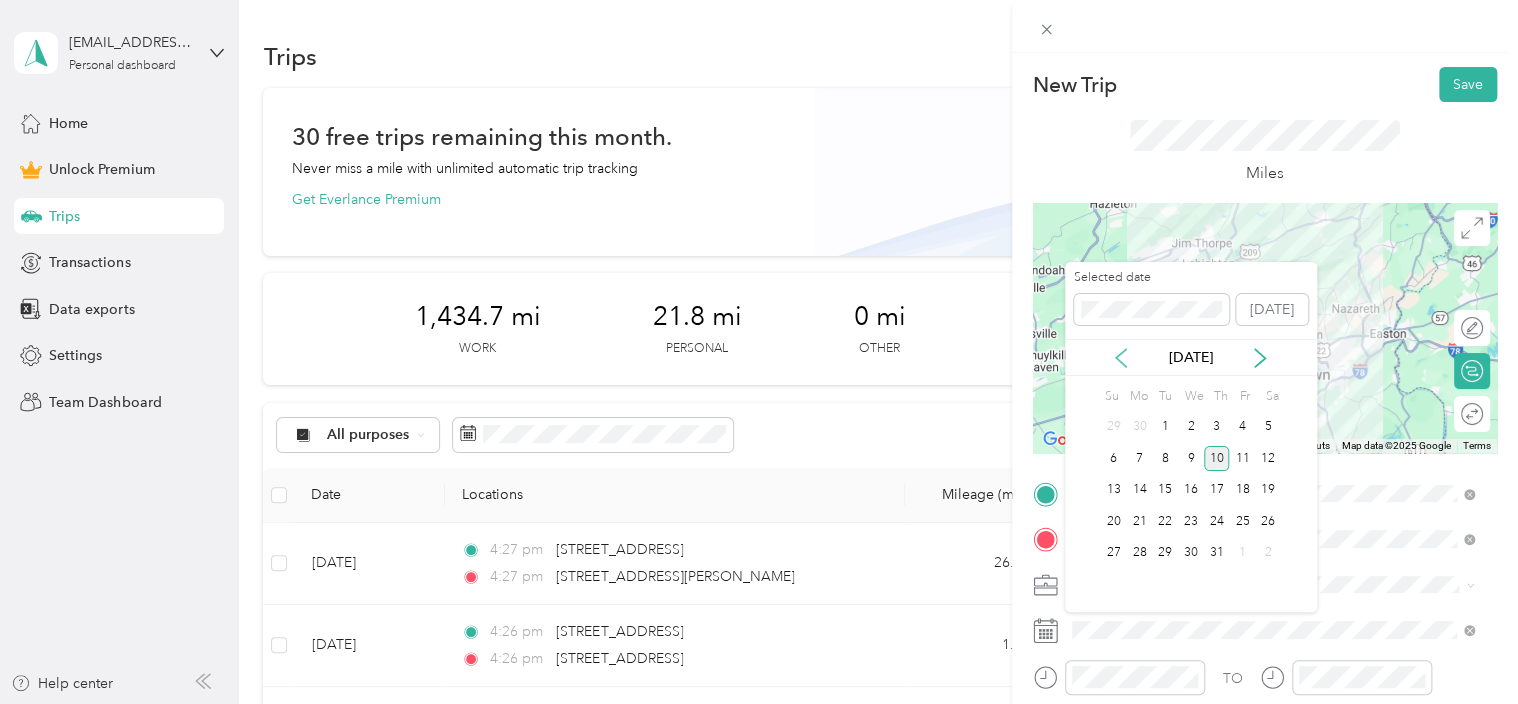 click 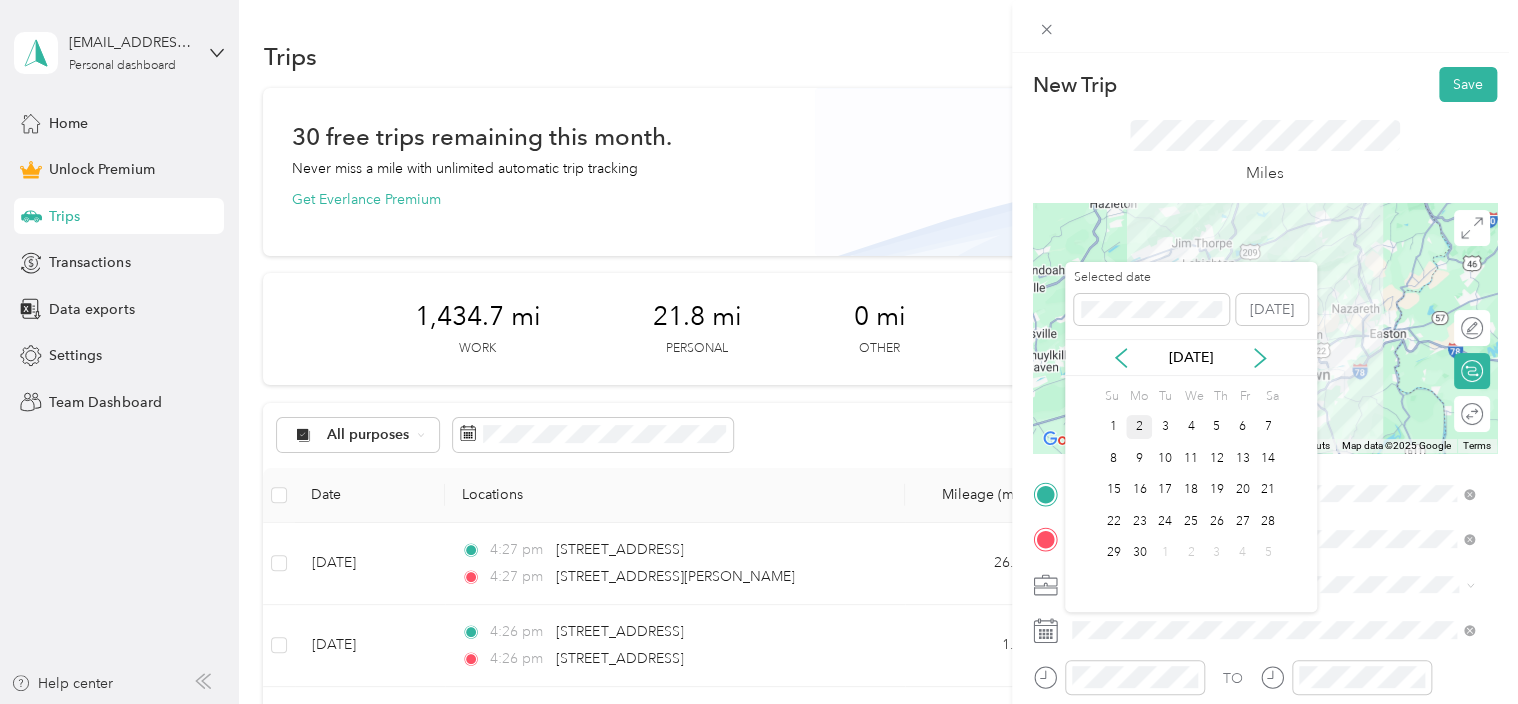 click on "2" at bounding box center [1139, 427] 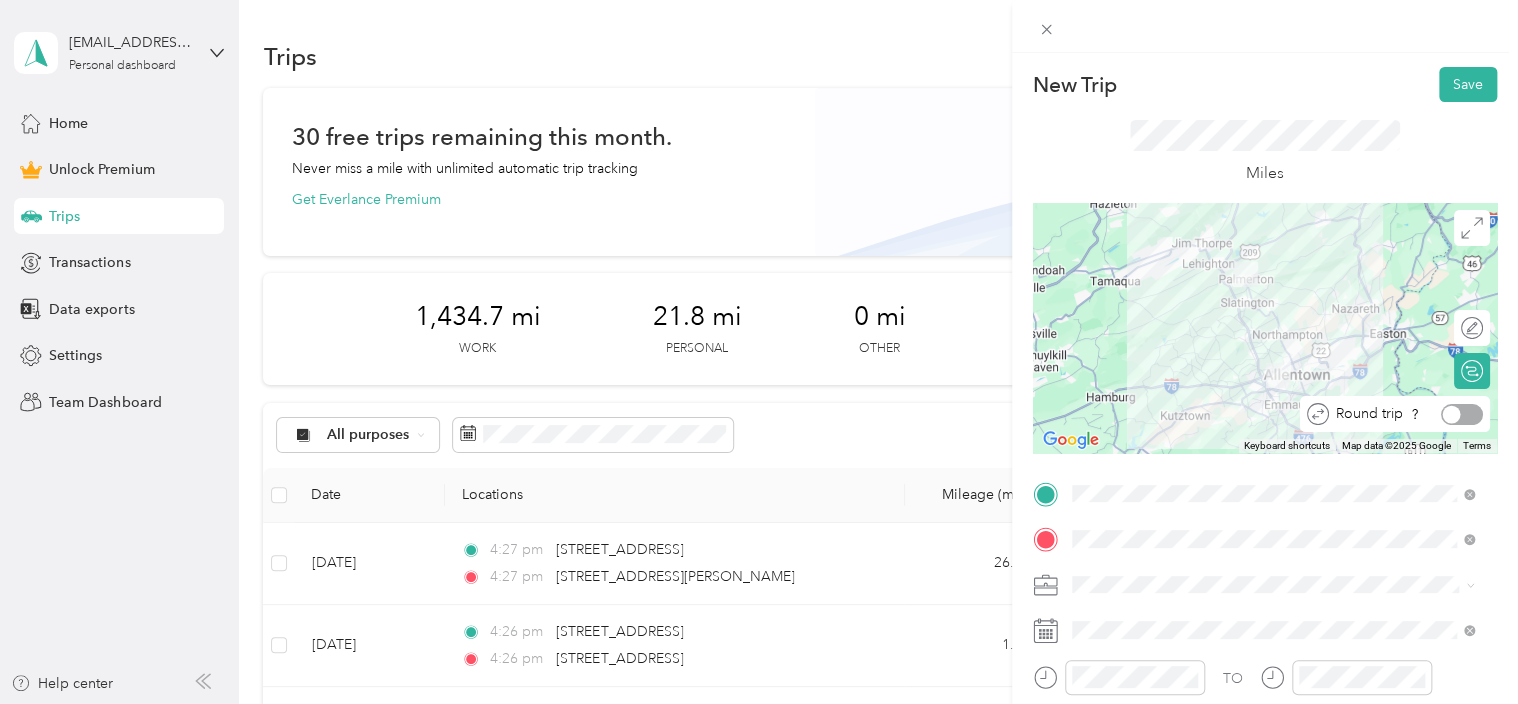 click at bounding box center [1452, 414] 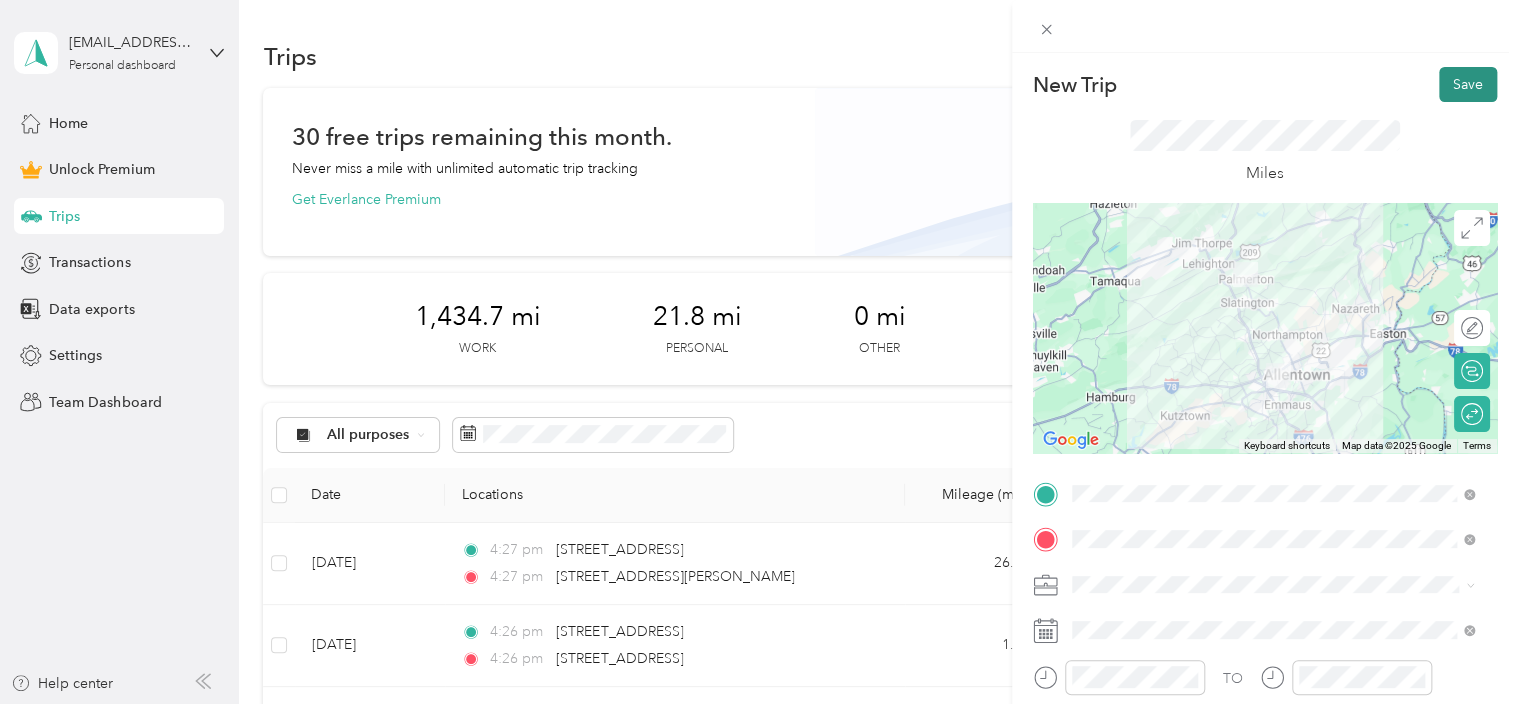 click on "Save" at bounding box center (1468, 84) 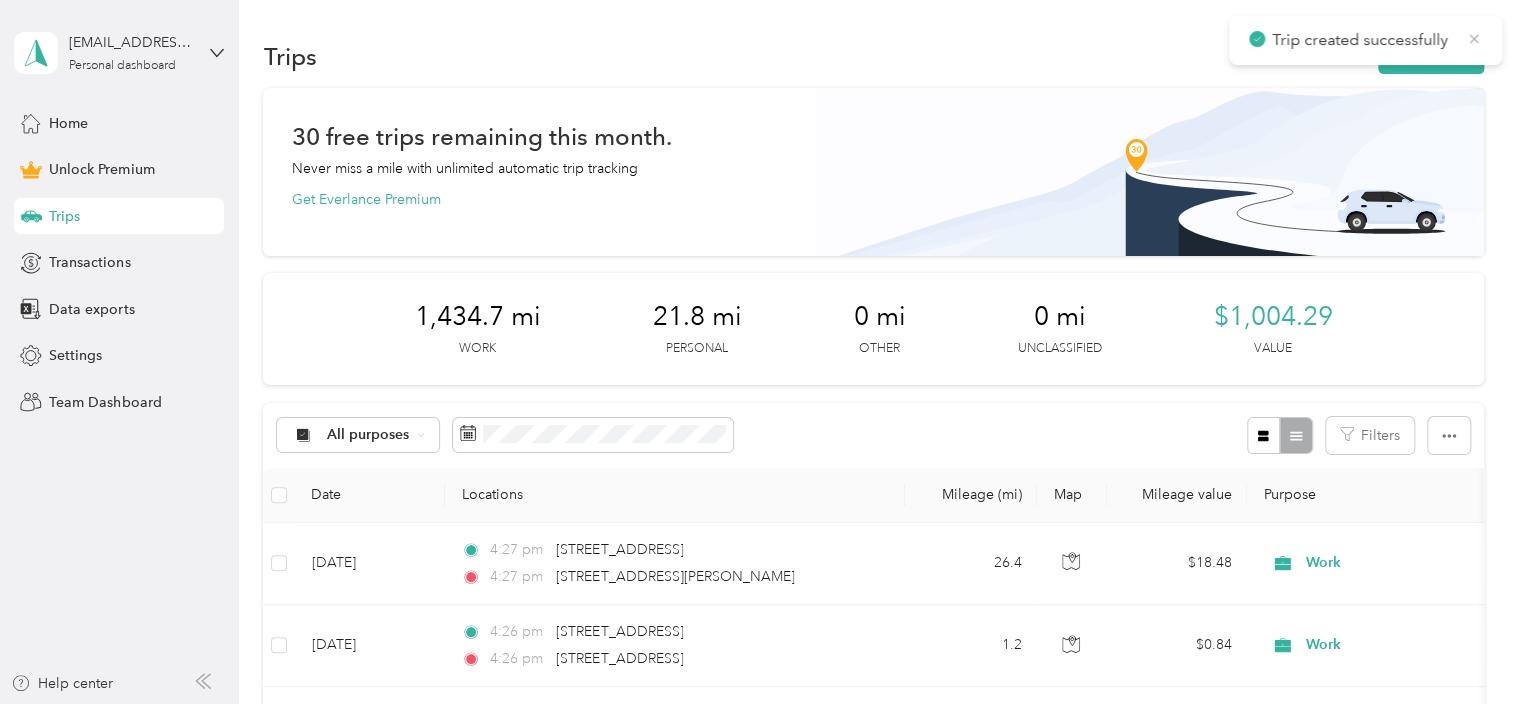 click 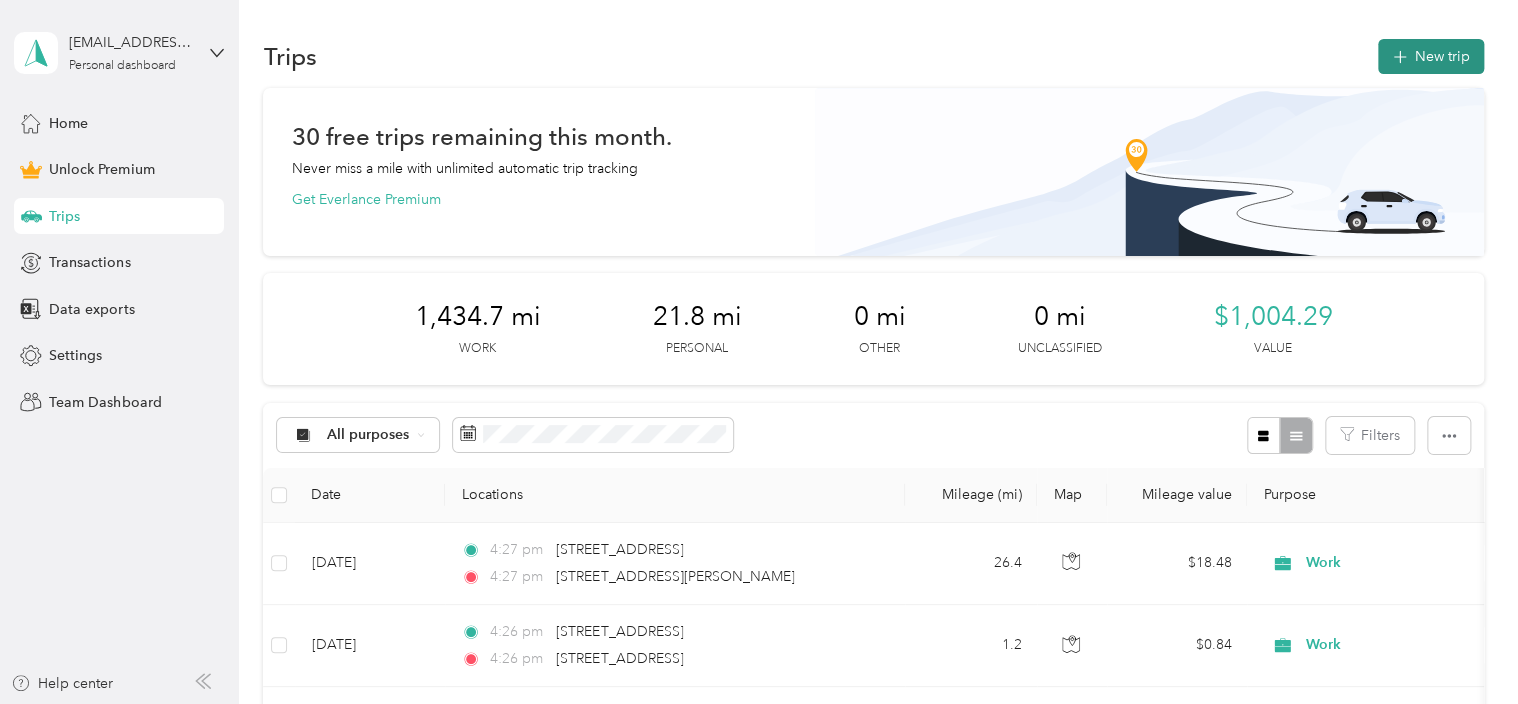 click on "New trip" at bounding box center (1431, 56) 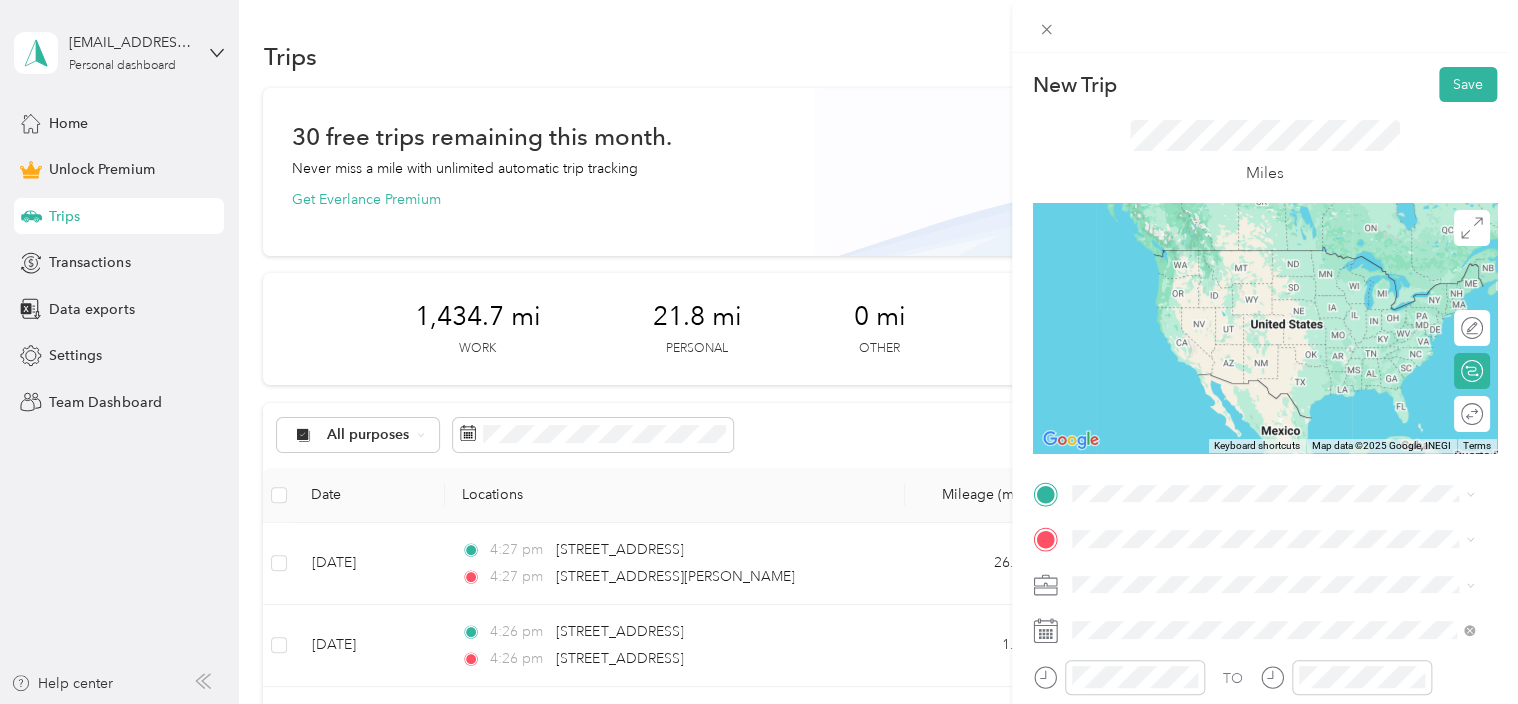 click on "[STREET_ADDRESS][PERSON_NAME][US_STATE]" at bounding box center (1273, 245) 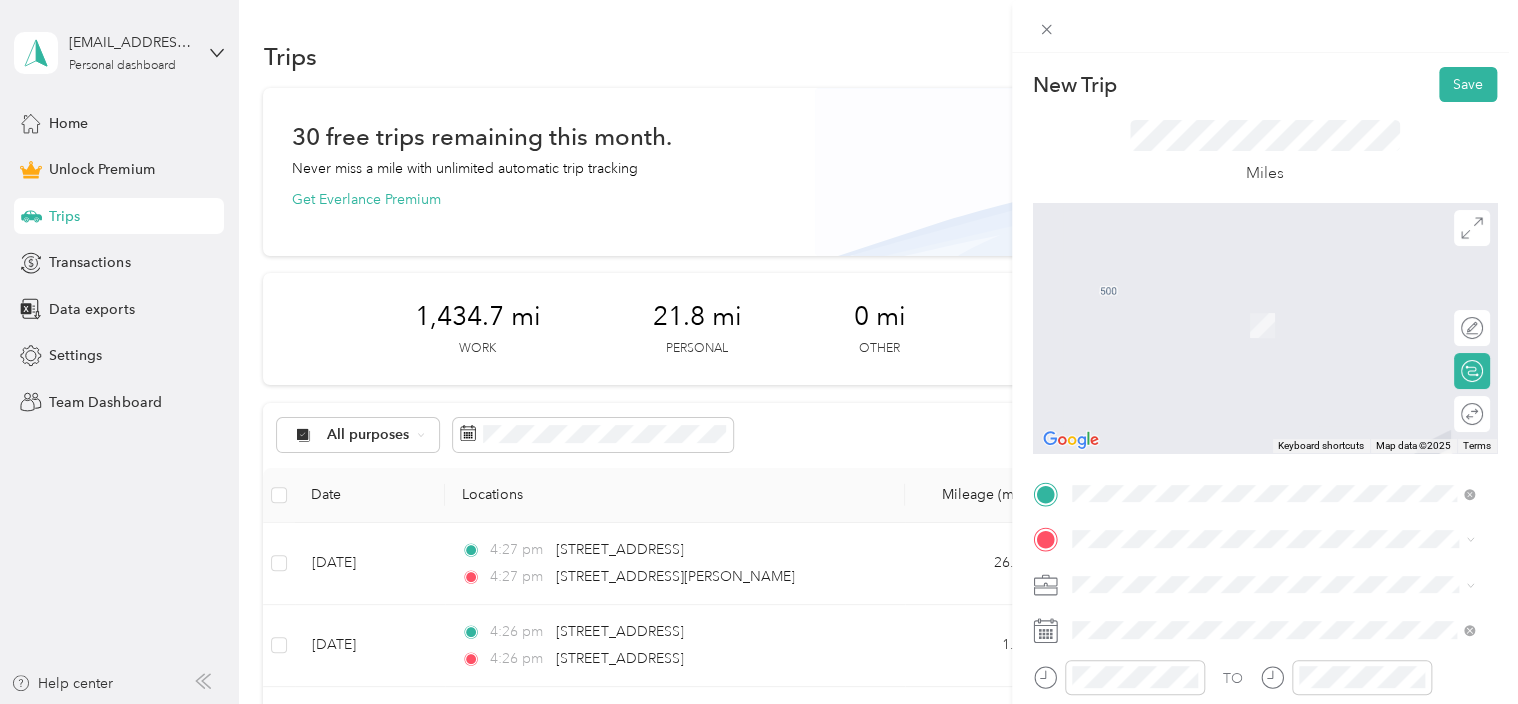 click on "TO Add photo" at bounding box center (1265, 697) 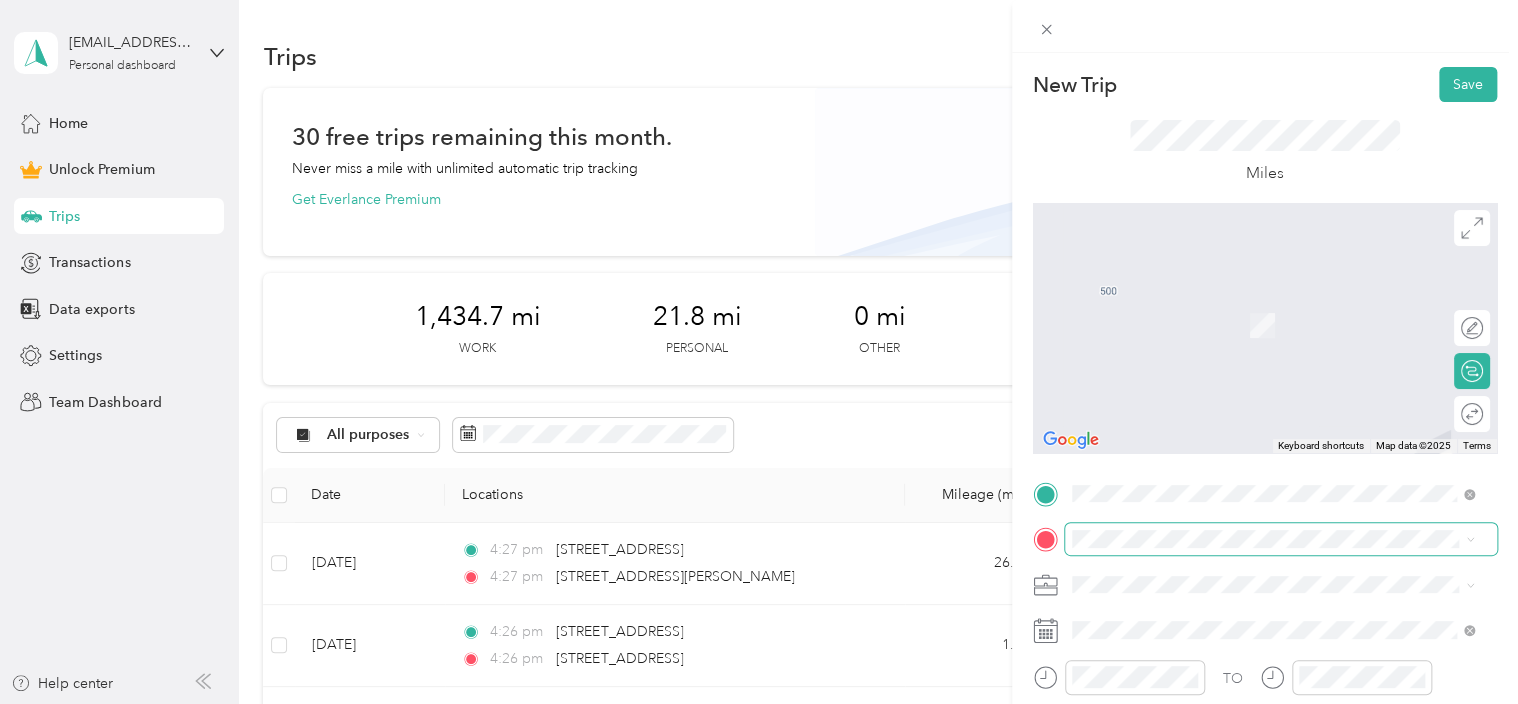 click at bounding box center [1281, 539] 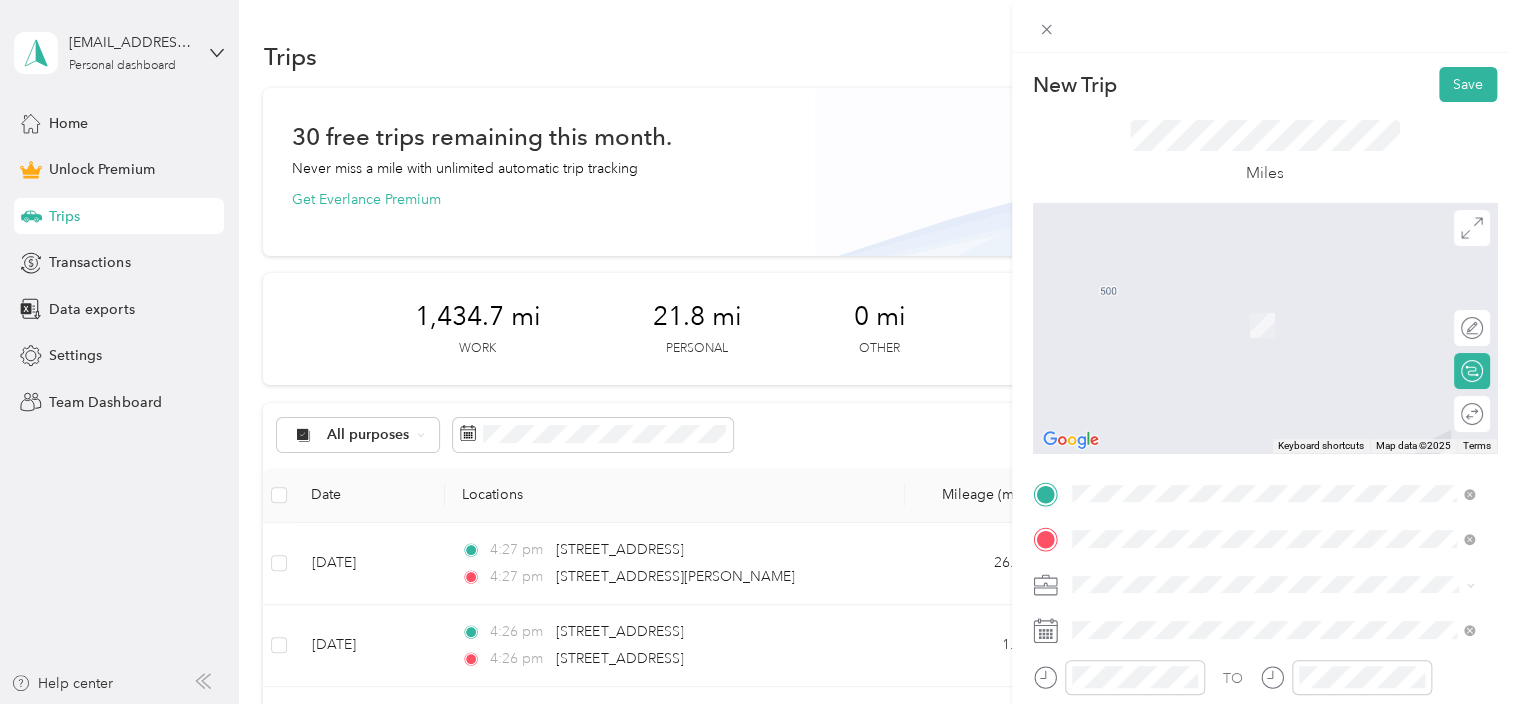 click on "[STREET_ADDRESS][PERSON_NAME][US_STATE]" at bounding box center [1264, 317] 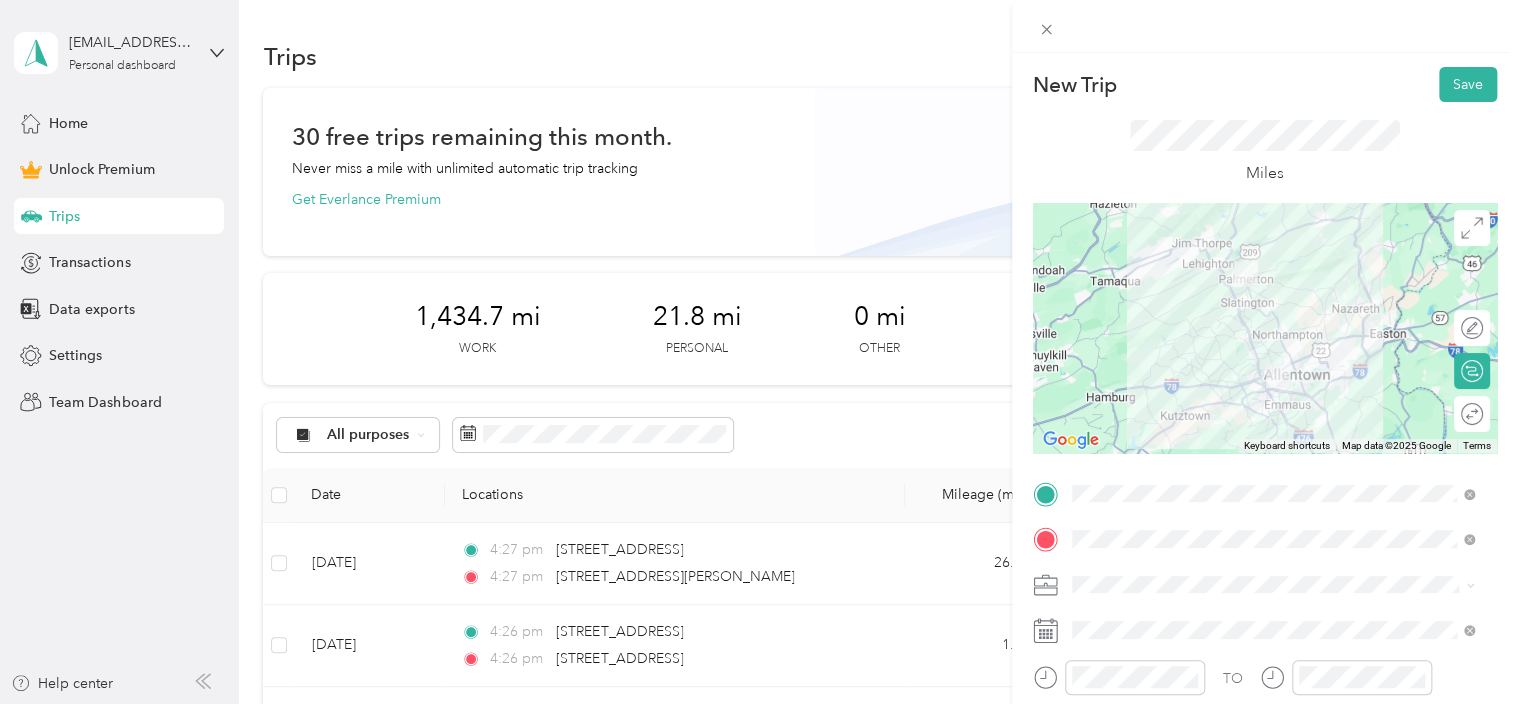 click on "Work Personal Other Charity Medical Moving Commute" at bounding box center (1273, 443) 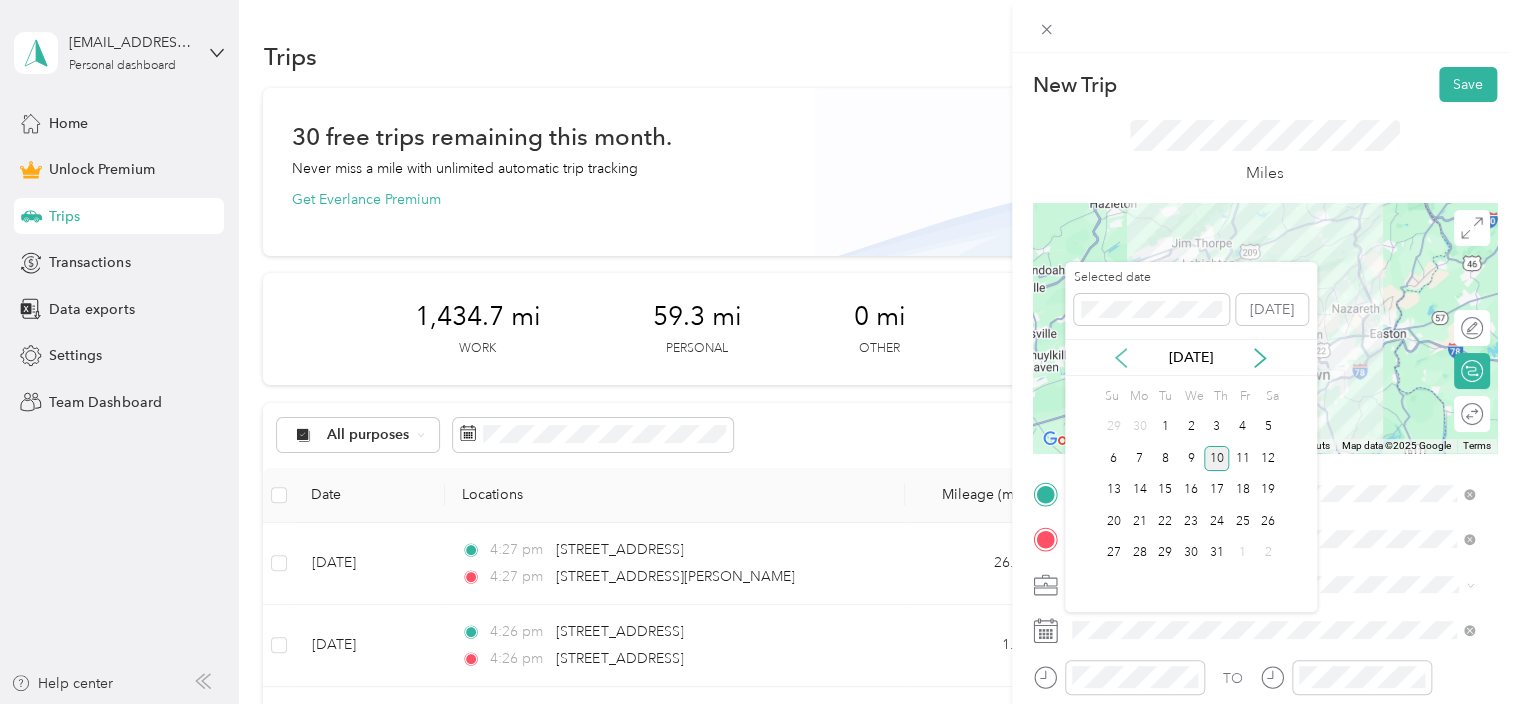 click 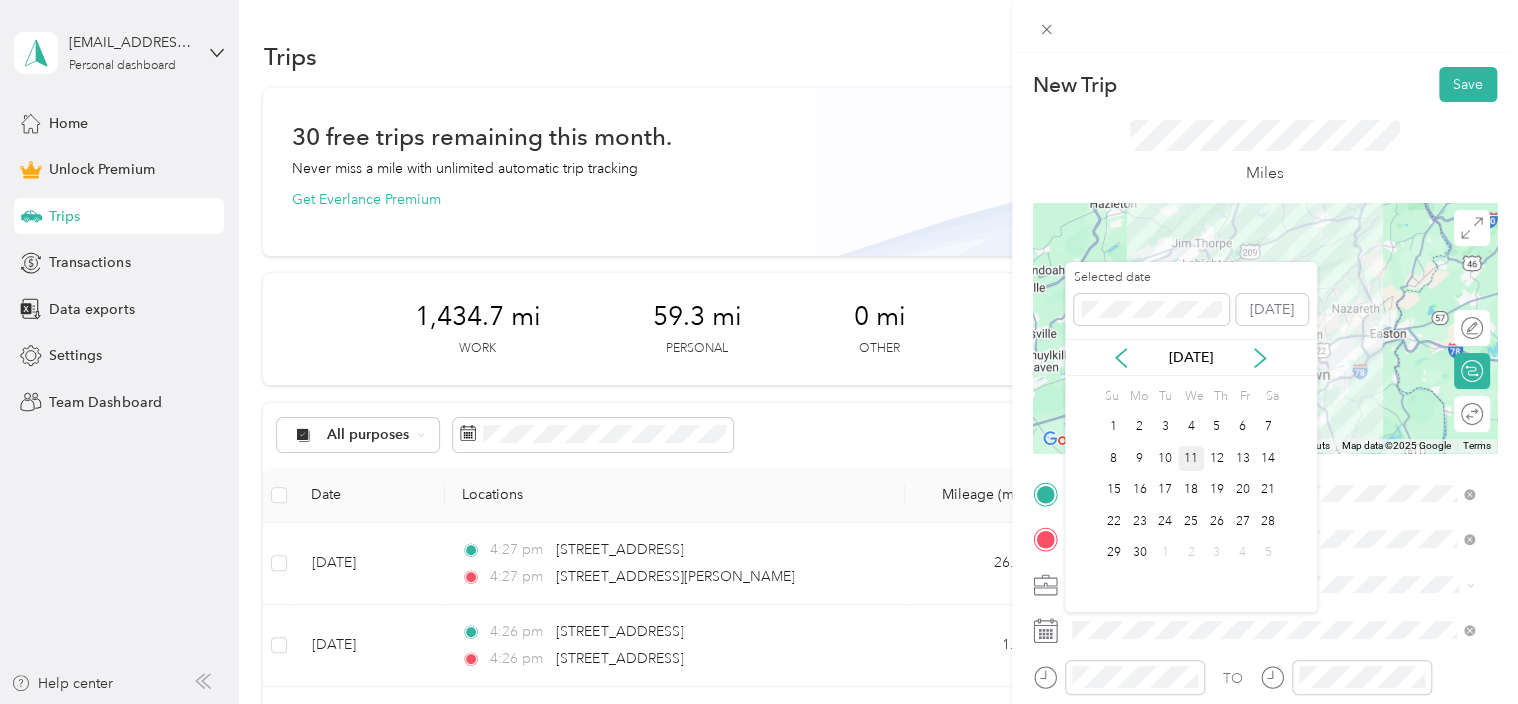 click on "11" at bounding box center [1191, 458] 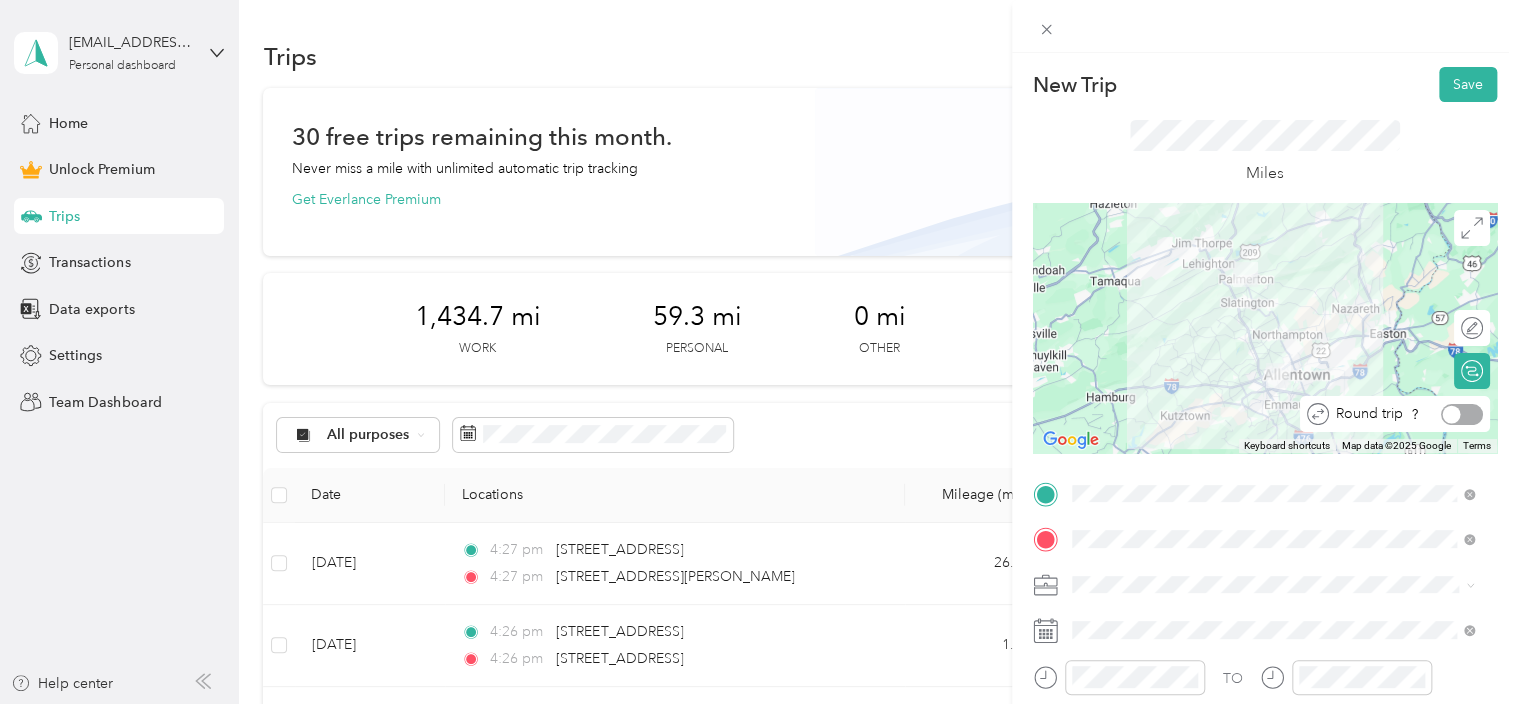 click at bounding box center [1462, 414] 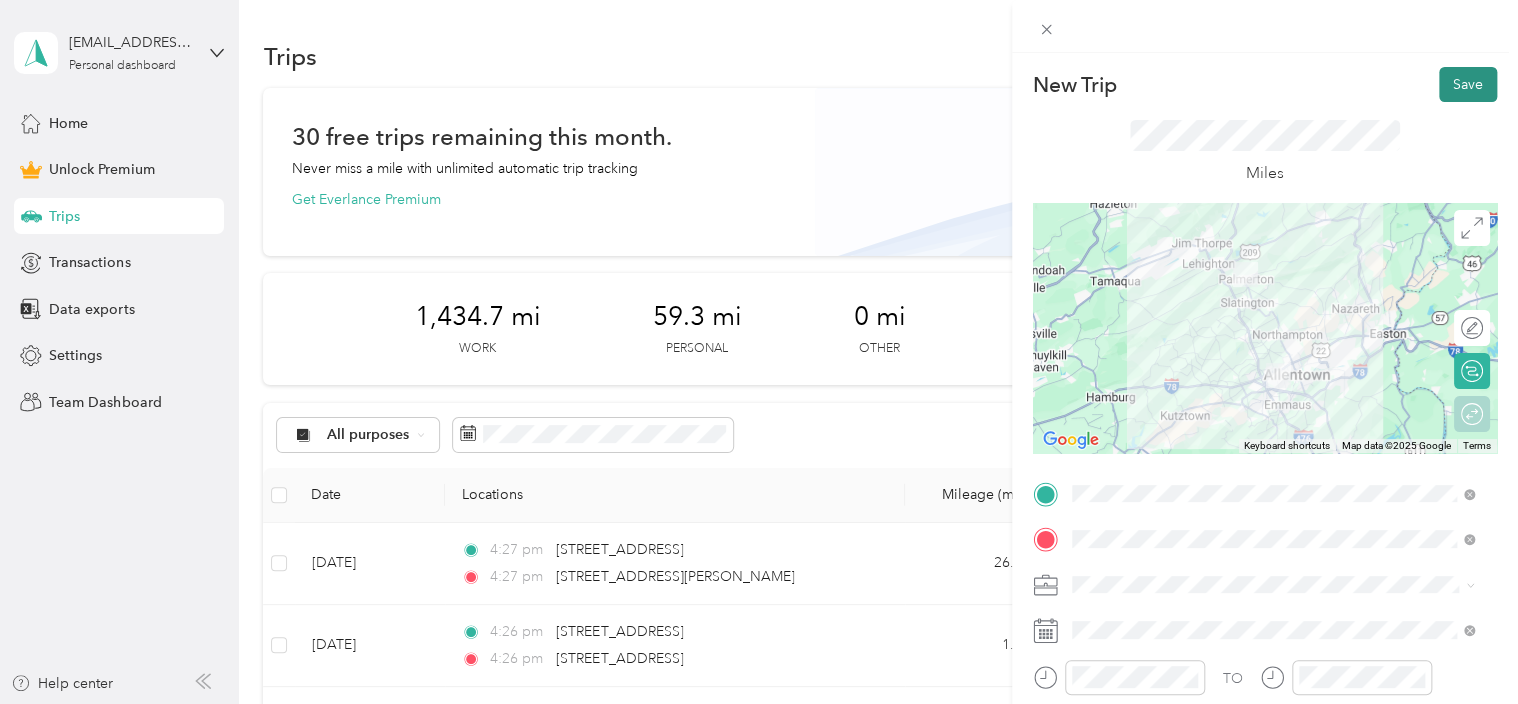 click on "Save" at bounding box center [1468, 84] 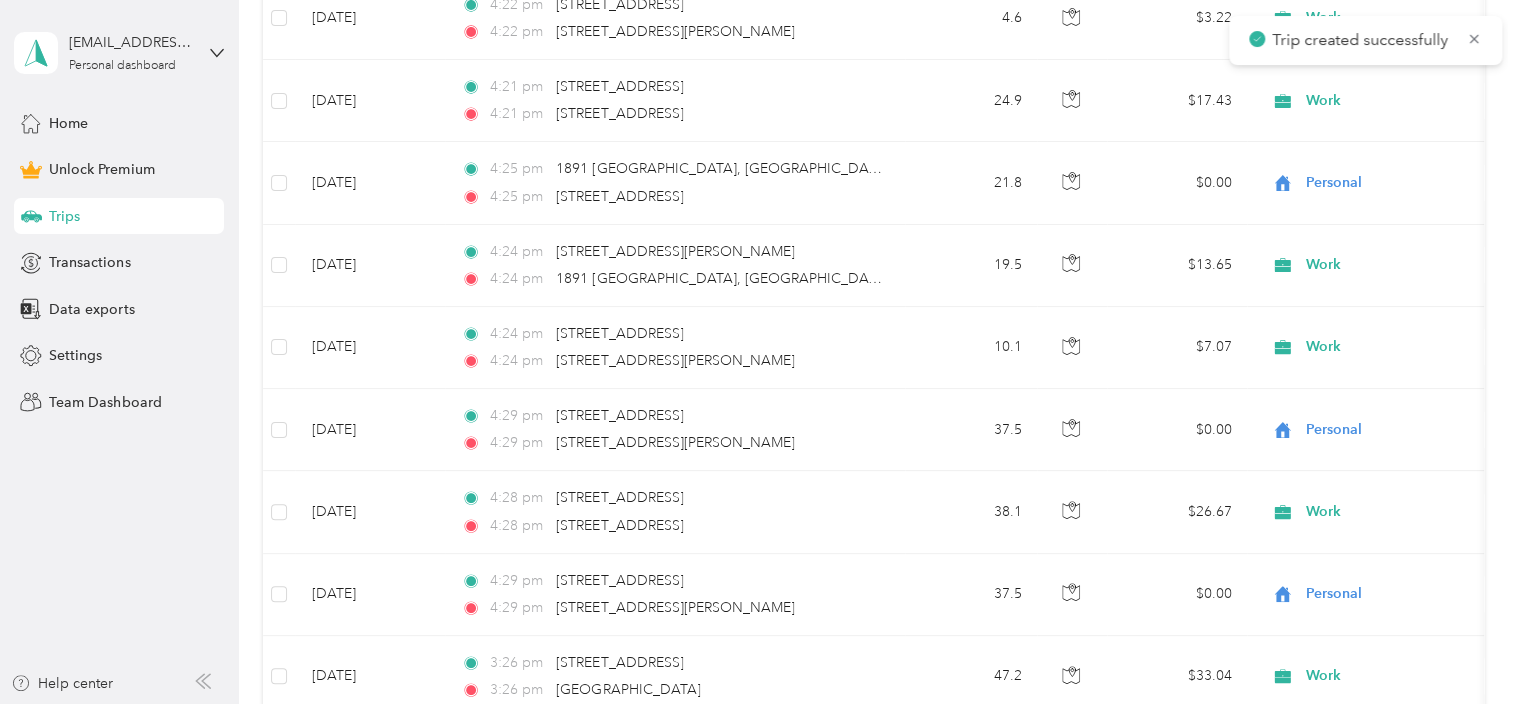scroll, scrollTop: 967, scrollLeft: 0, axis: vertical 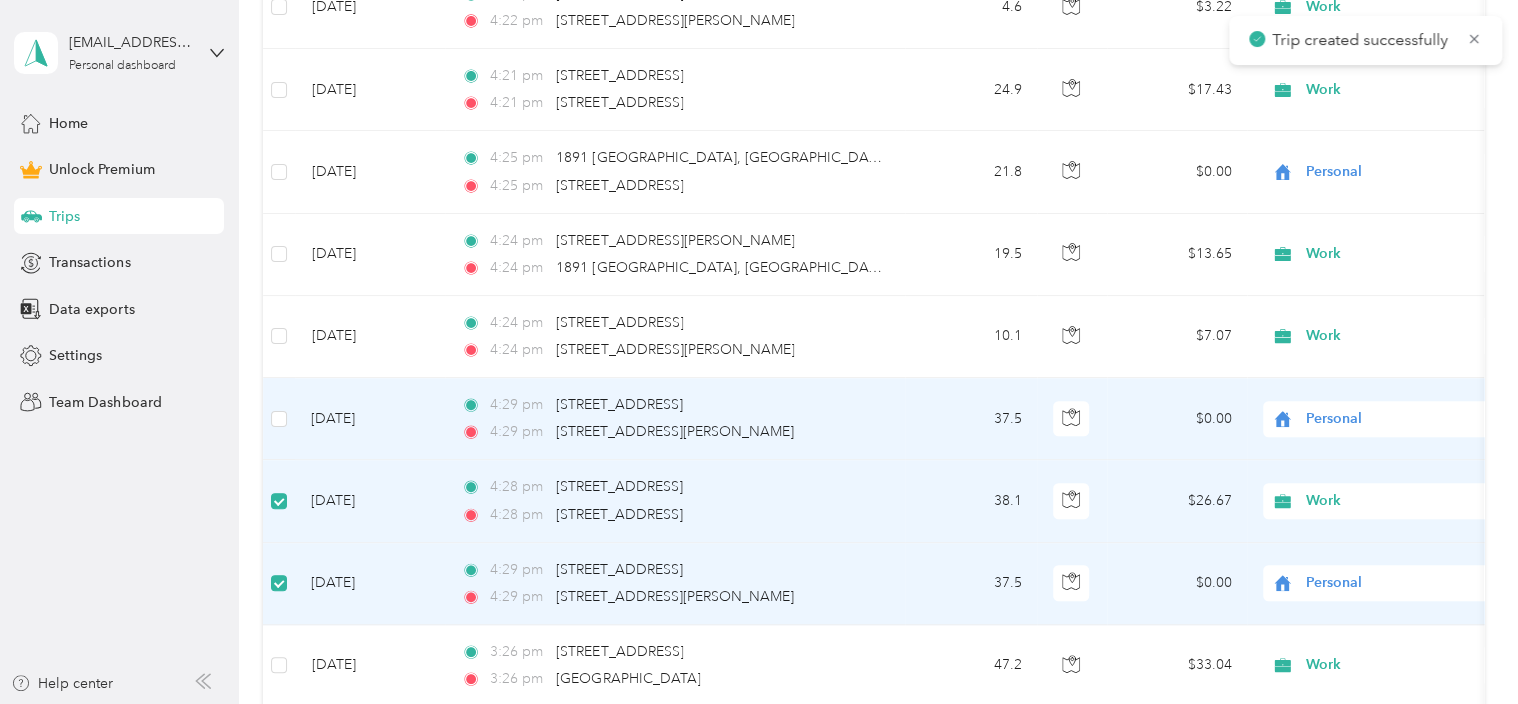 click at bounding box center [279, 419] 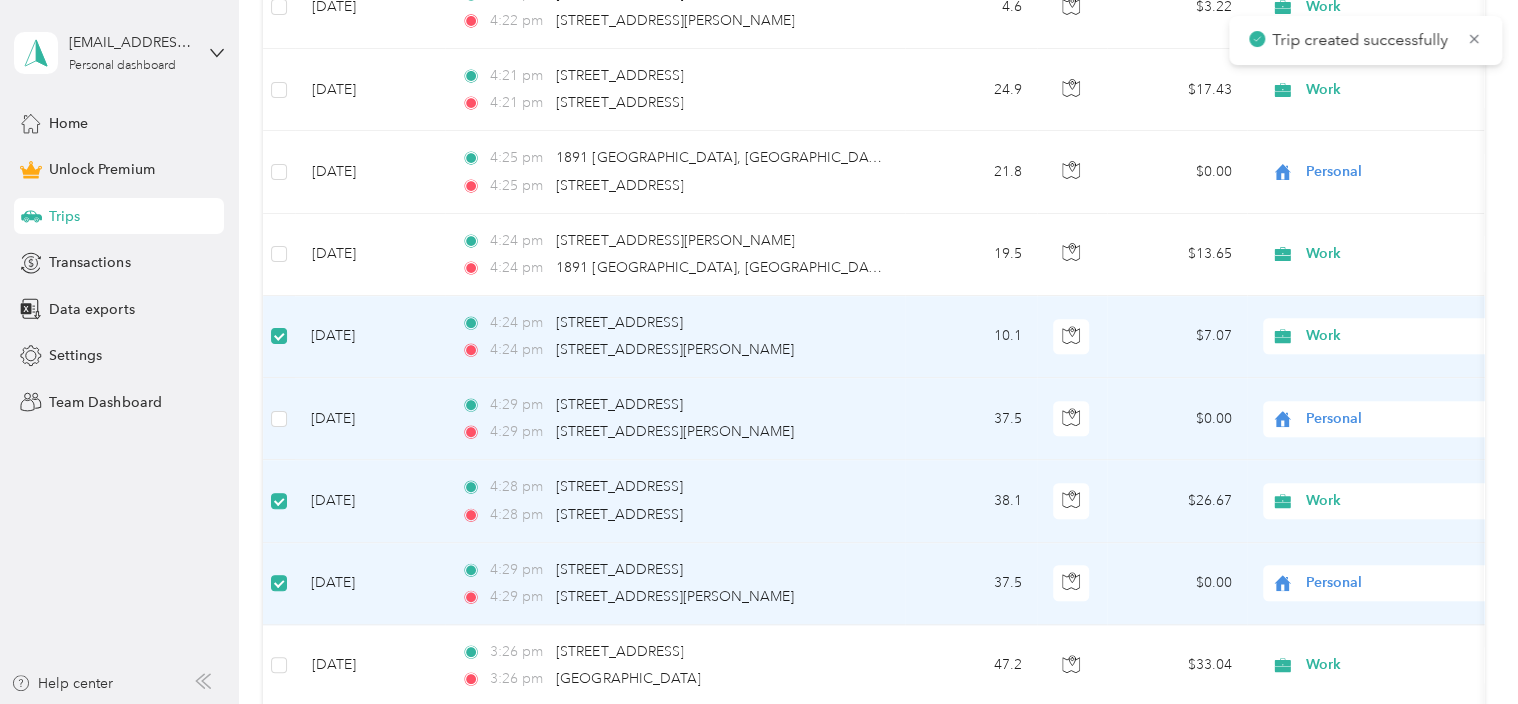 click at bounding box center [279, 419] 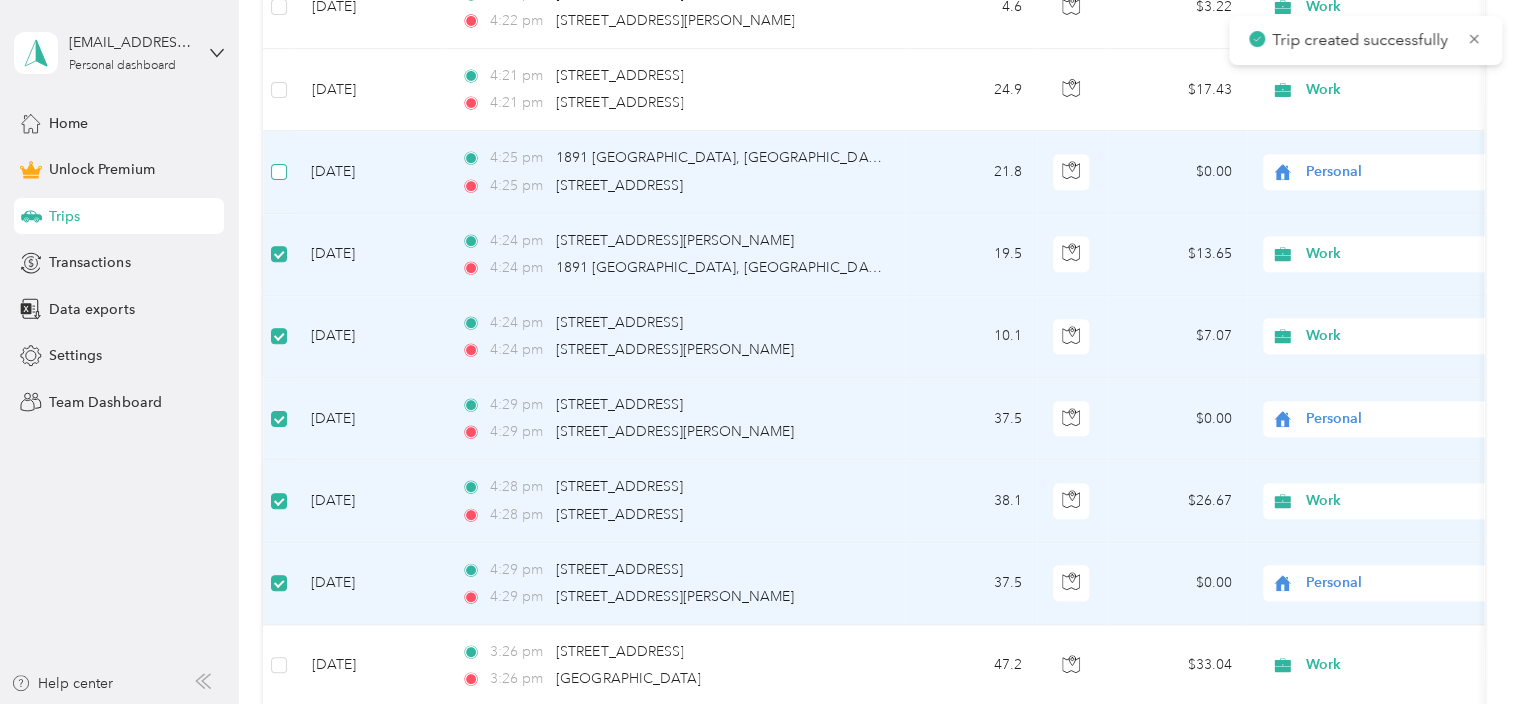 click at bounding box center (279, 172) 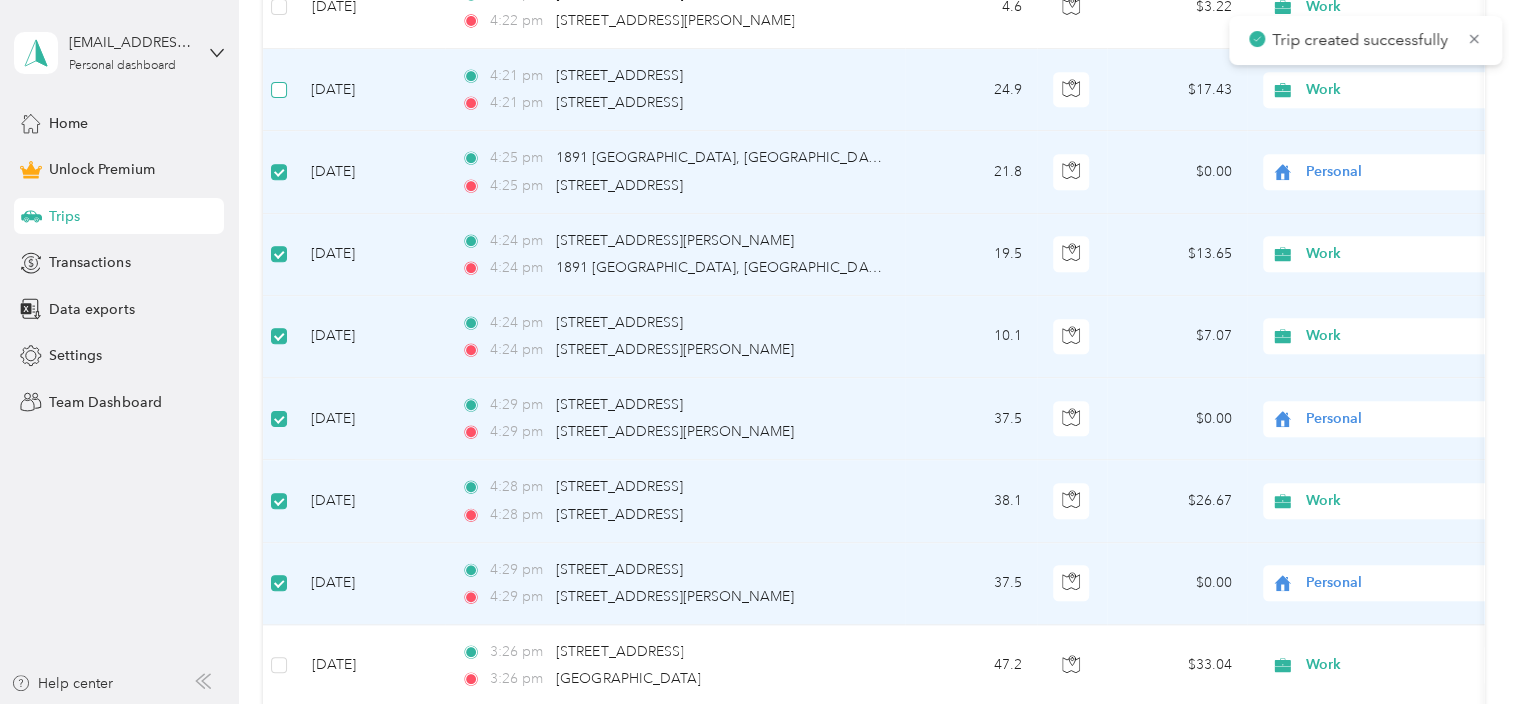 click at bounding box center [279, 90] 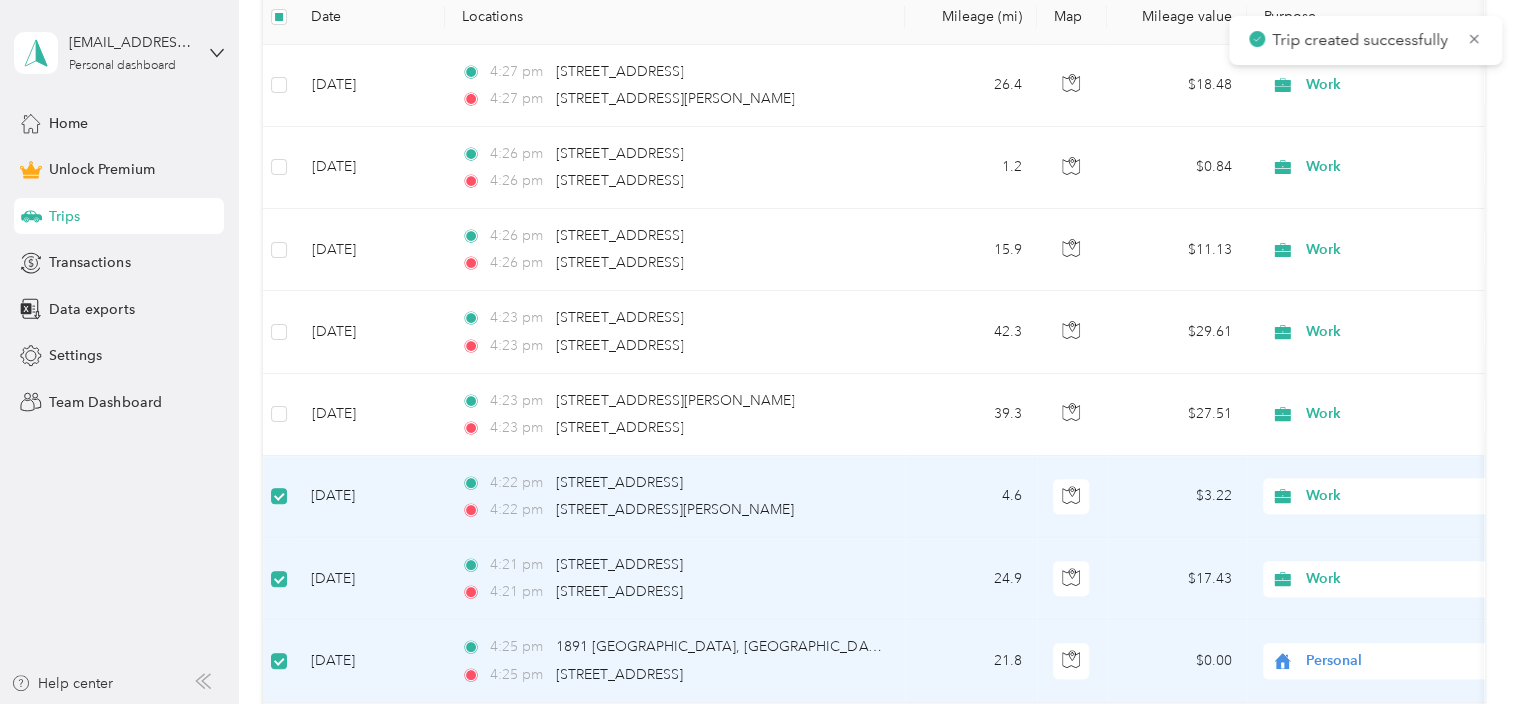 scroll, scrollTop: 469, scrollLeft: 0, axis: vertical 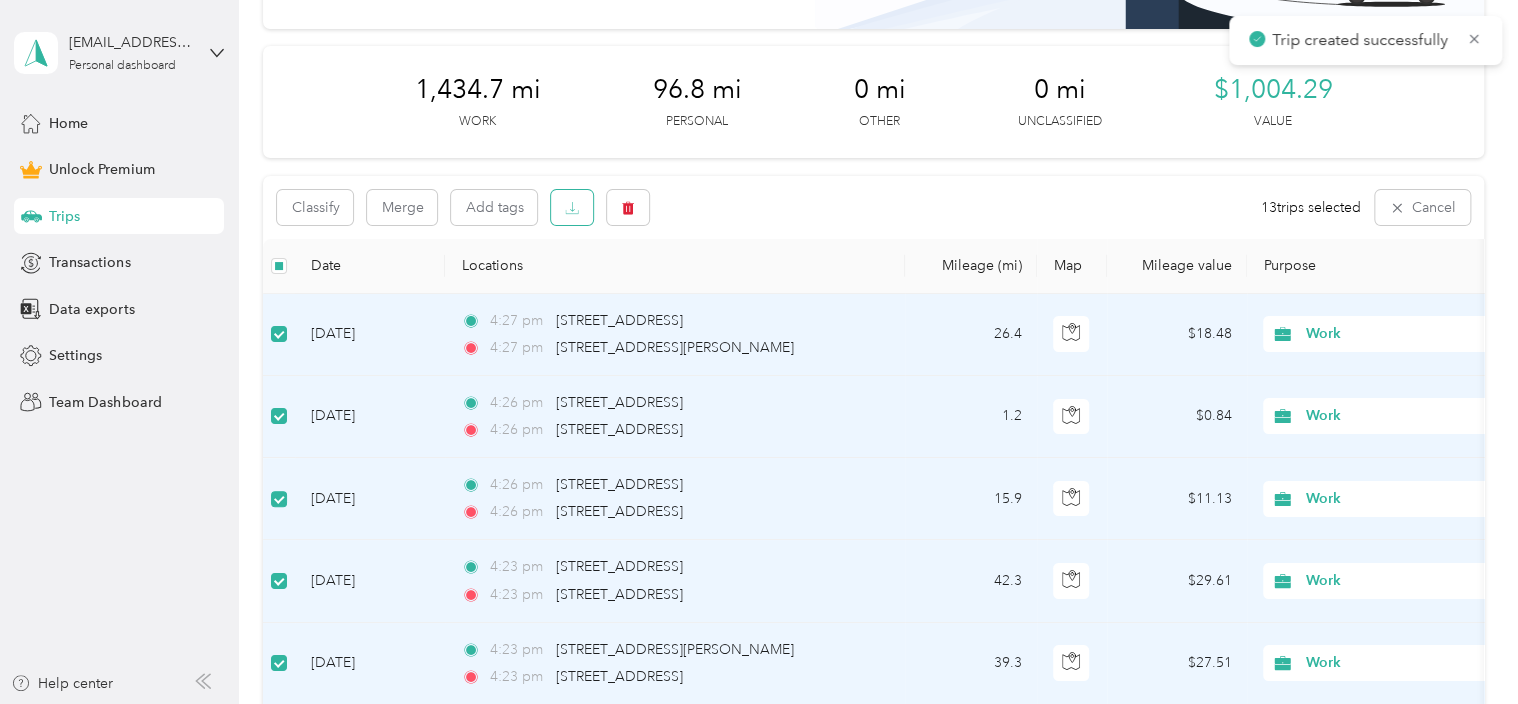 click at bounding box center (572, 207) 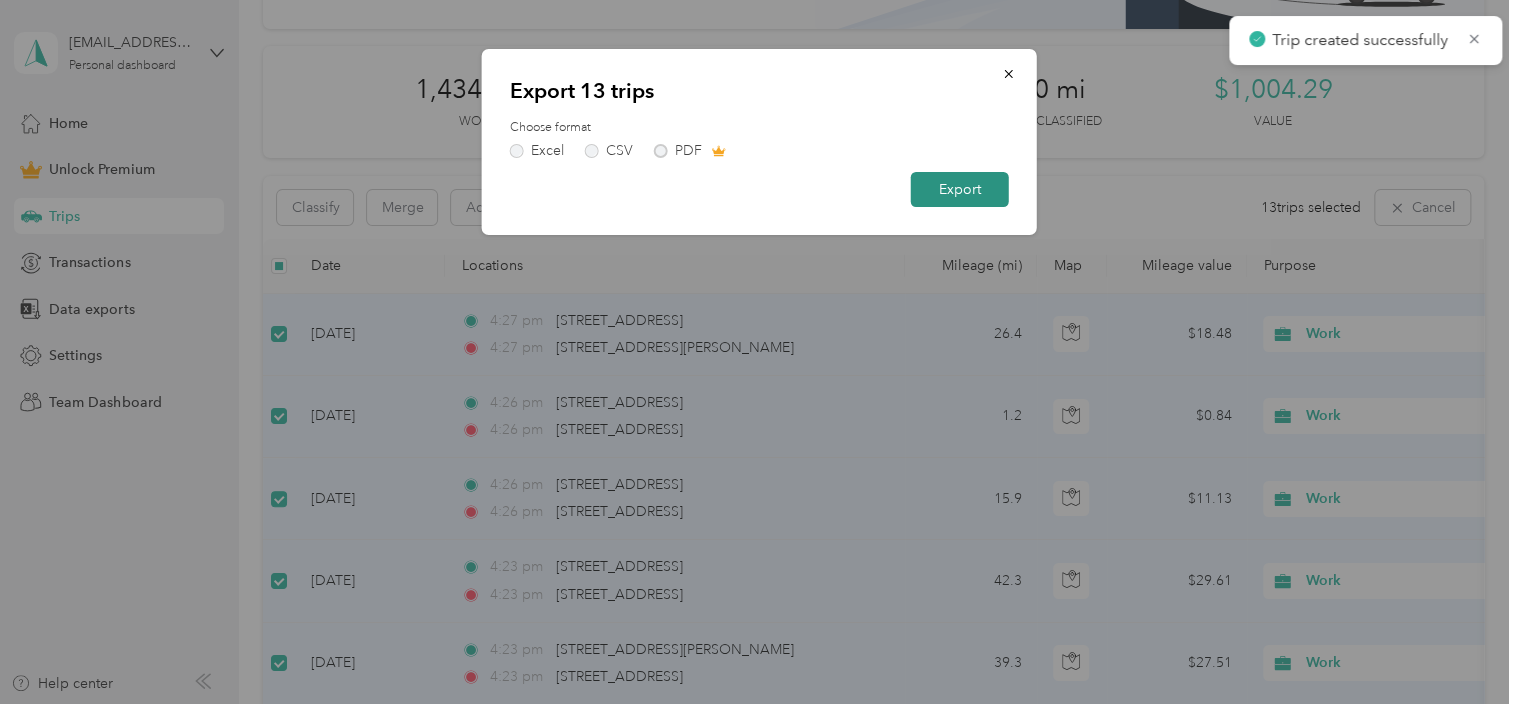 click on "Export" at bounding box center [960, 189] 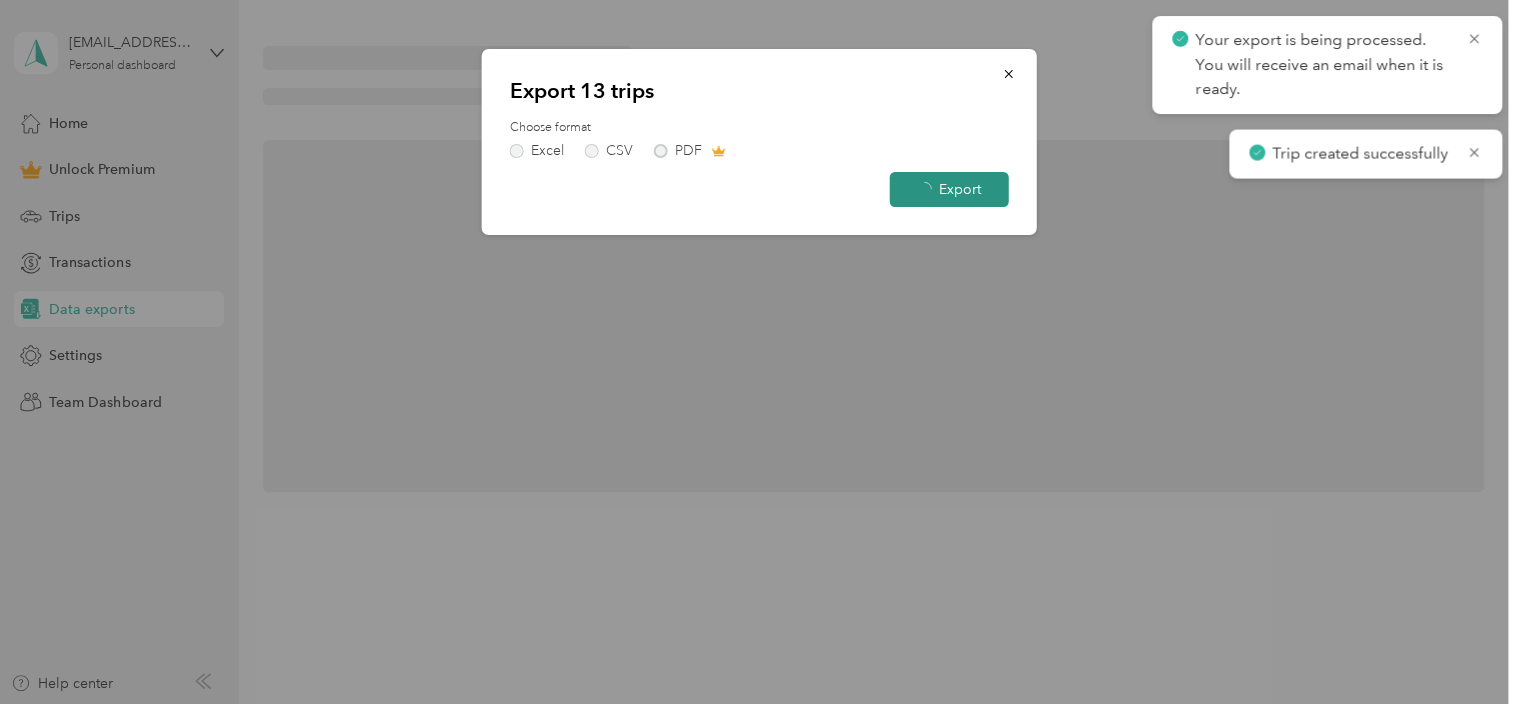 scroll, scrollTop: 0, scrollLeft: 0, axis: both 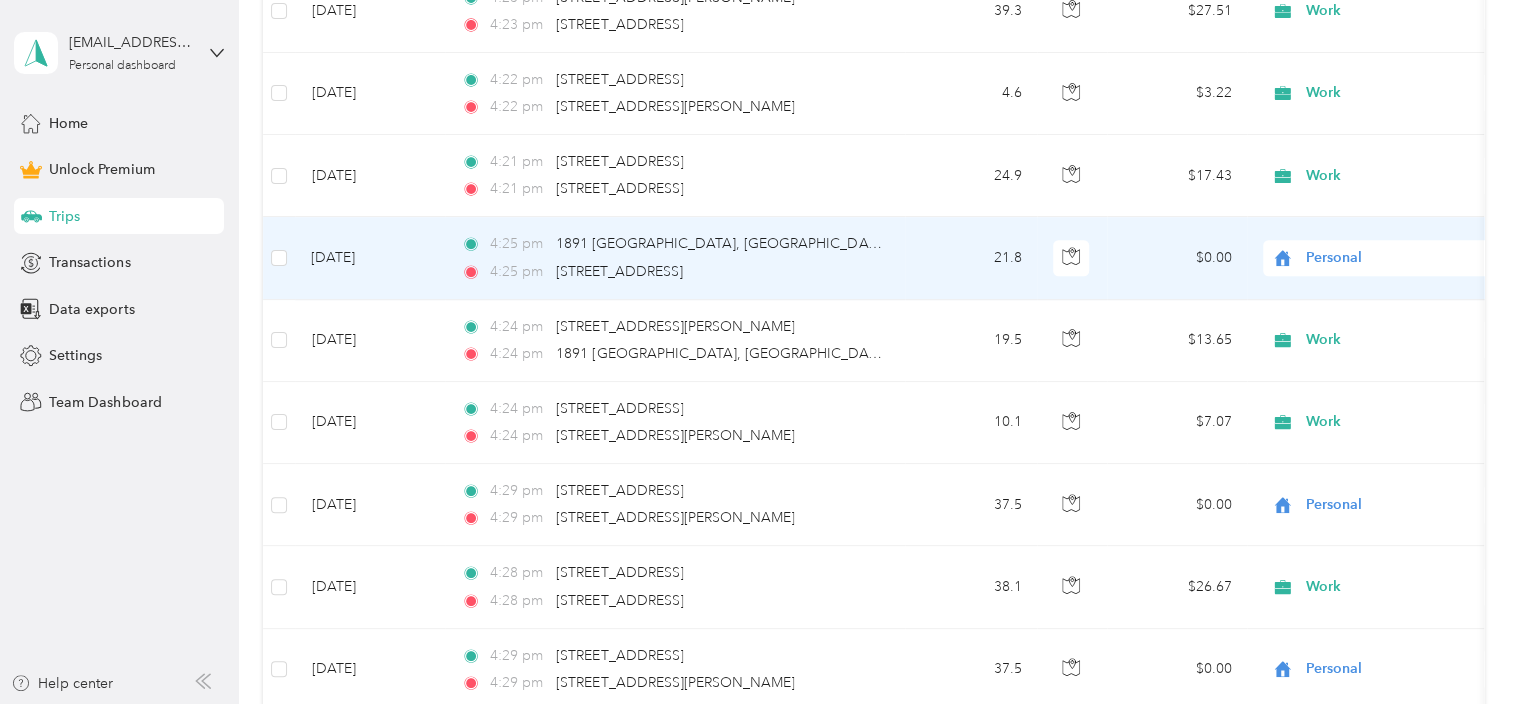 click on "[DATE]" at bounding box center (370, 258) 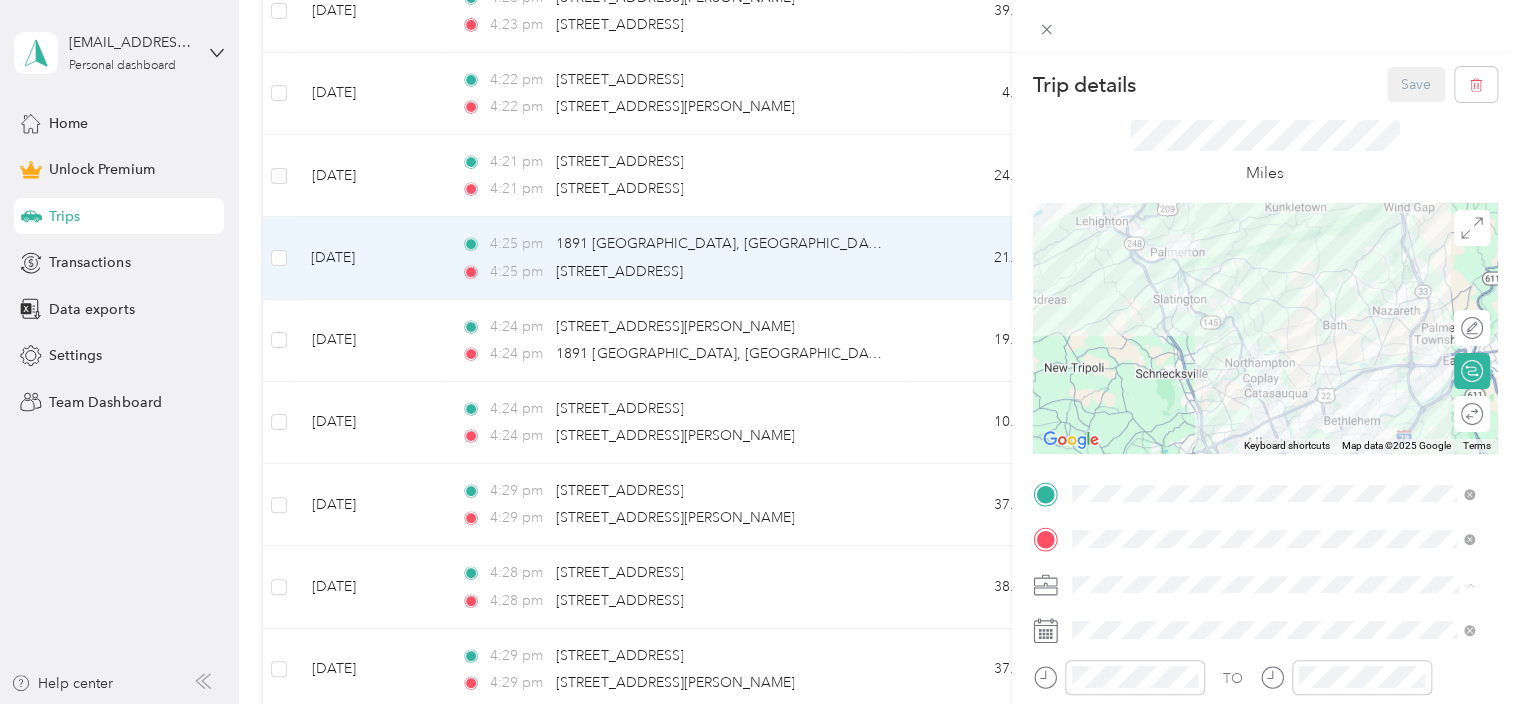 click on "Work" at bounding box center (1273, 339) 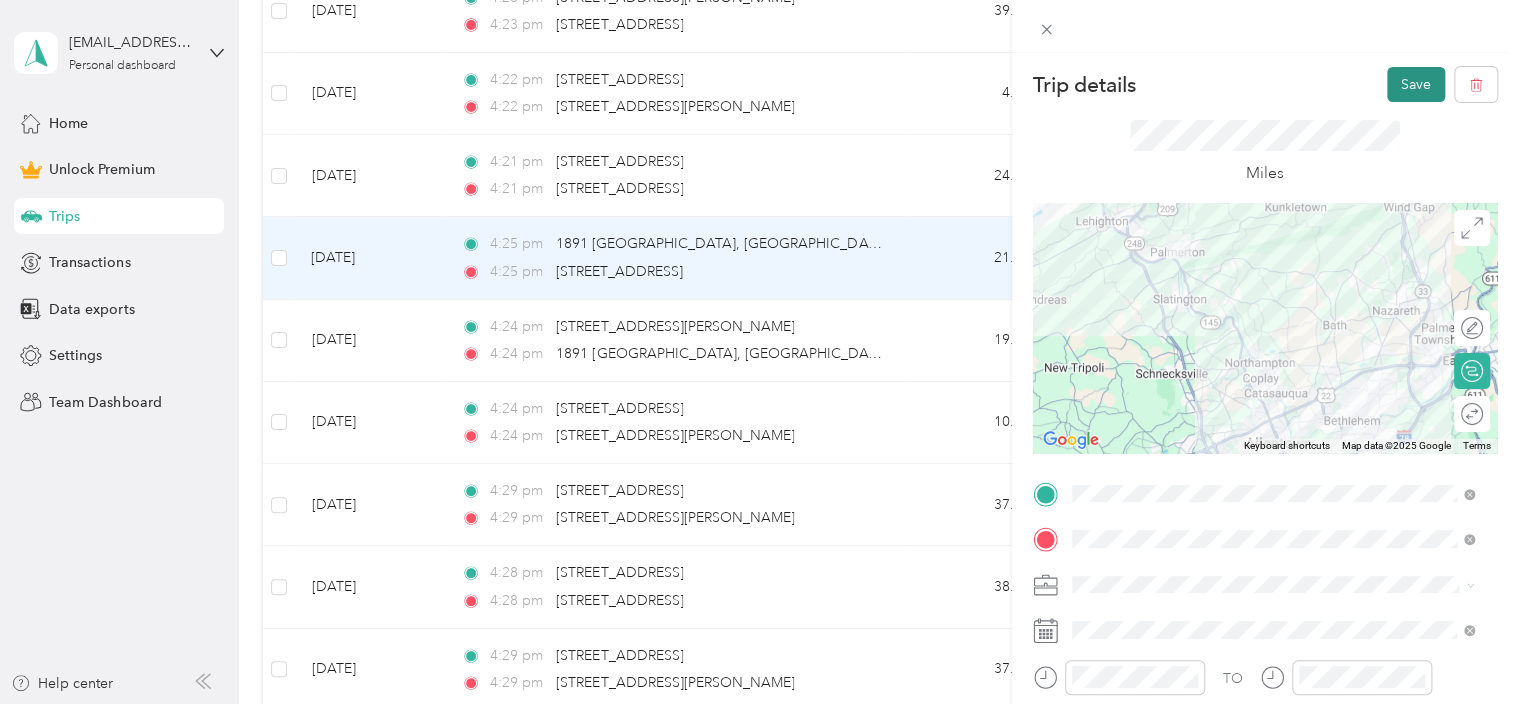 click on "Save" at bounding box center [1416, 84] 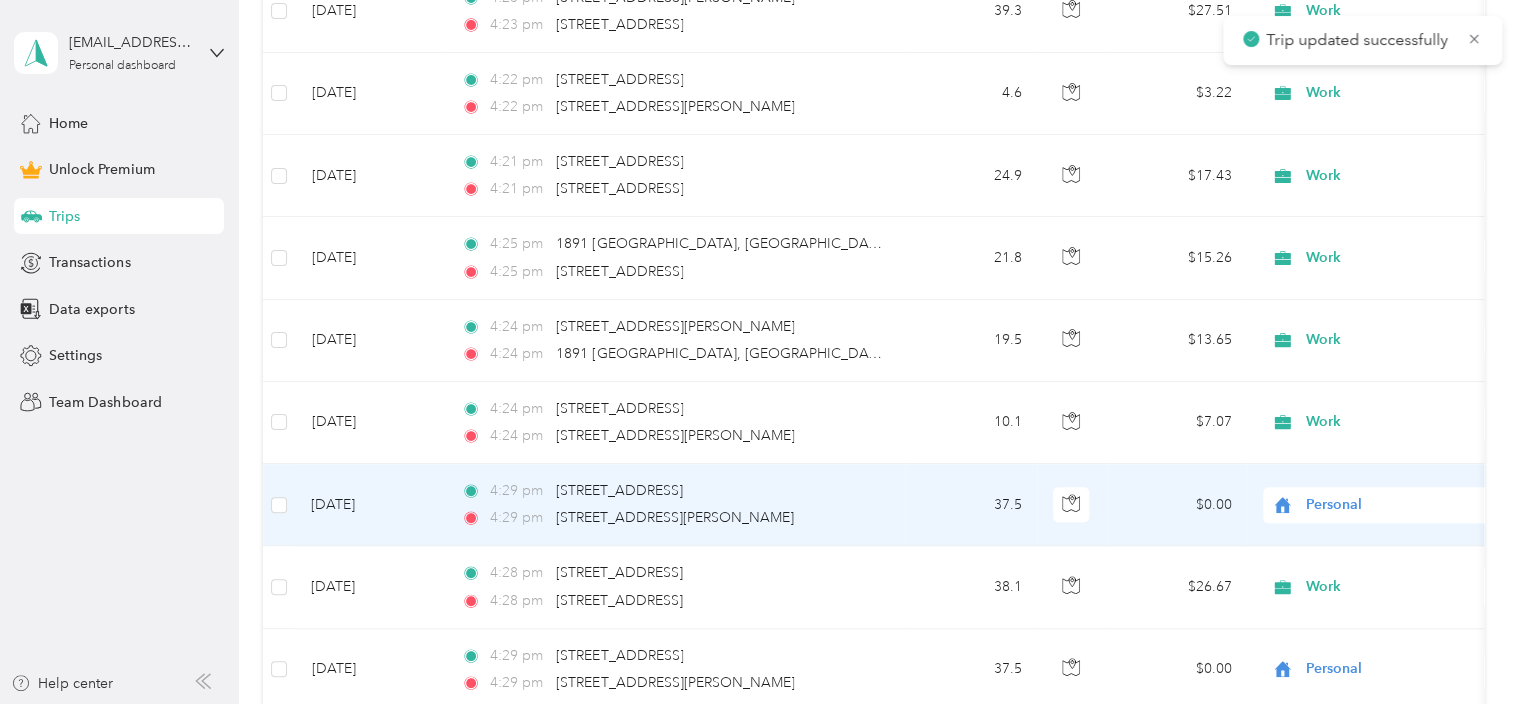click on "[DATE]" at bounding box center (370, 505) 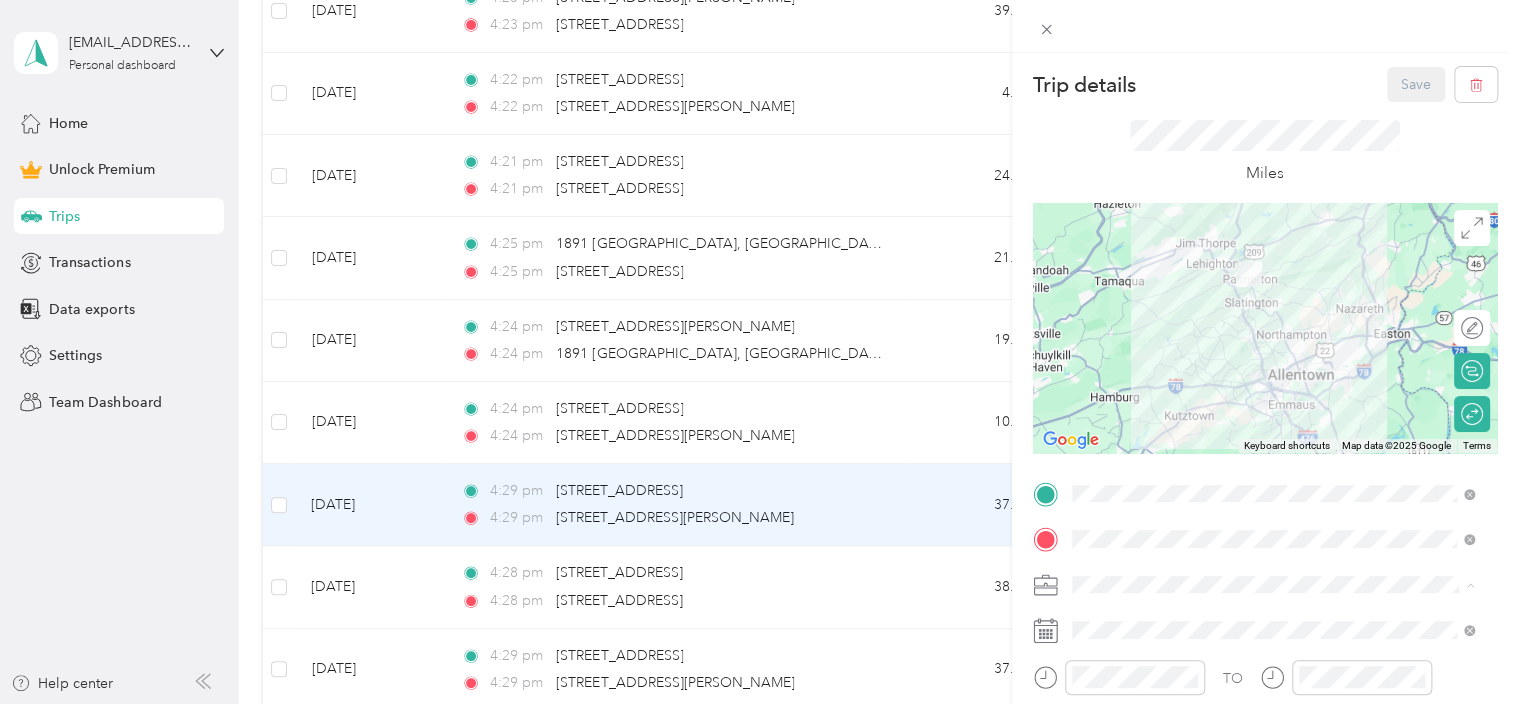 click on "Work" at bounding box center [1273, 339] 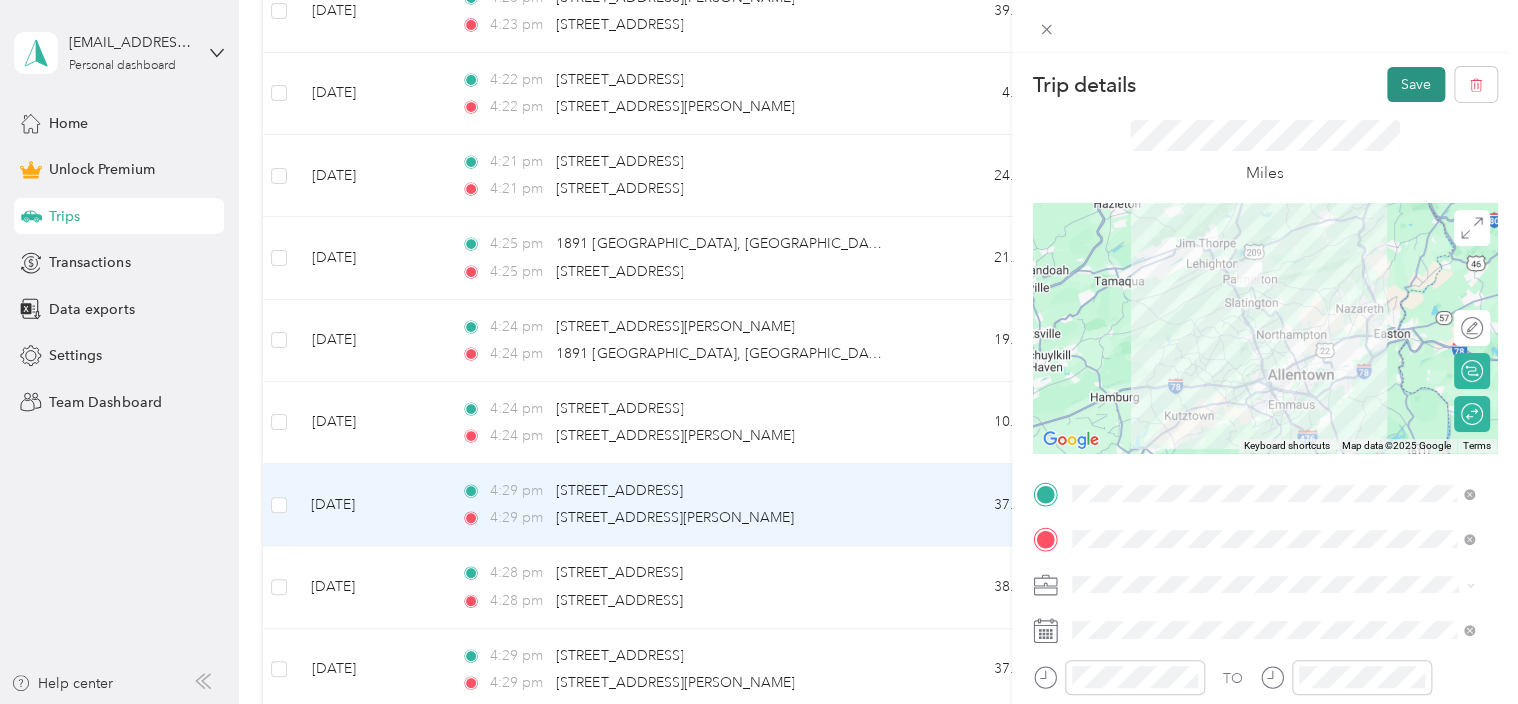 click on "Save" at bounding box center [1416, 84] 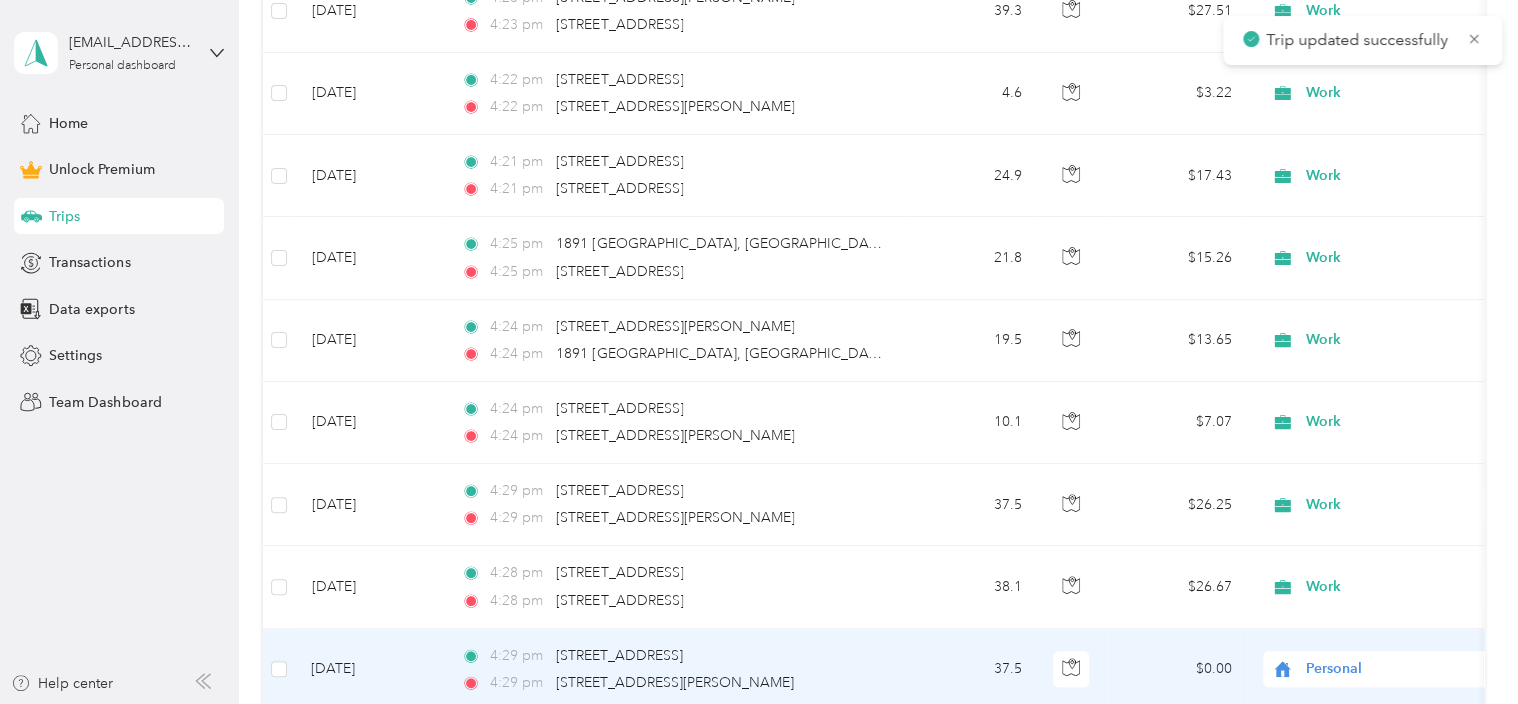 click on "[DATE]" at bounding box center (370, 670) 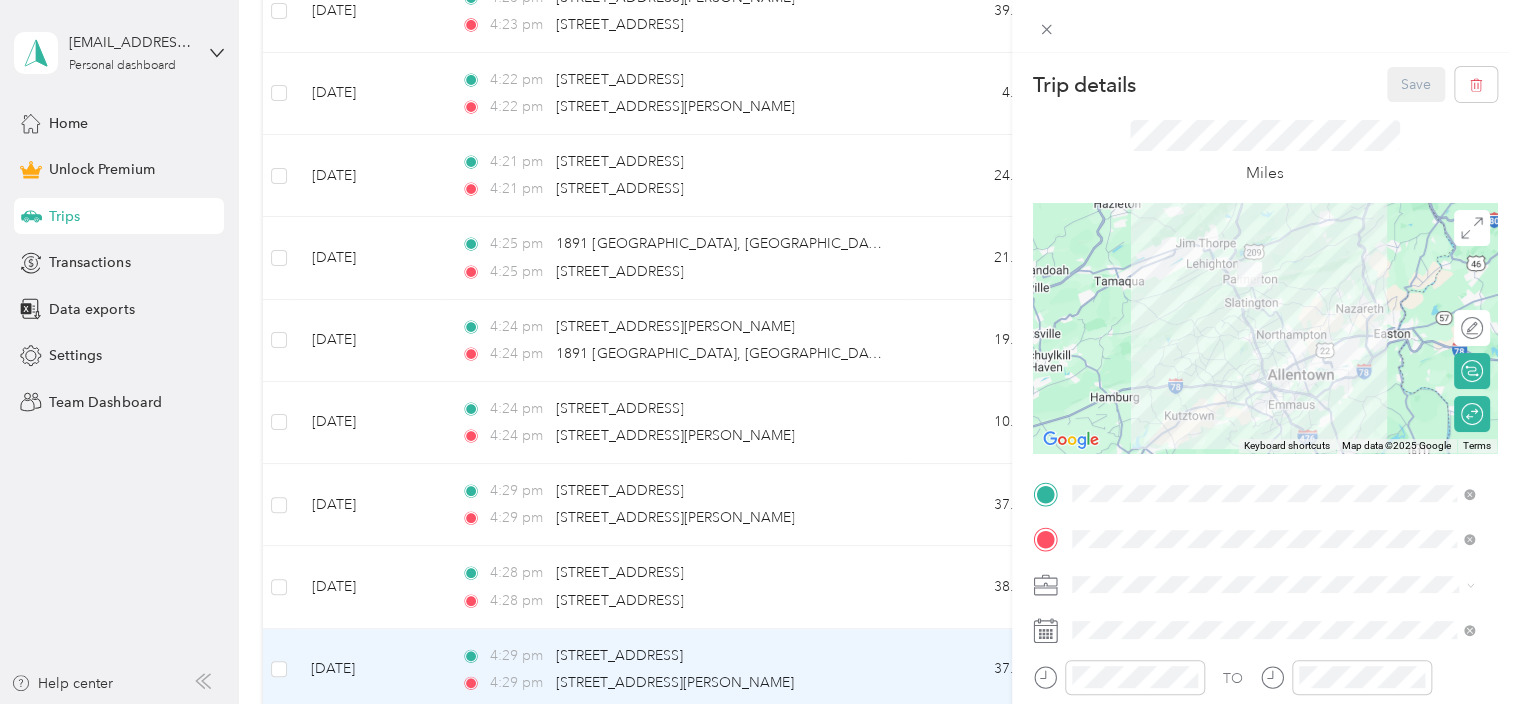 click on "Work" at bounding box center (1273, 330) 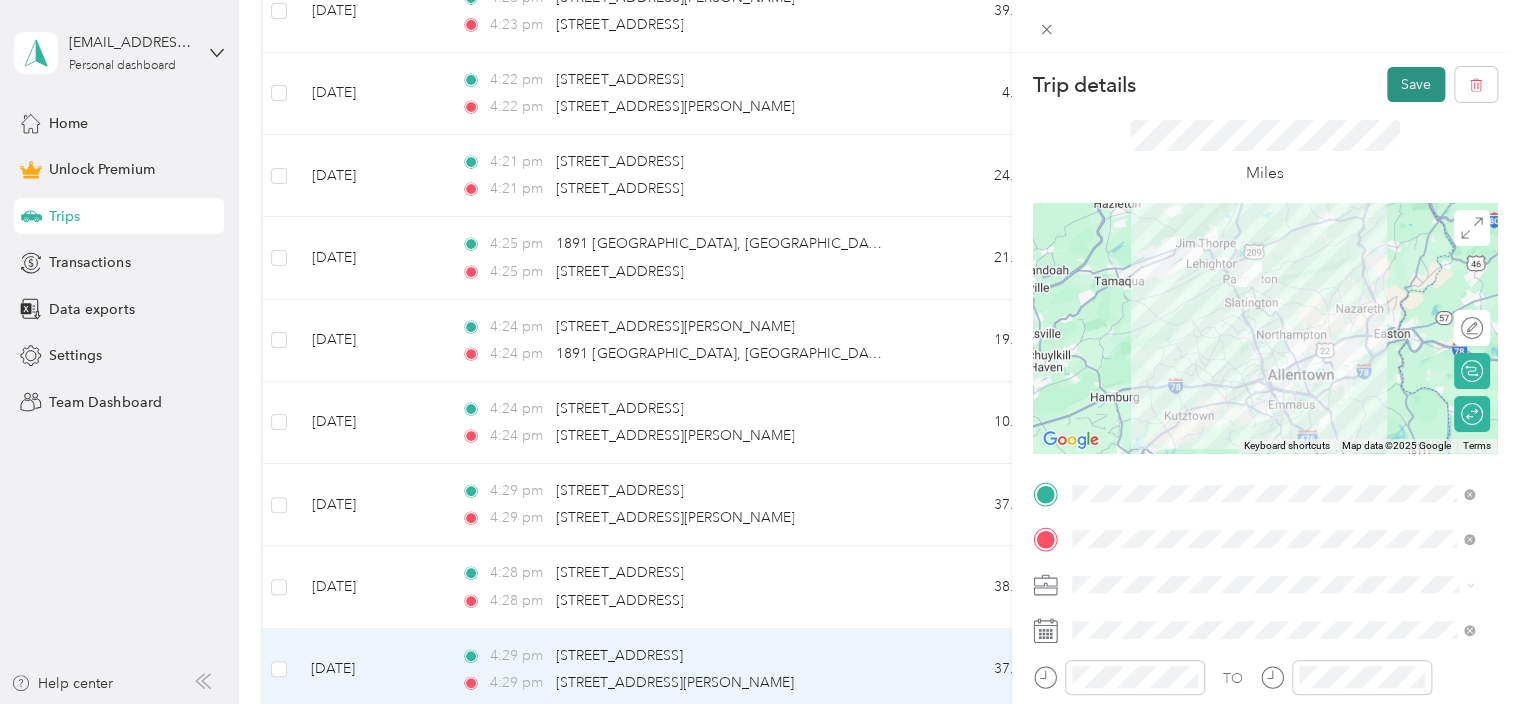 click on "Save" at bounding box center (1416, 84) 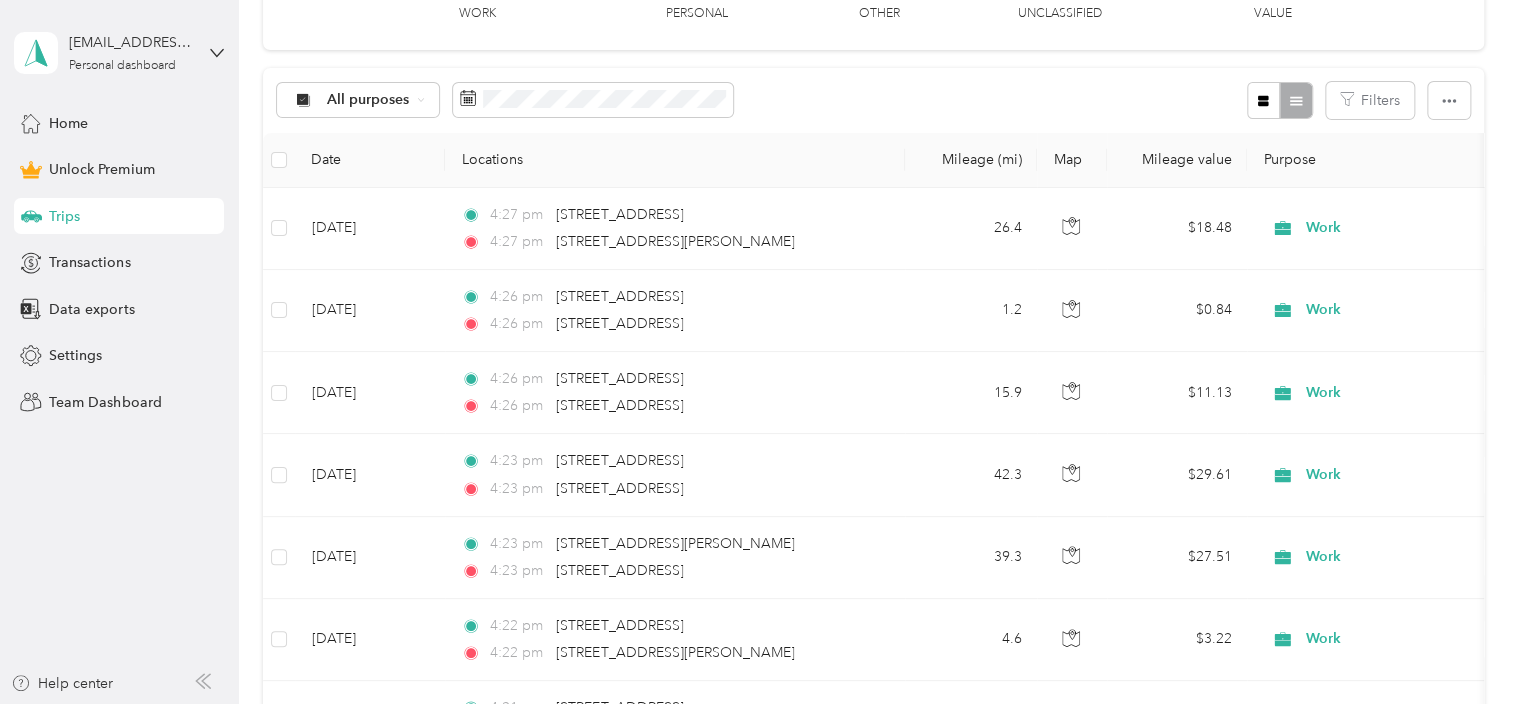 scroll, scrollTop: 339, scrollLeft: 0, axis: vertical 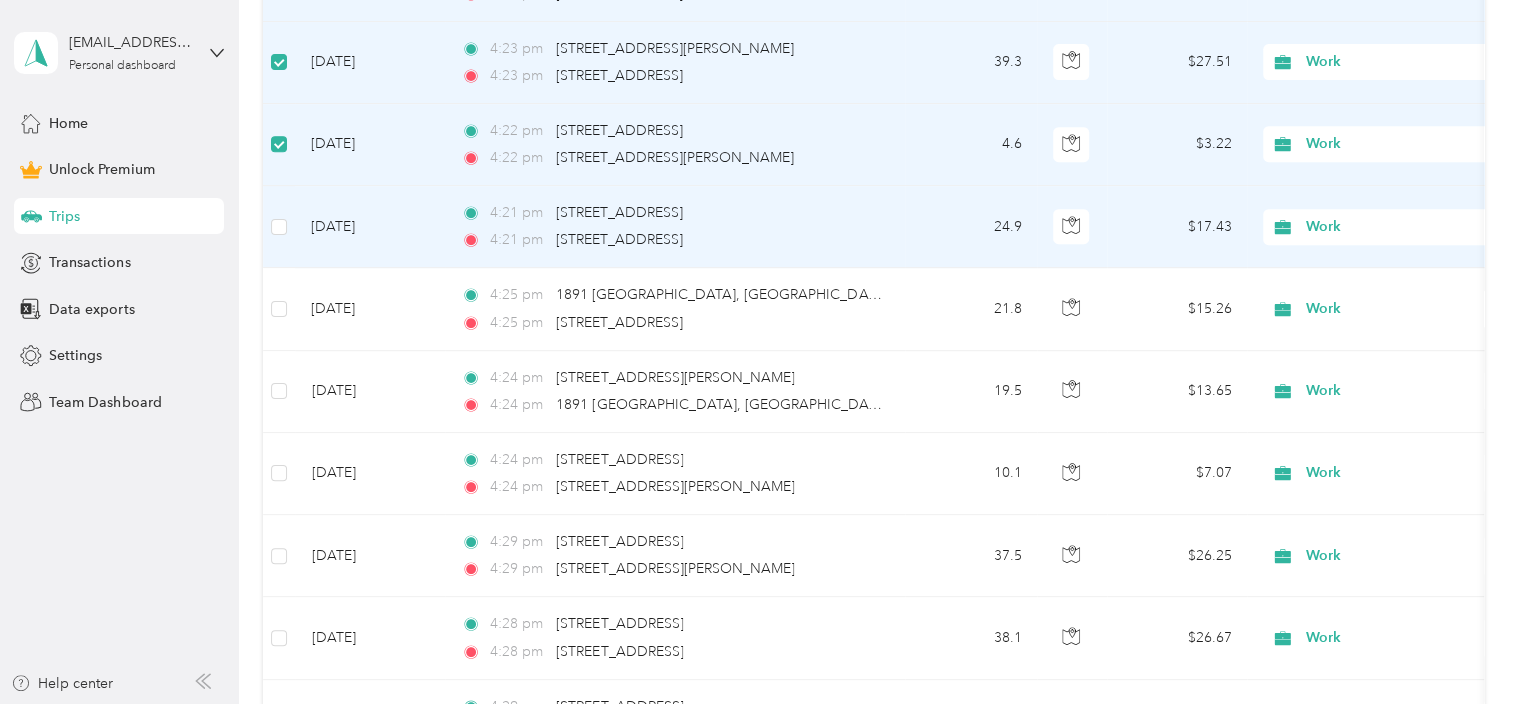 click at bounding box center (279, 227) 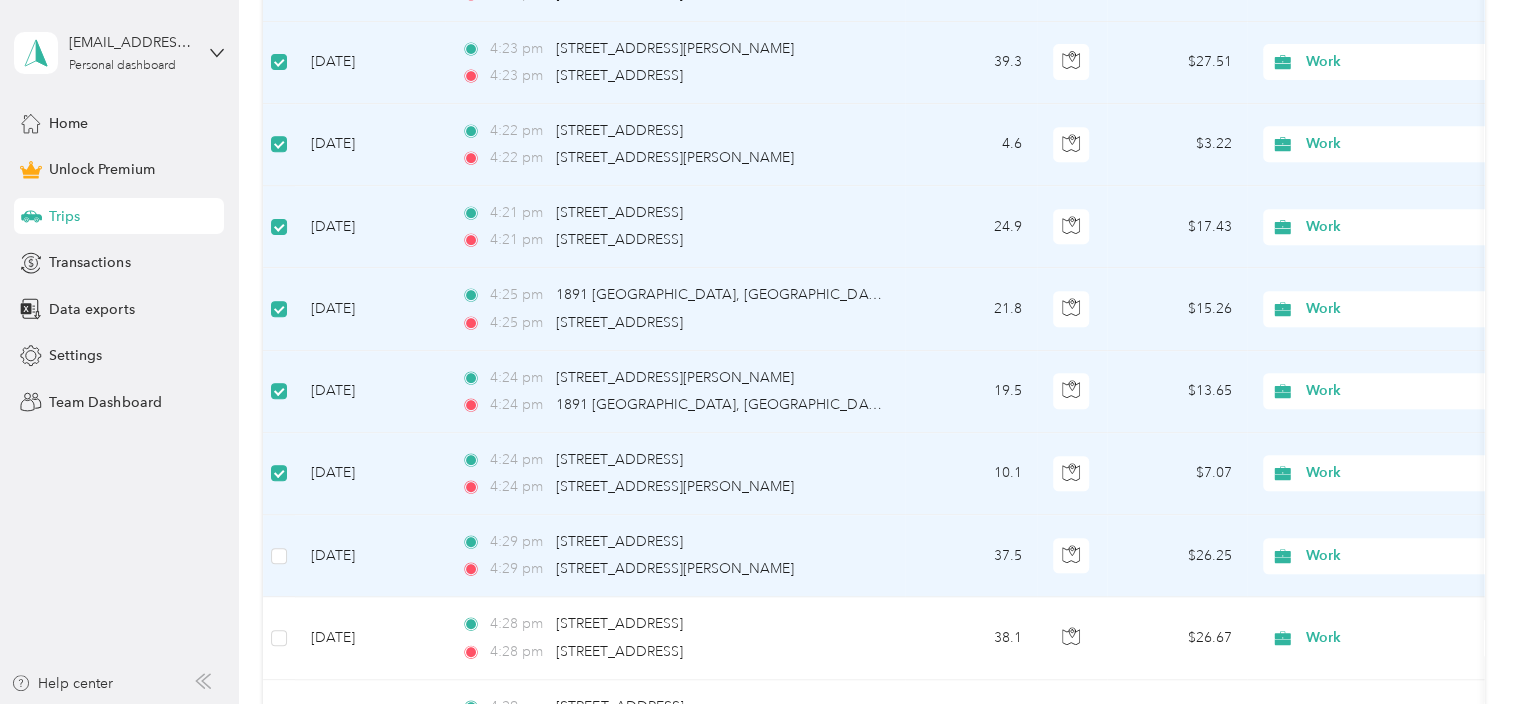 click at bounding box center (279, 556) 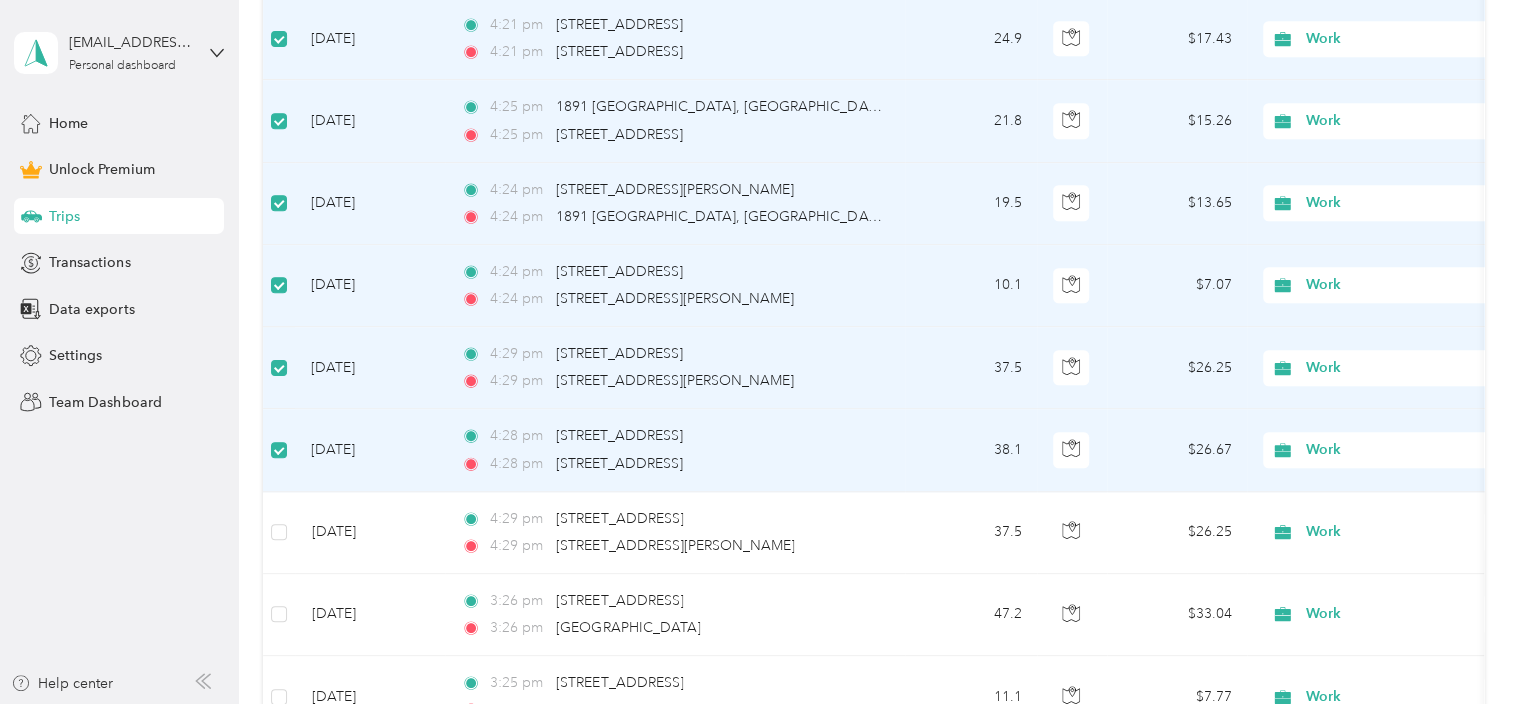 scroll, scrollTop: 1041, scrollLeft: 0, axis: vertical 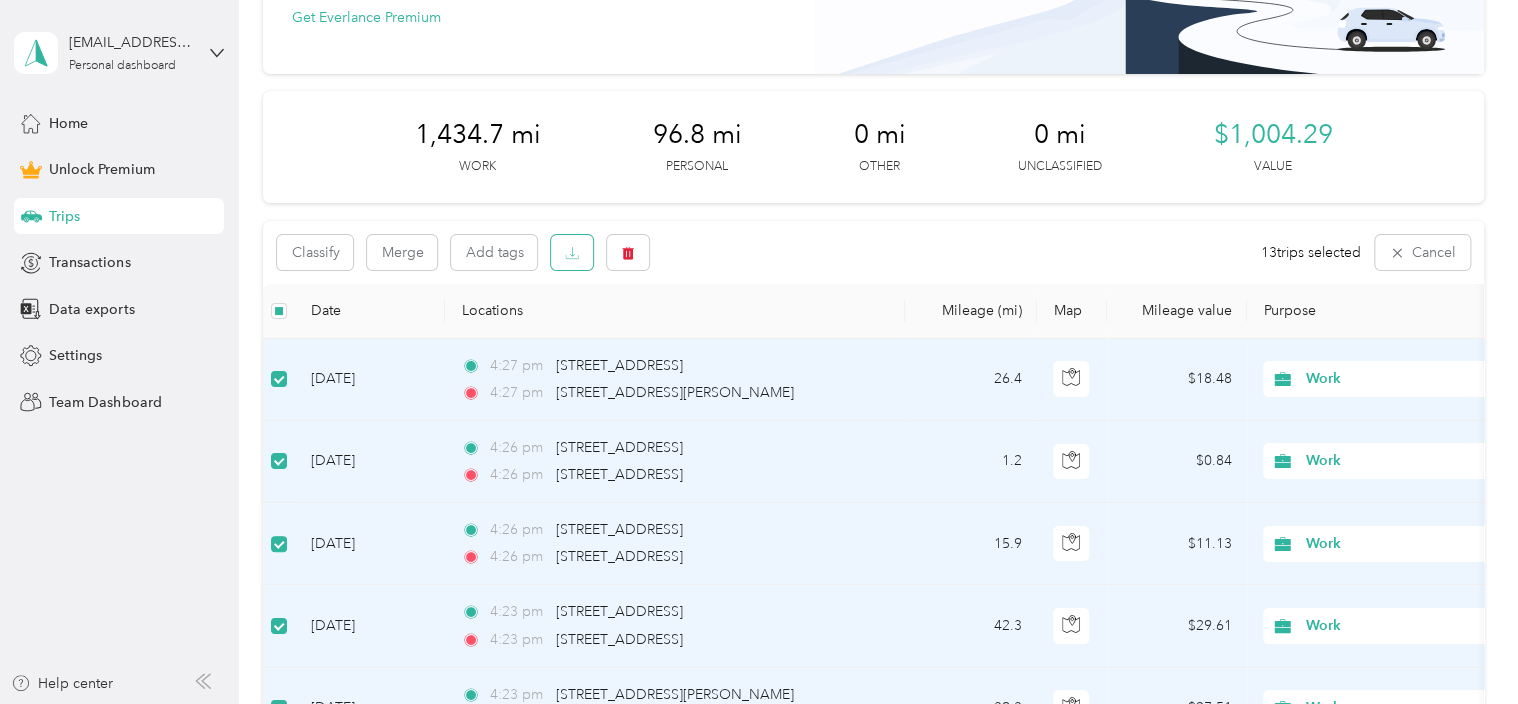 click at bounding box center [572, 252] 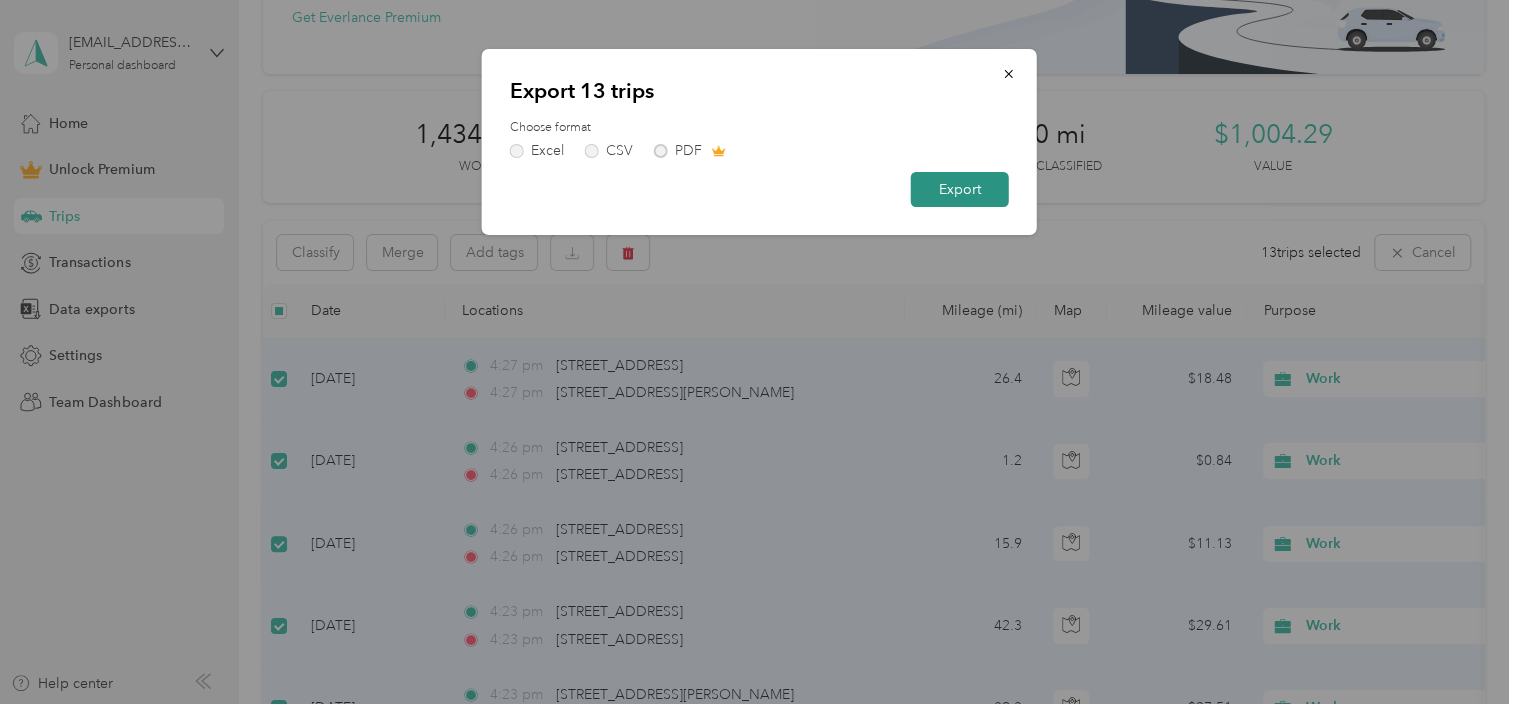 click on "Export" at bounding box center (960, 189) 